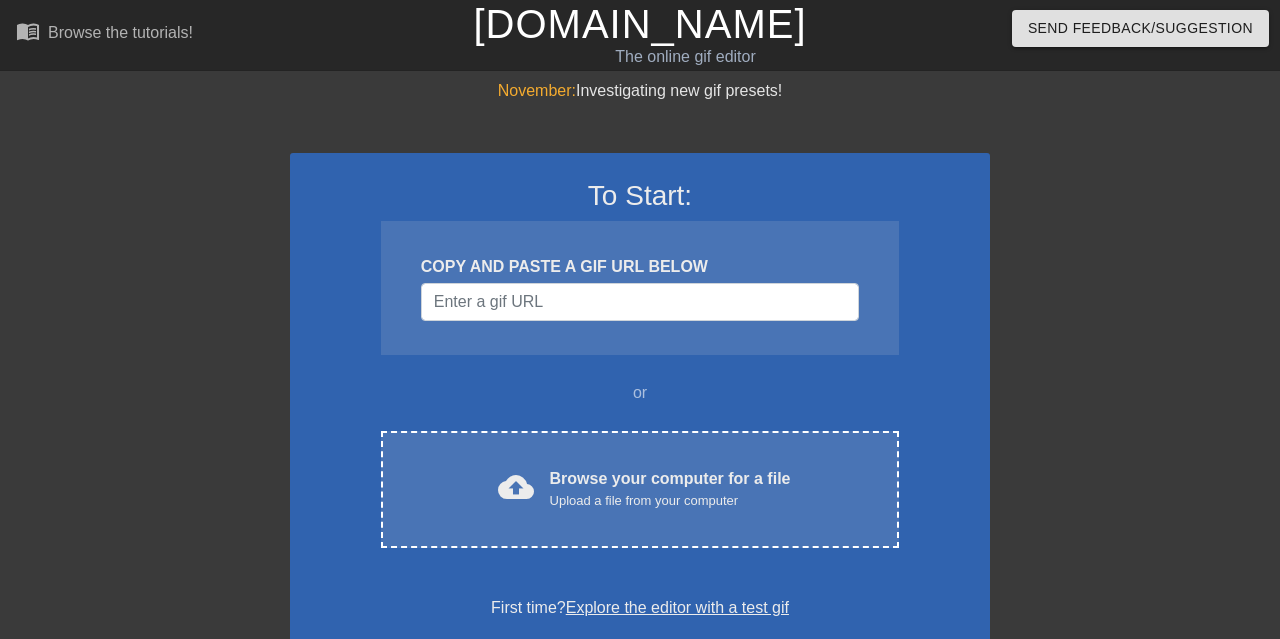 scroll, scrollTop: 0, scrollLeft: 0, axis: both 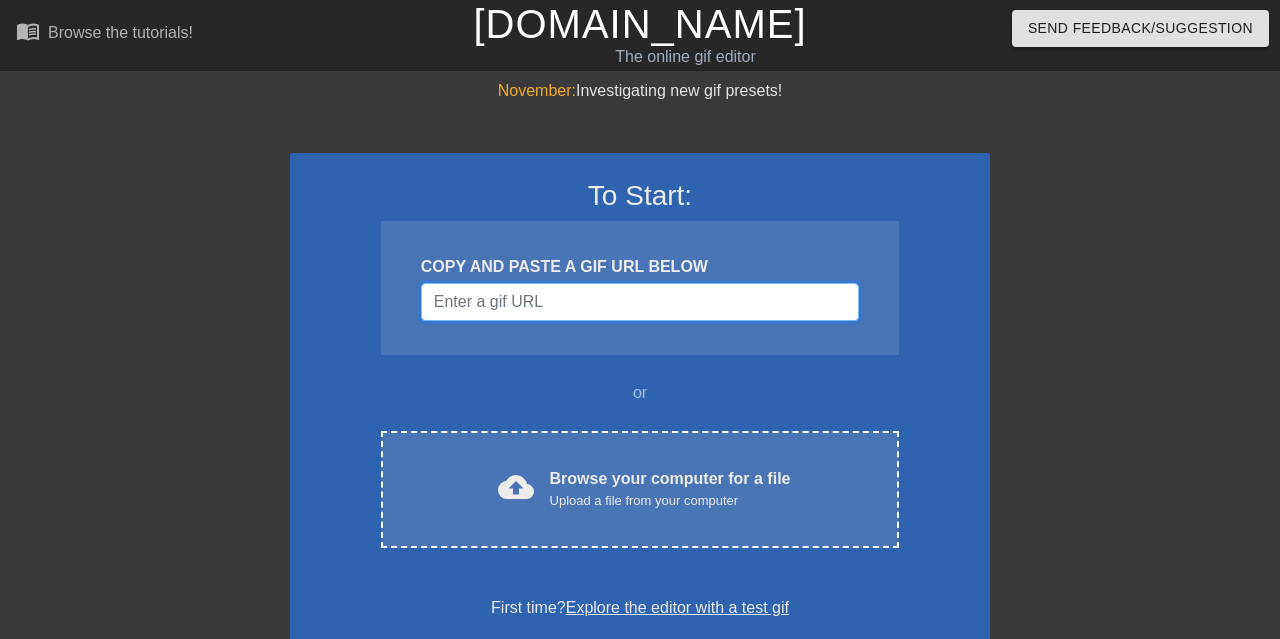 click at bounding box center [640, 302] 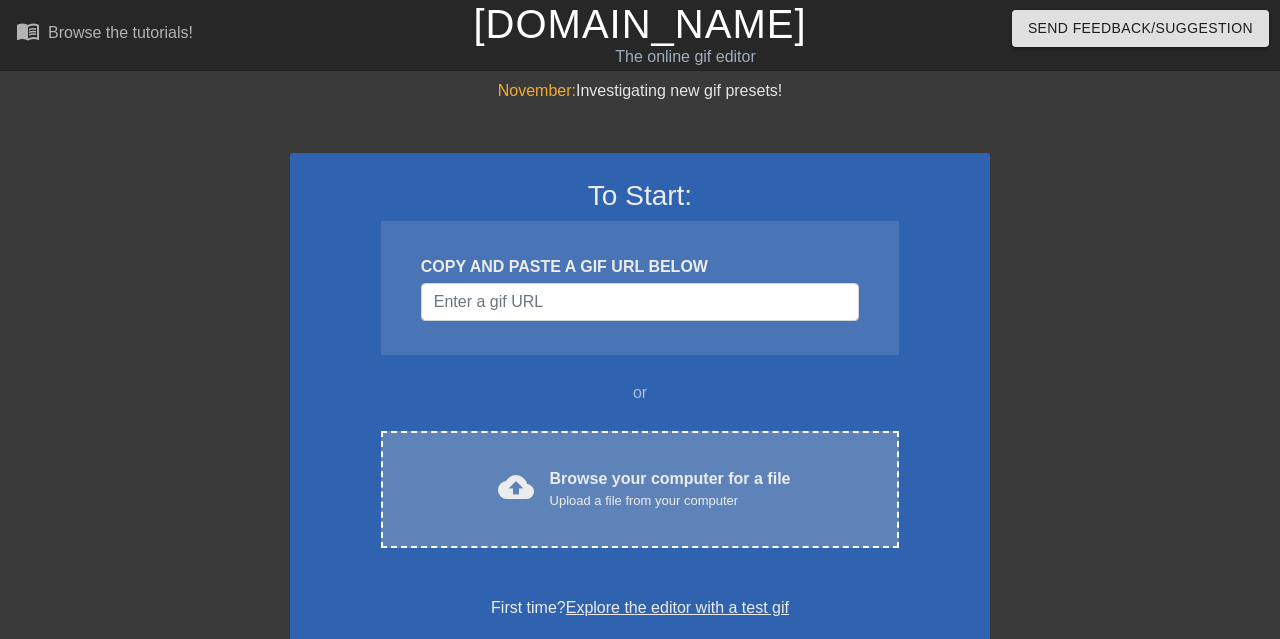 click on "Upload a file from your computer" at bounding box center (670, 501) 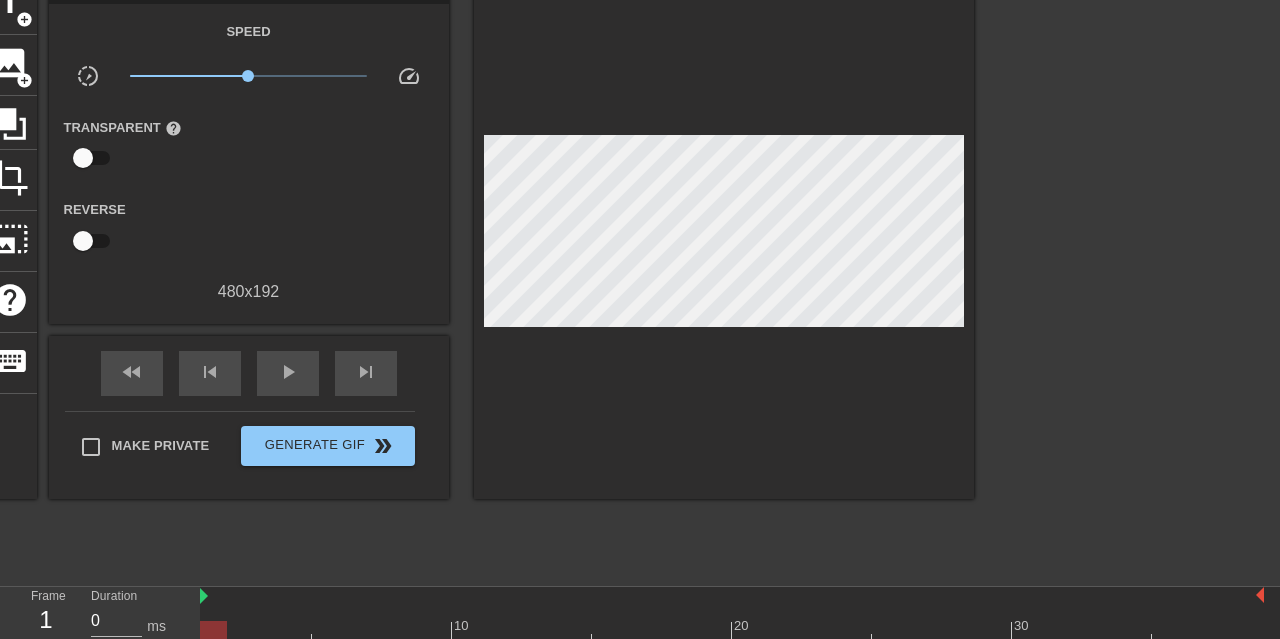 scroll, scrollTop: 208, scrollLeft: 0, axis: vertical 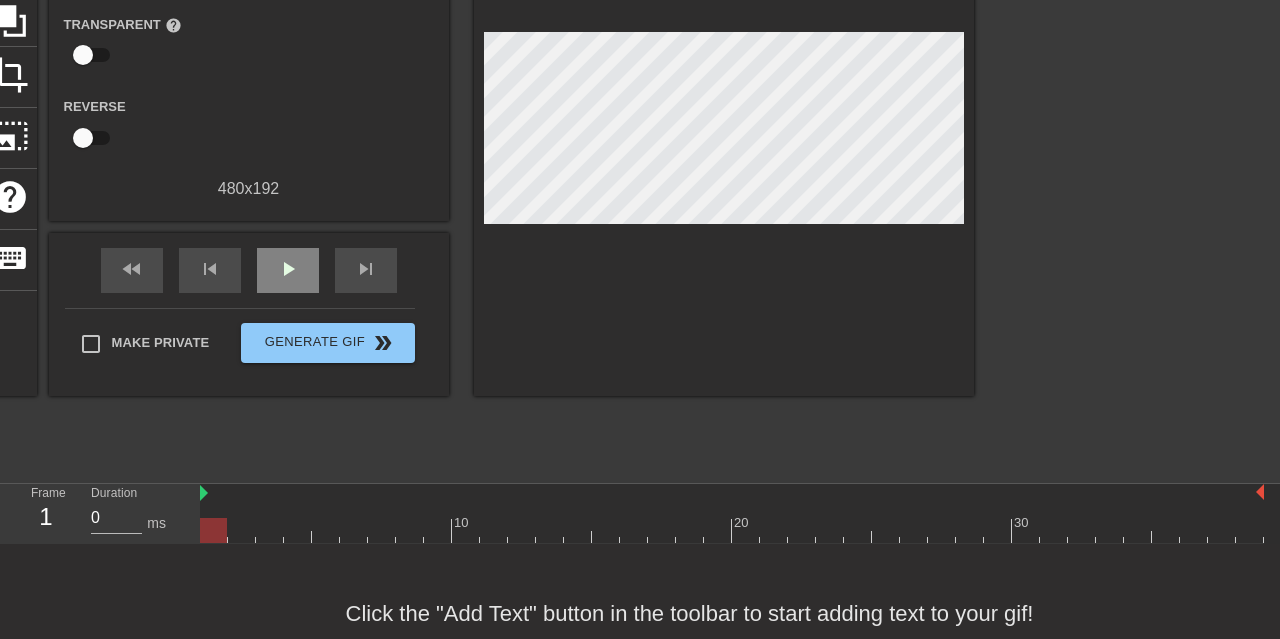 click on "play_arrow" at bounding box center [288, 270] 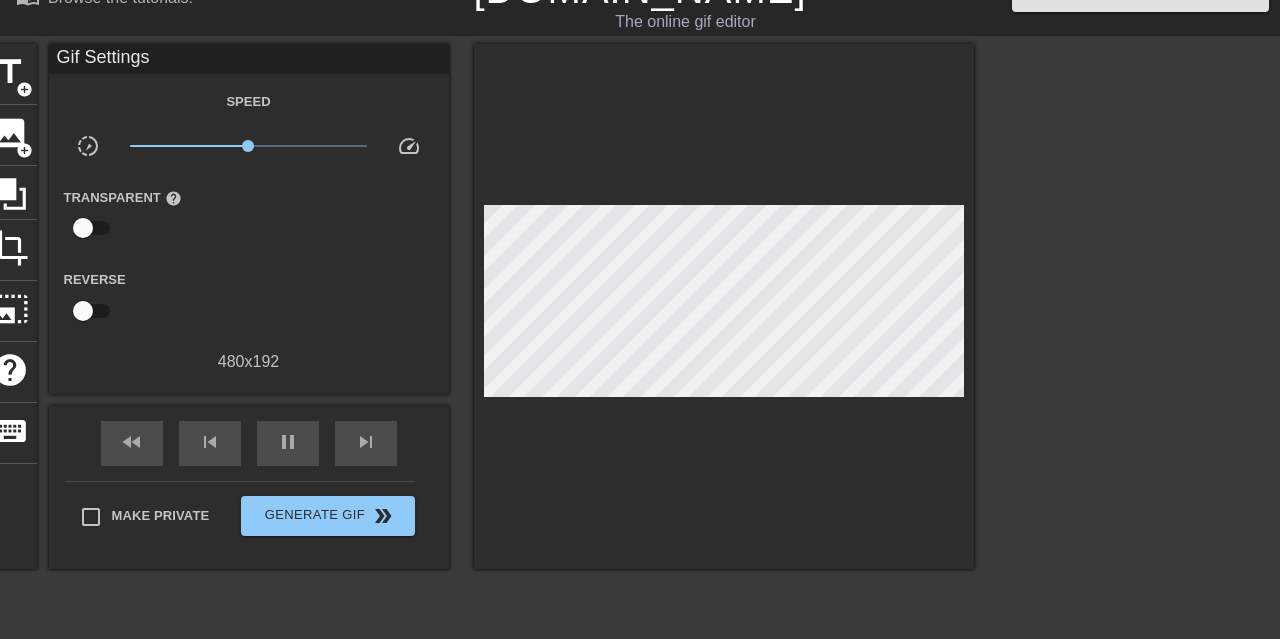 scroll, scrollTop: 0, scrollLeft: 0, axis: both 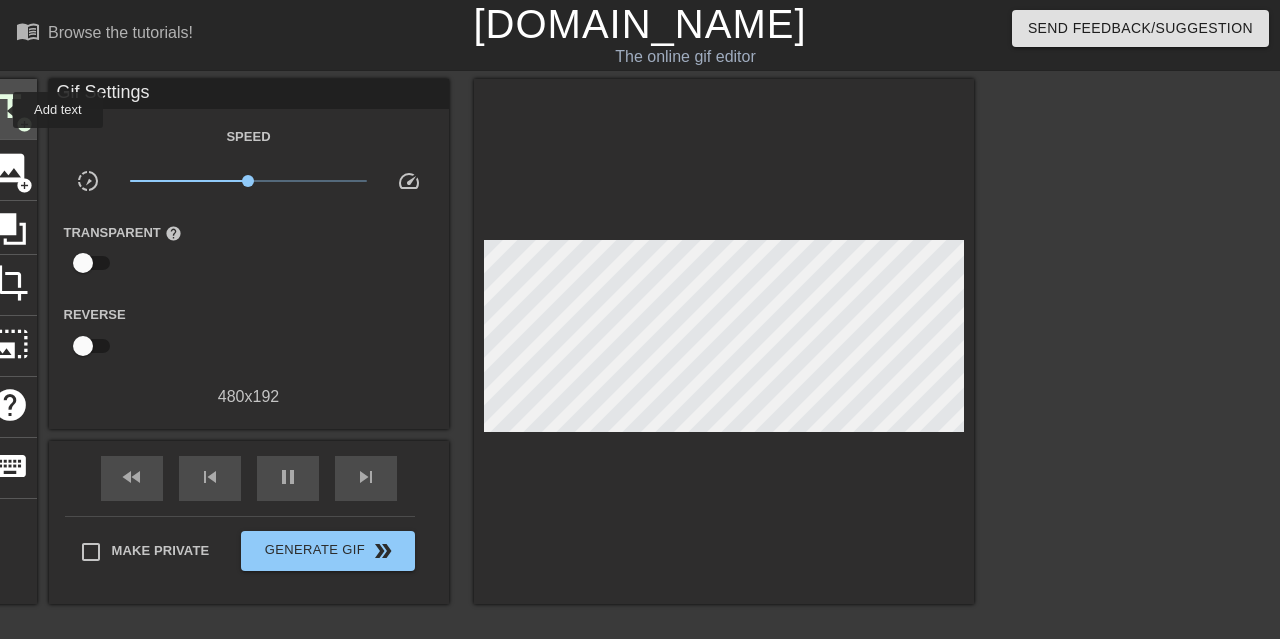 click on "title" at bounding box center (10, 107) 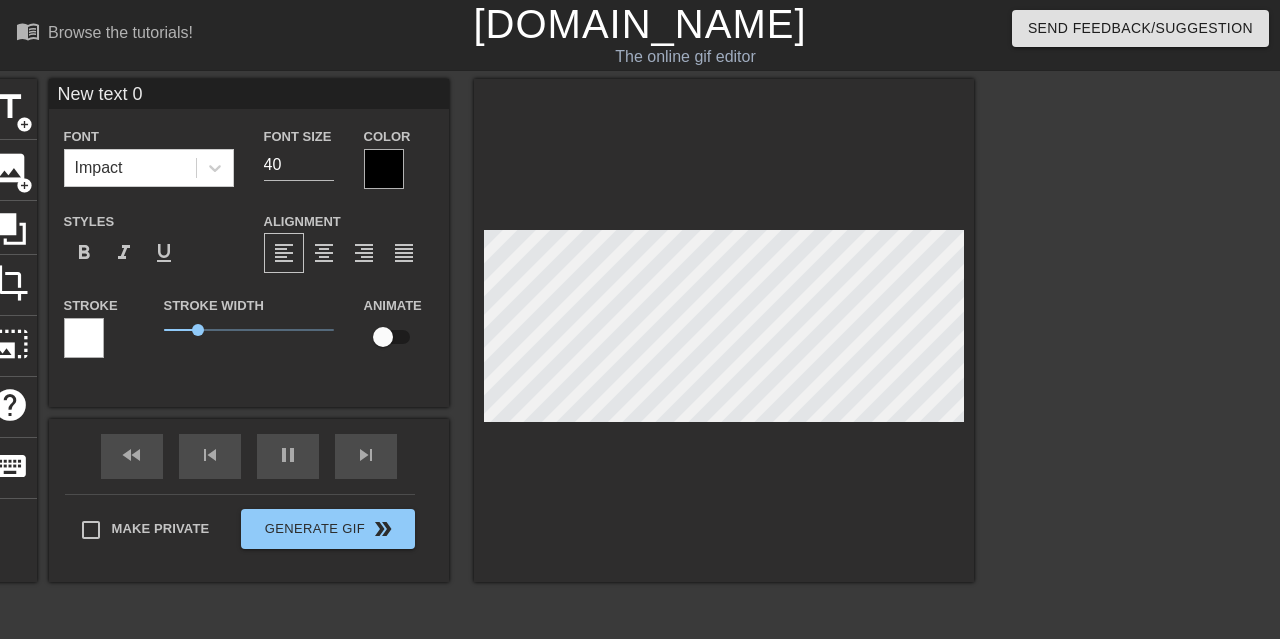 scroll, scrollTop: 0, scrollLeft: 2, axis: horizontal 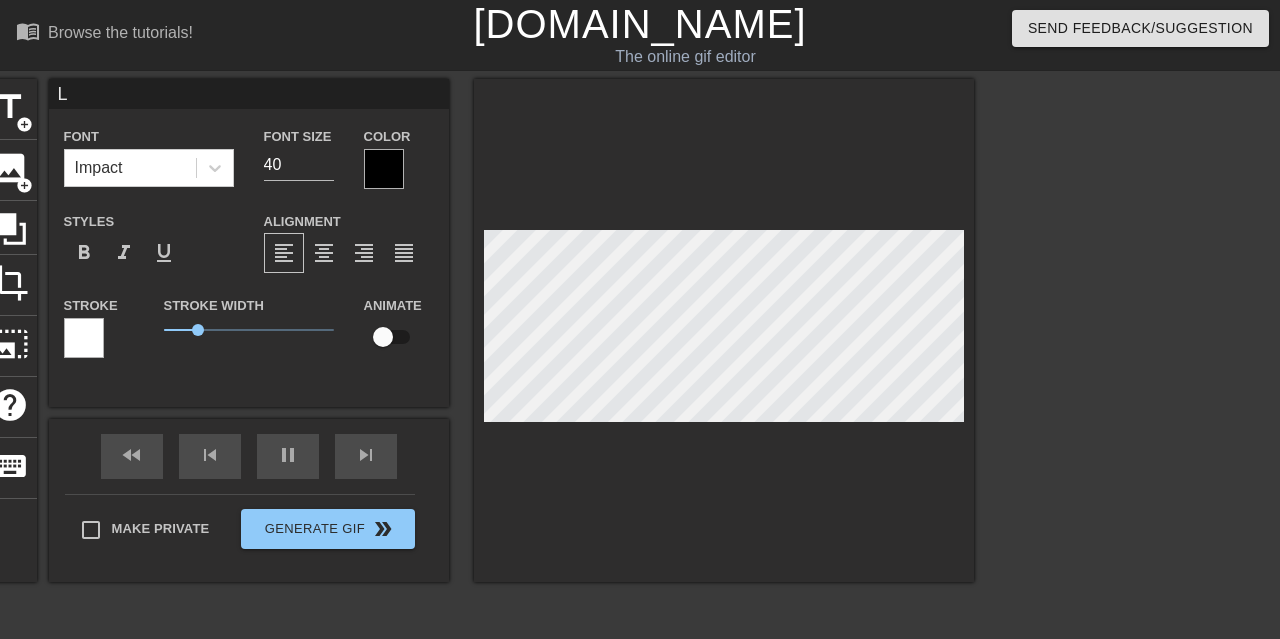type on "LG" 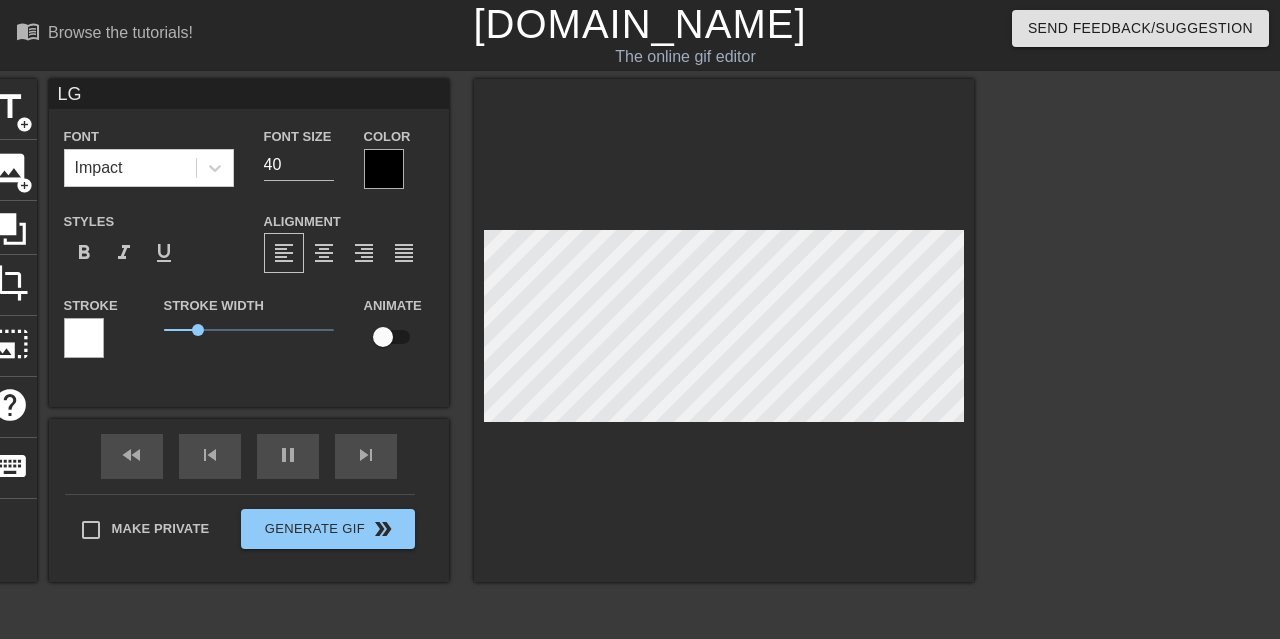 type on "LGB" 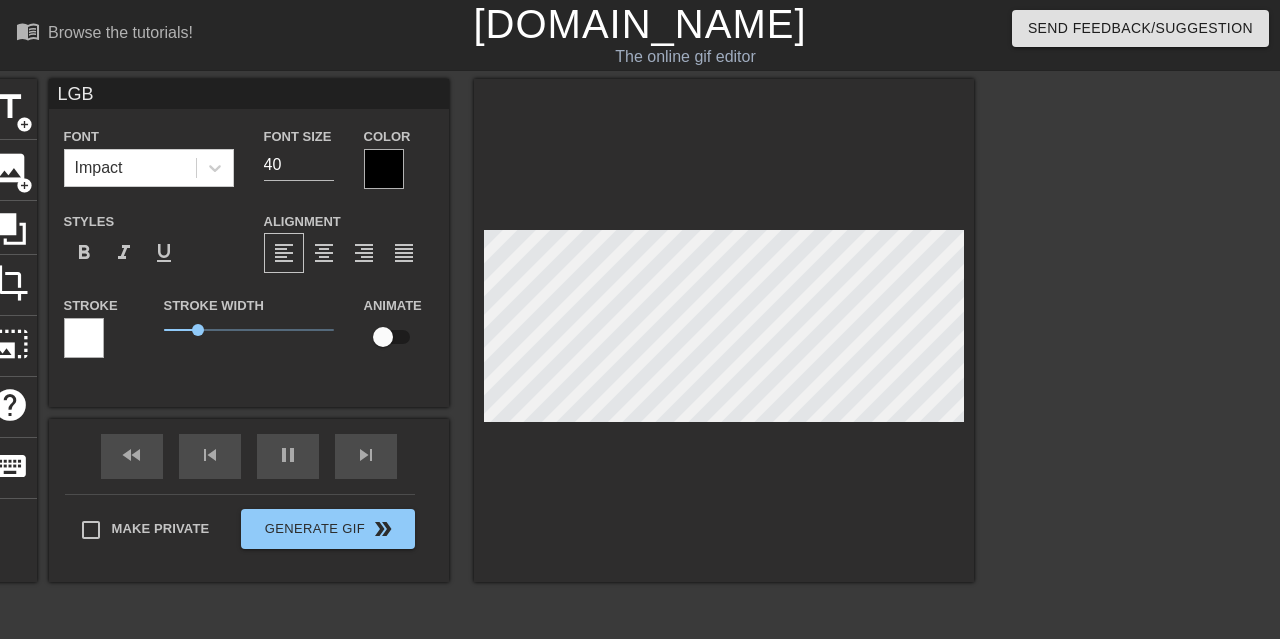 type on "LGB3" 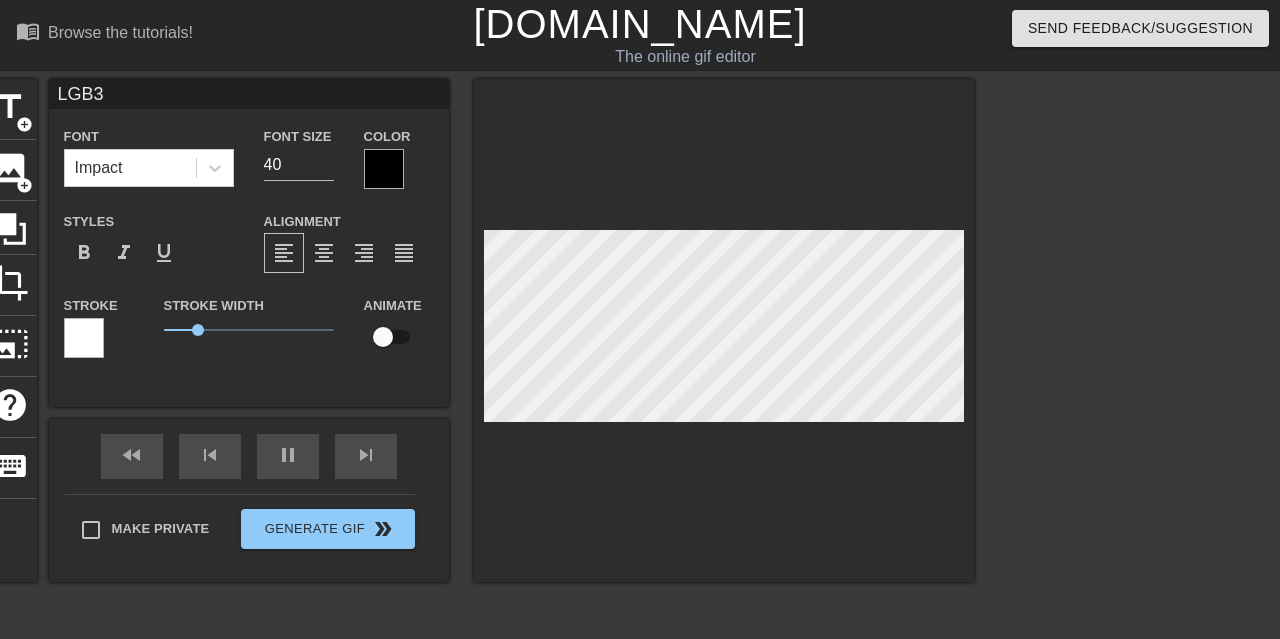 type on "LGB3" 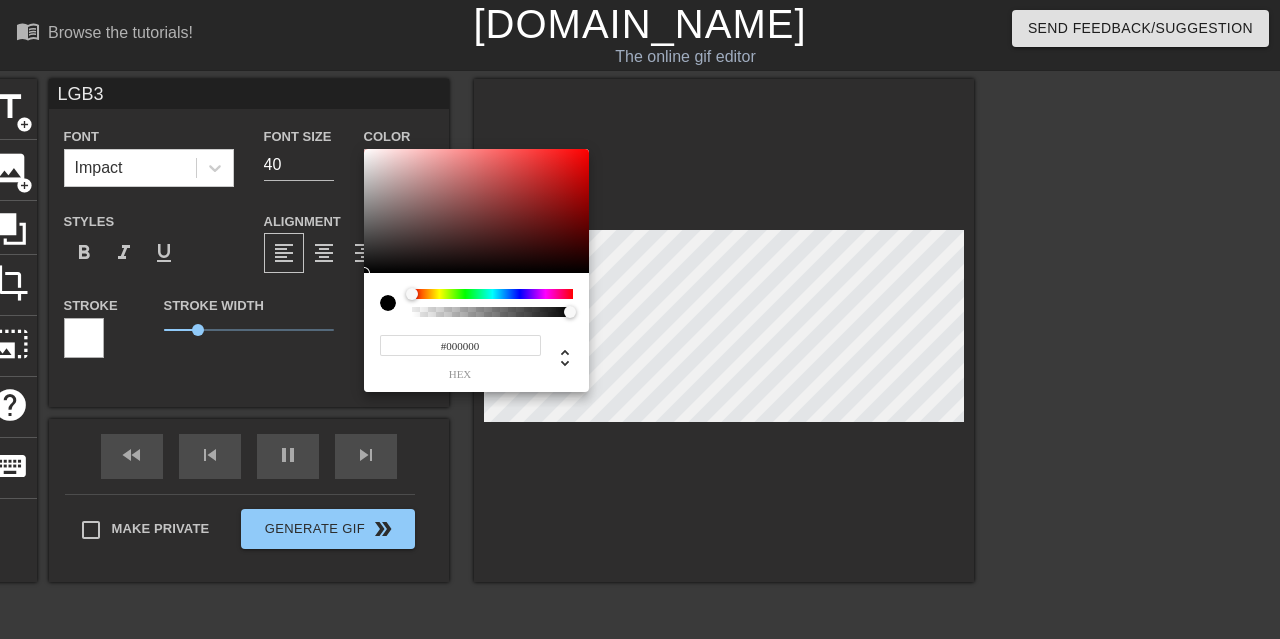 type on "100" 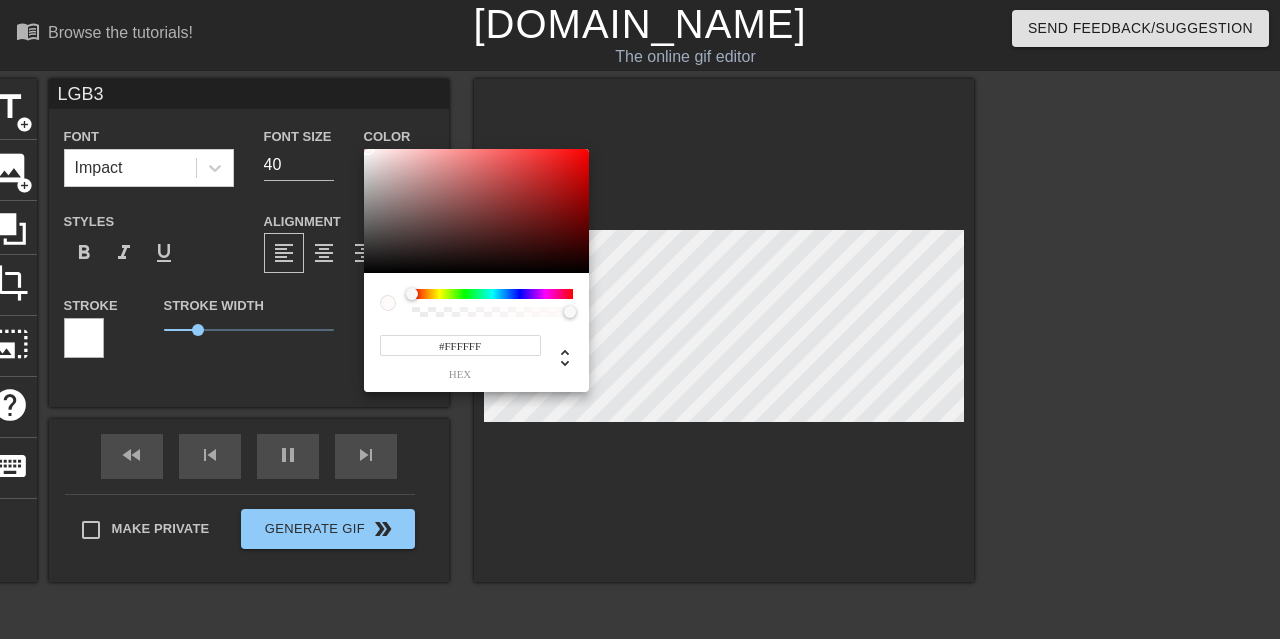 drag, startPoint x: 376, startPoint y: 130, endPoint x: 357, endPoint y: 86, distance: 47.92703 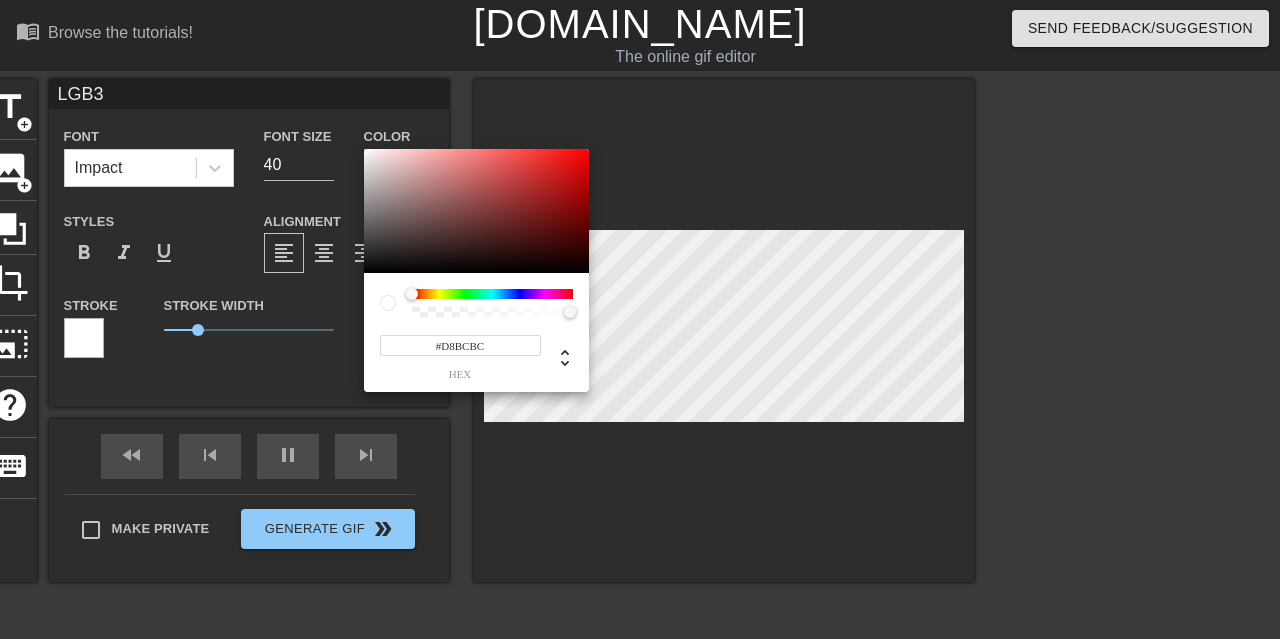 type on "#FFFFFF" 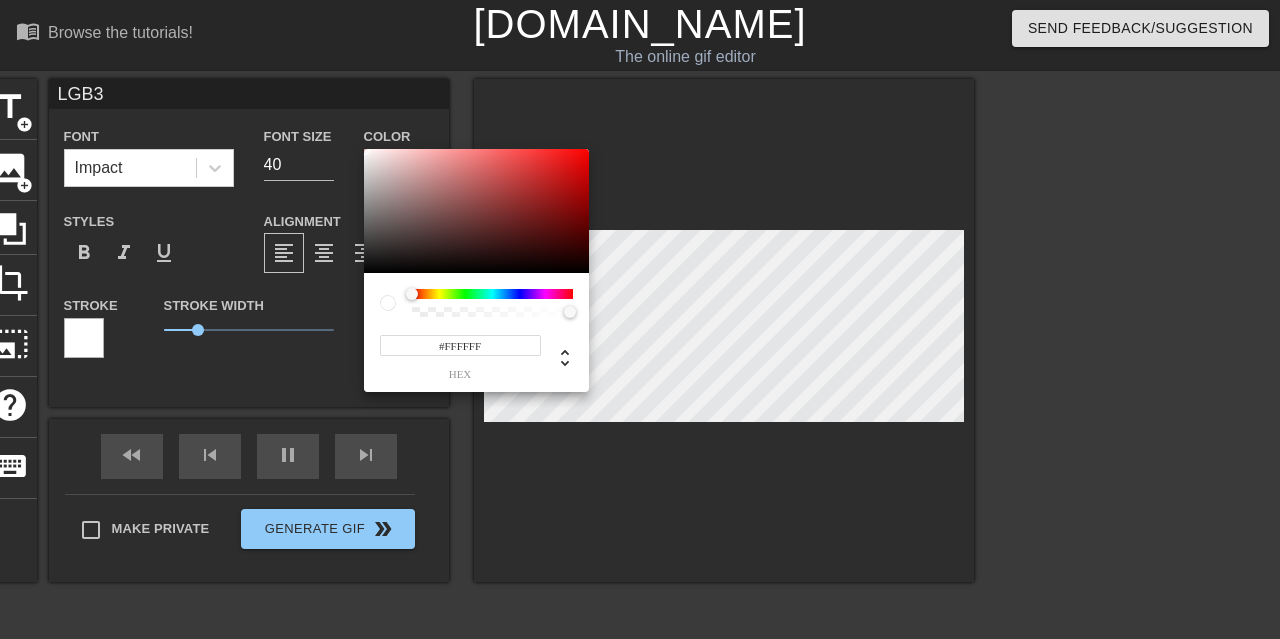 drag, startPoint x: 411, startPoint y: 181, endPoint x: 315, endPoint y: 121, distance: 113.20777 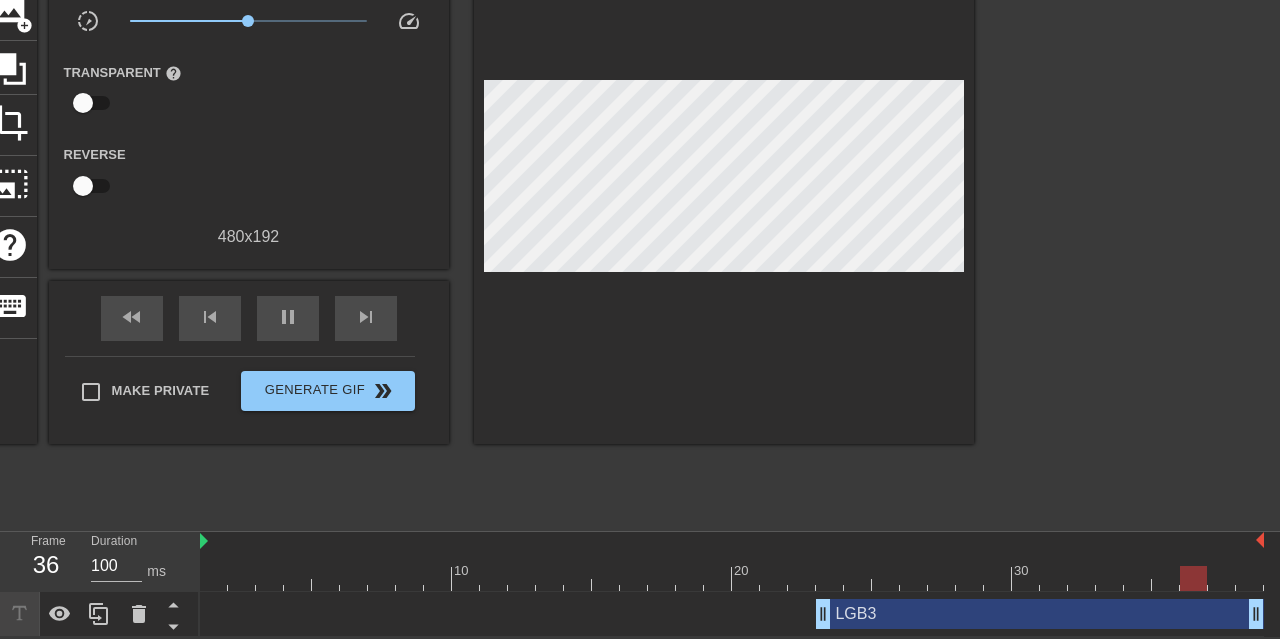 scroll, scrollTop: 162, scrollLeft: 0, axis: vertical 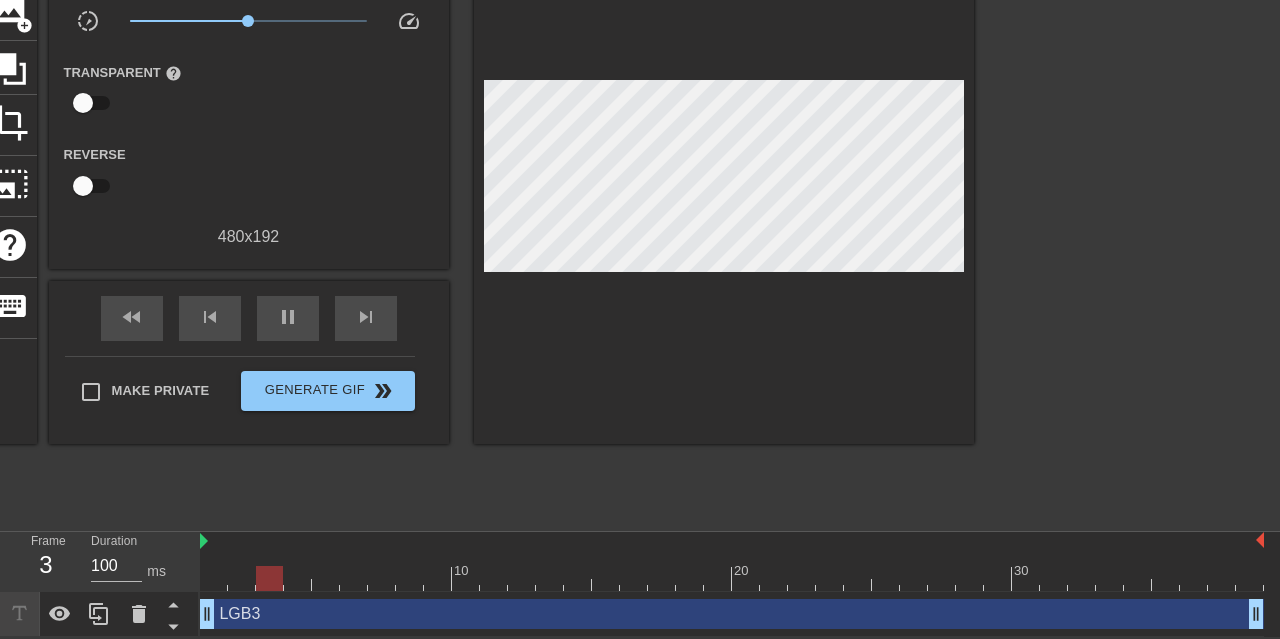 drag, startPoint x: 826, startPoint y: 601, endPoint x: 155, endPoint y: 582, distance: 671.2689 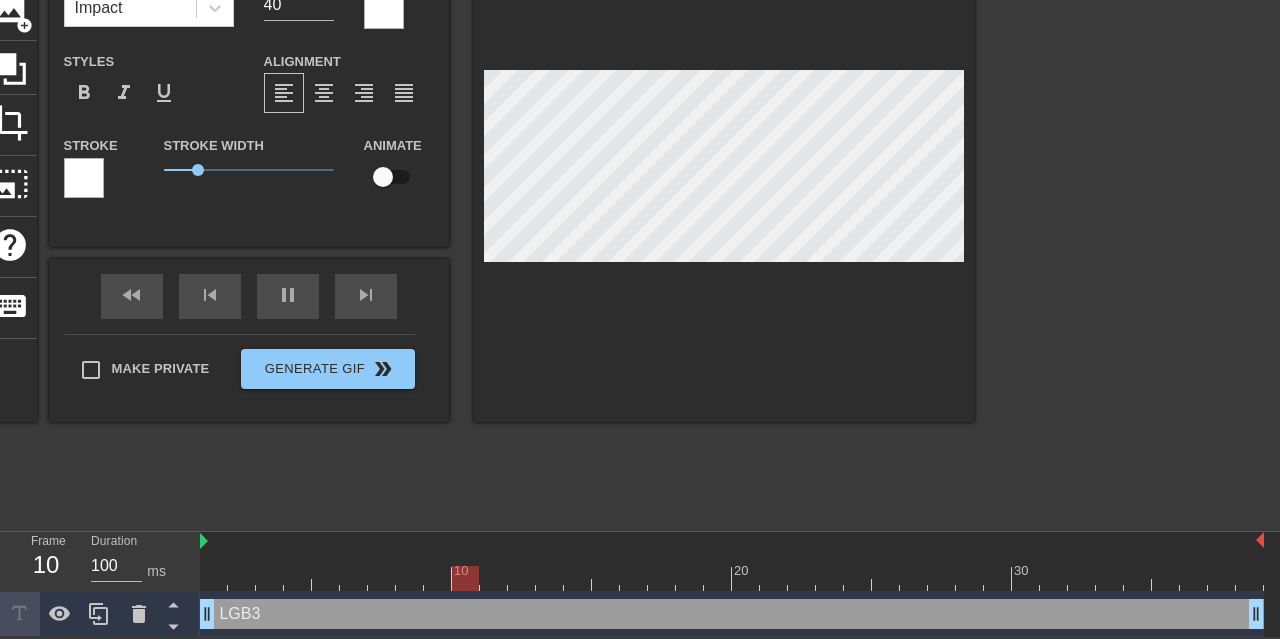 click at bounding box center (1148, 219) 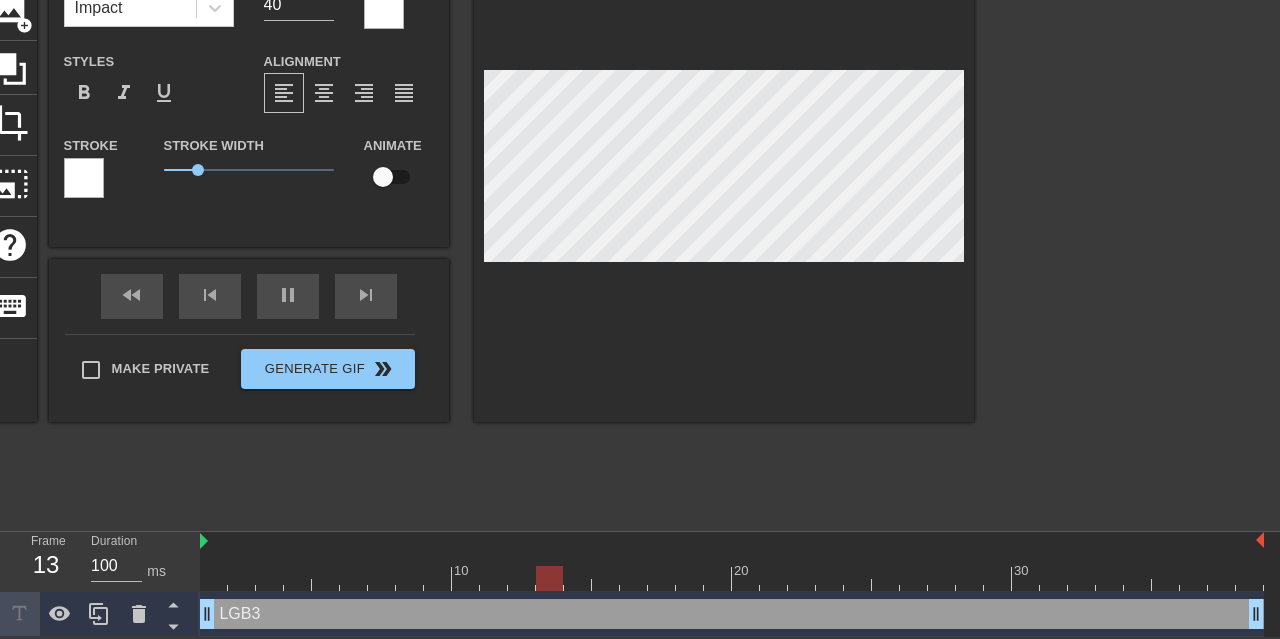 click at bounding box center [1148, 219] 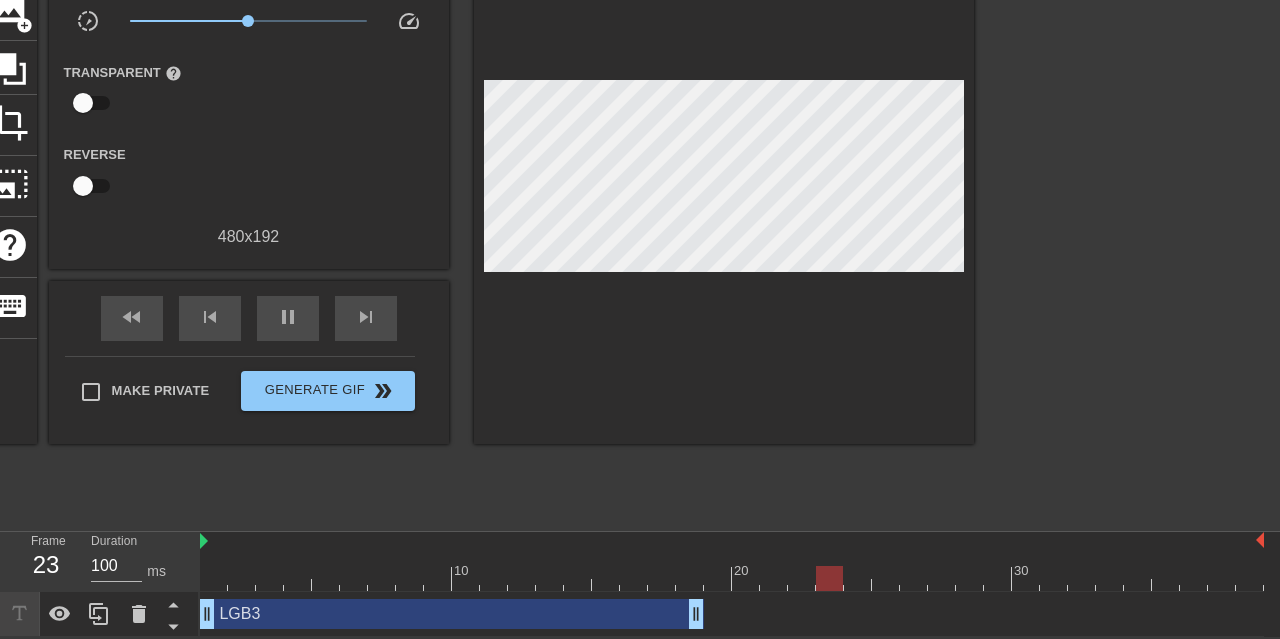 drag, startPoint x: 1253, startPoint y: 615, endPoint x: 705, endPoint y: 597, distance: 548.29553 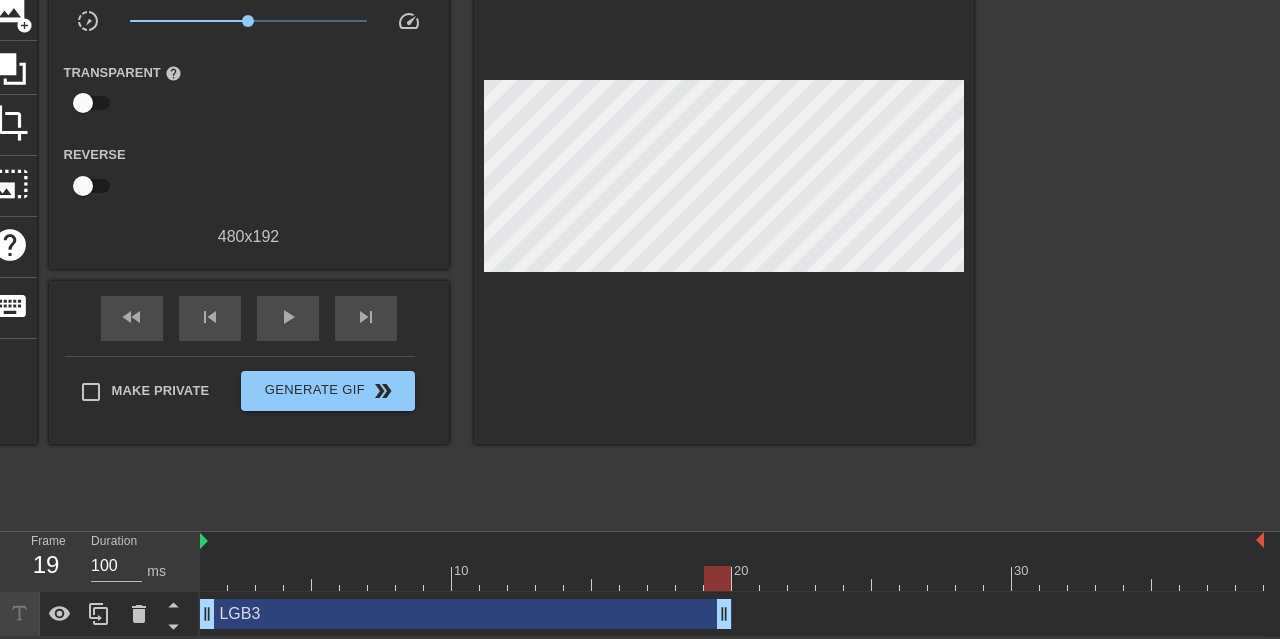 drag, startPoint x: 695, startPoint y: 603, endPoint x: 733, endPoint y: 615, distance: 39.849716 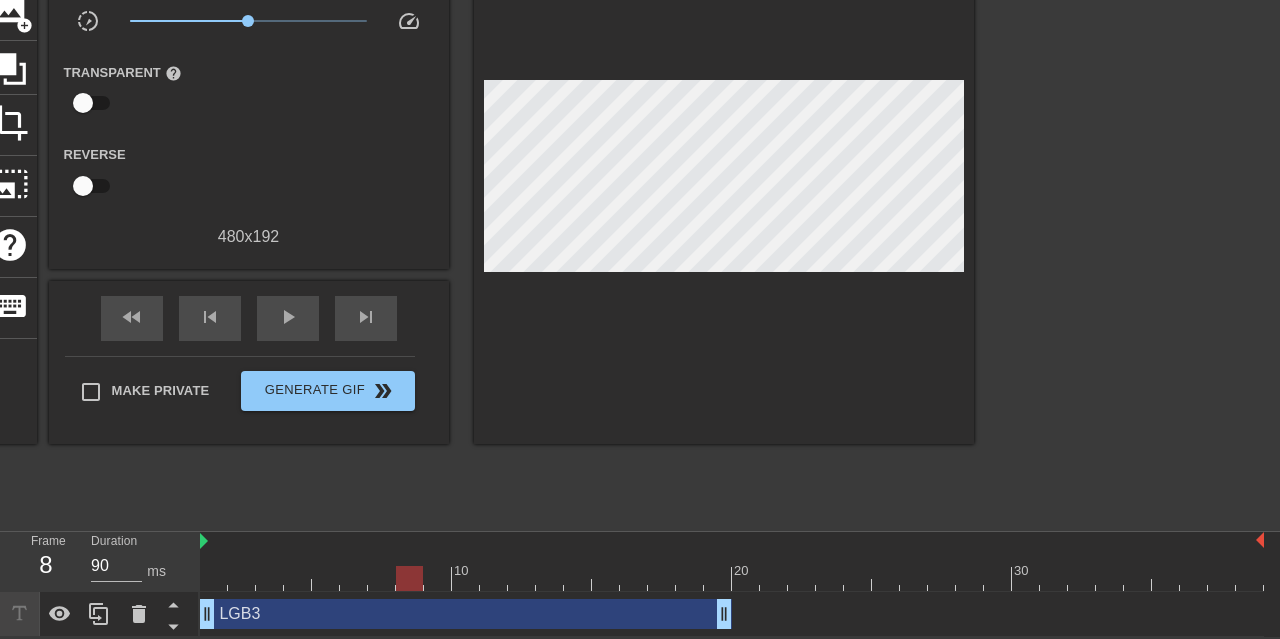 type on "0" 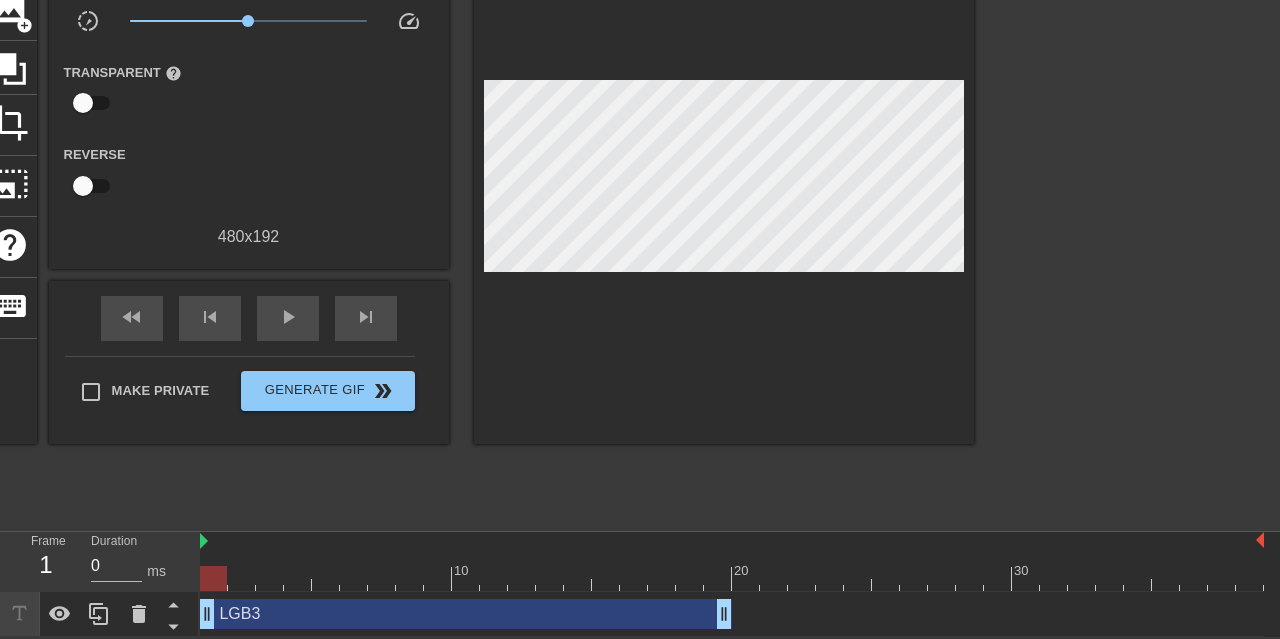 drag, startPoint x: 406, startPoint y: 575, endPoint x: 149, endPoint y: 583, distance: 257.12448 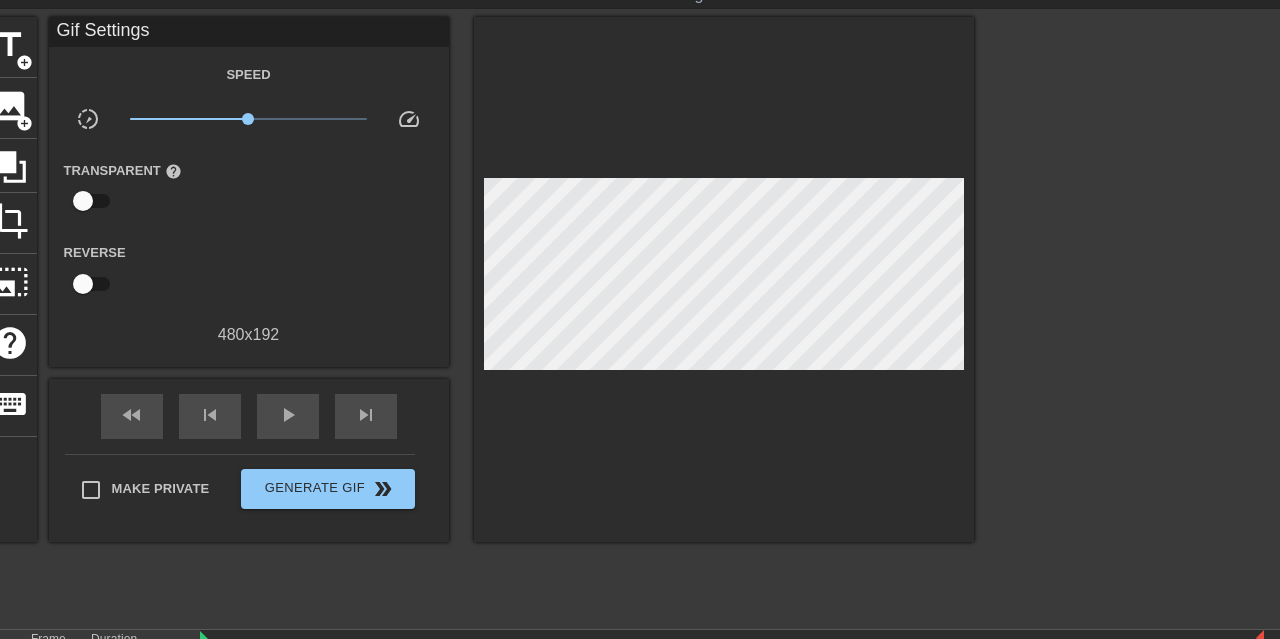 scroll, scrollTop: 0, scrollLeft: 0, axis: both 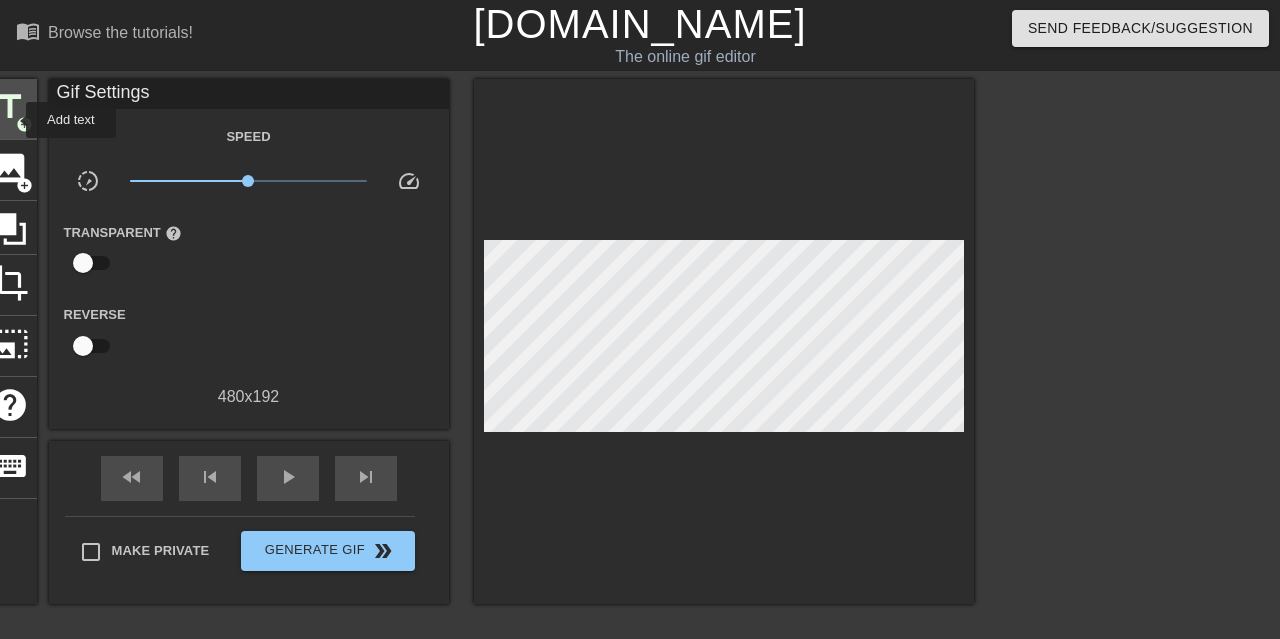 click on "title" at bounding box center [10, 107] 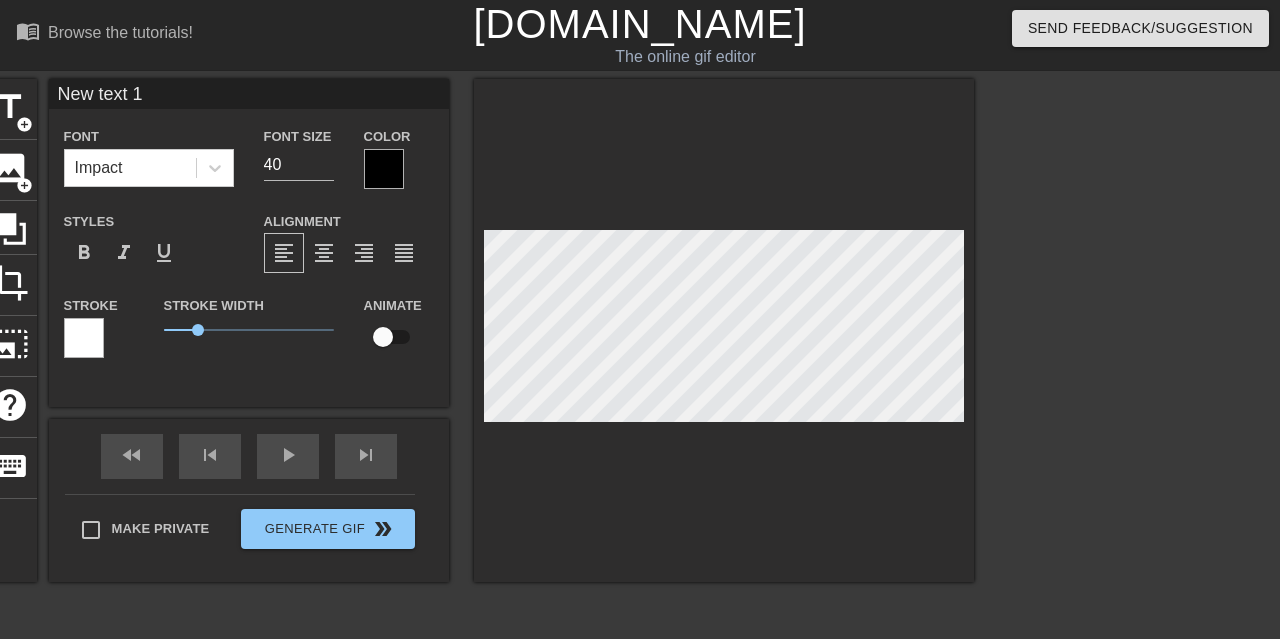 scroll, scrollTop: 0, scrollLeft: 3, axis: horizontal 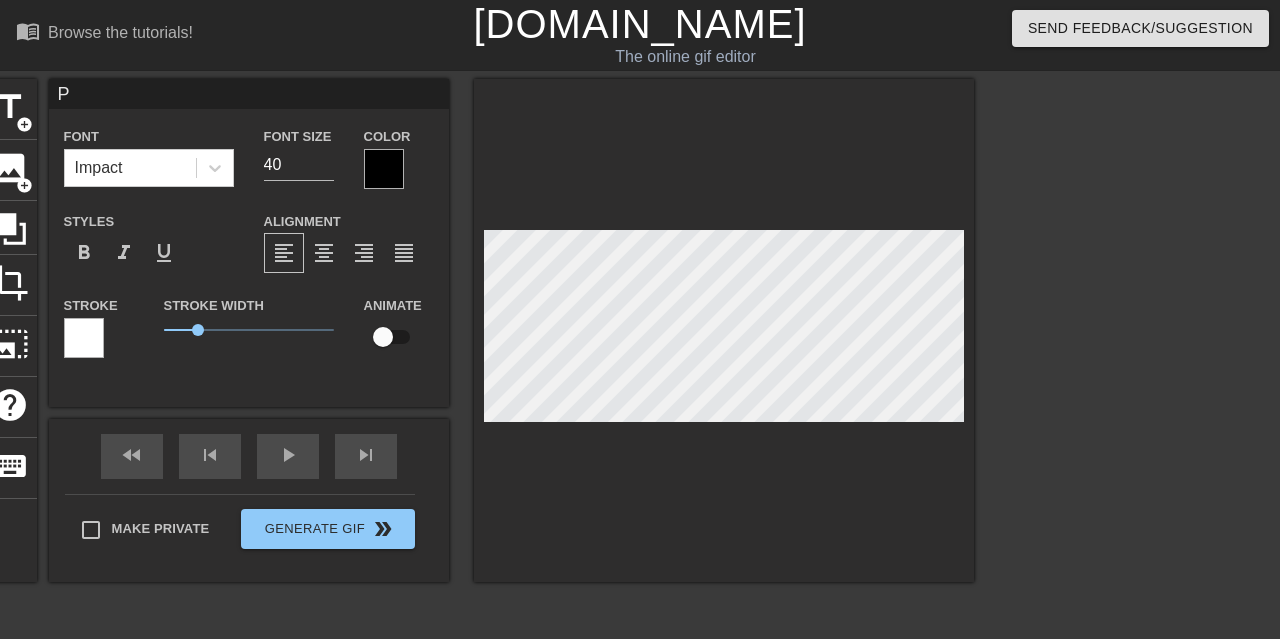 type on "PO" 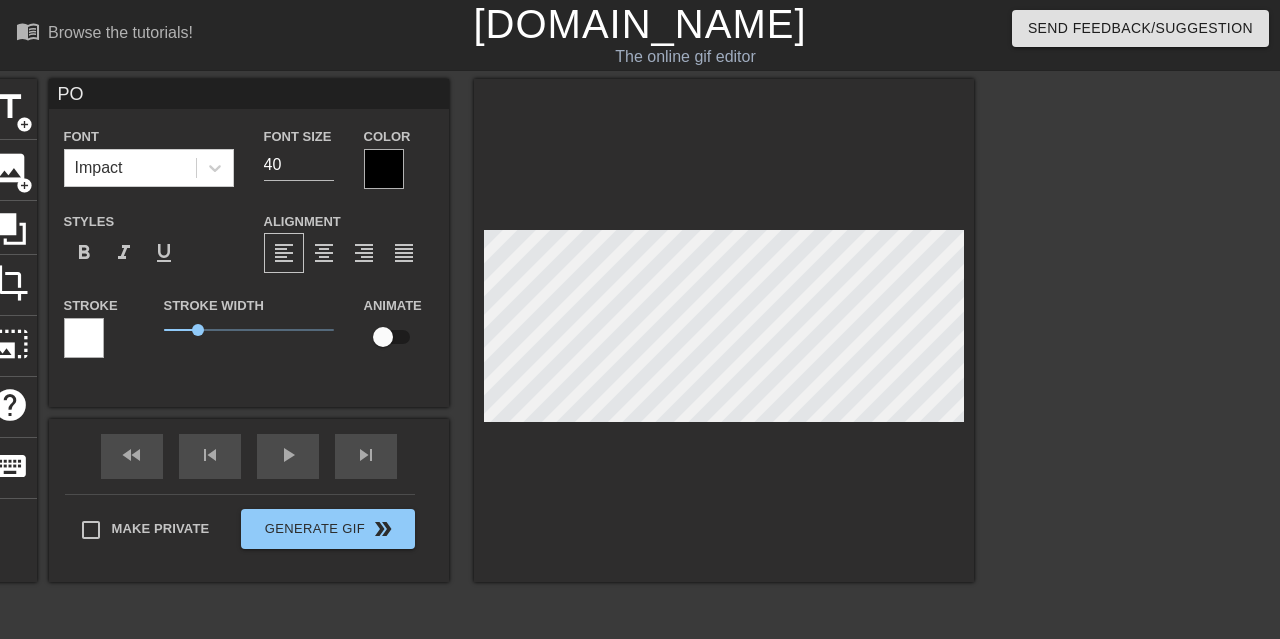 type on "POC" 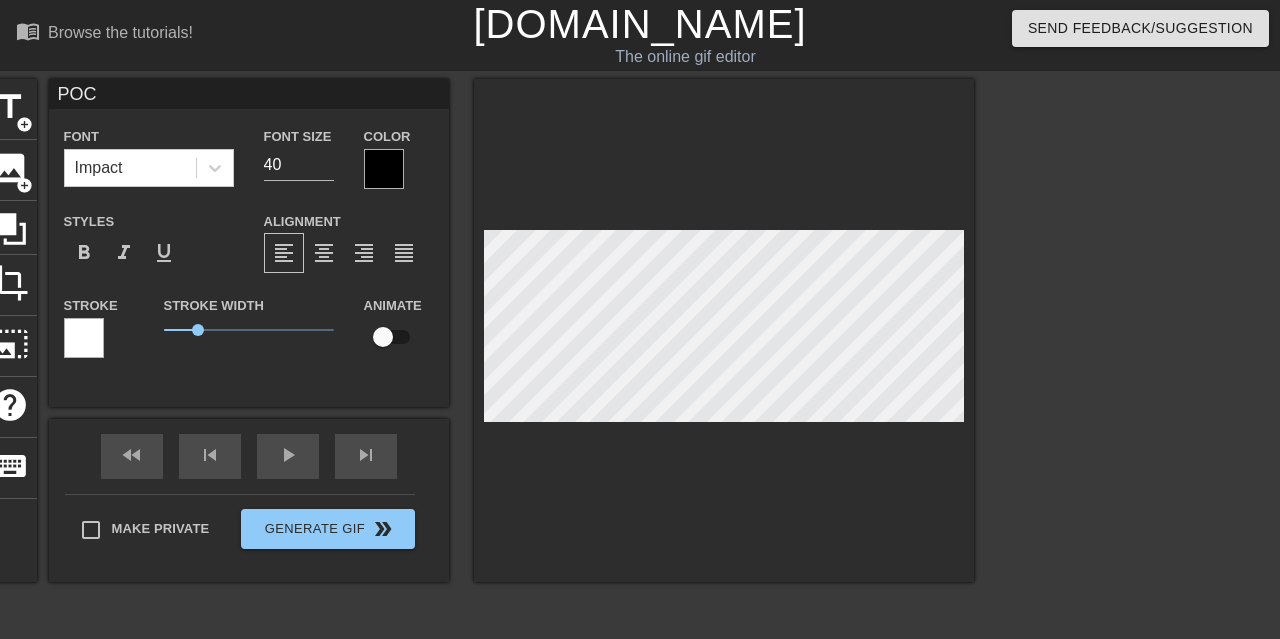 type on "POC2" 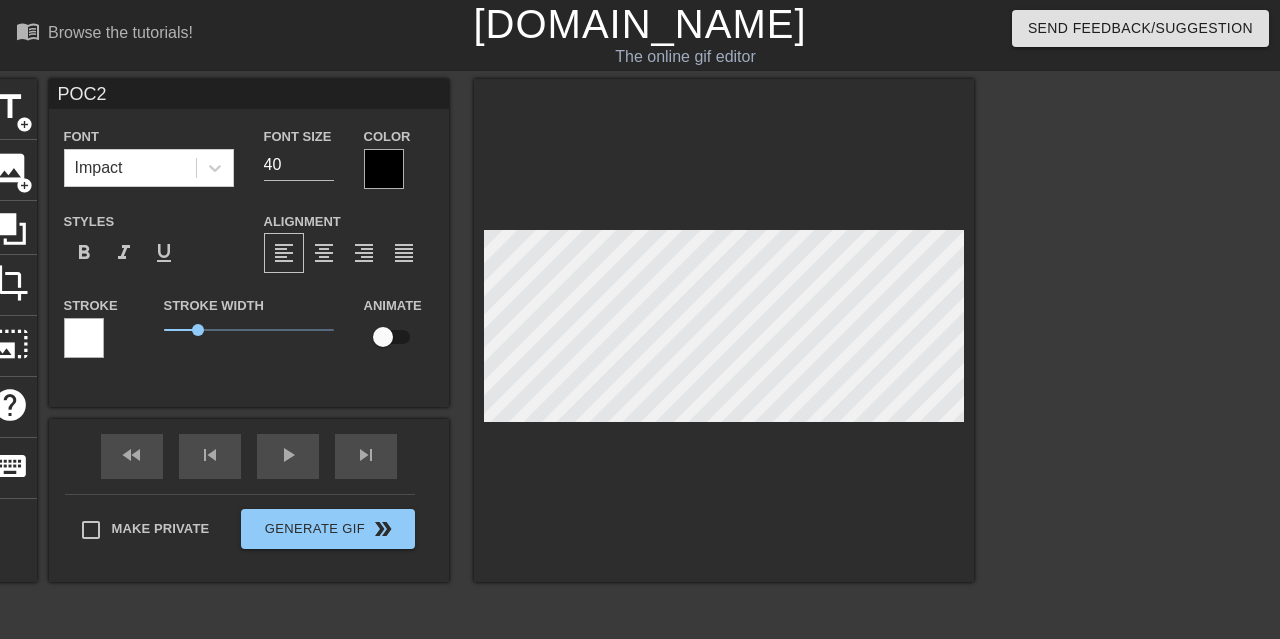 type on "POC2" 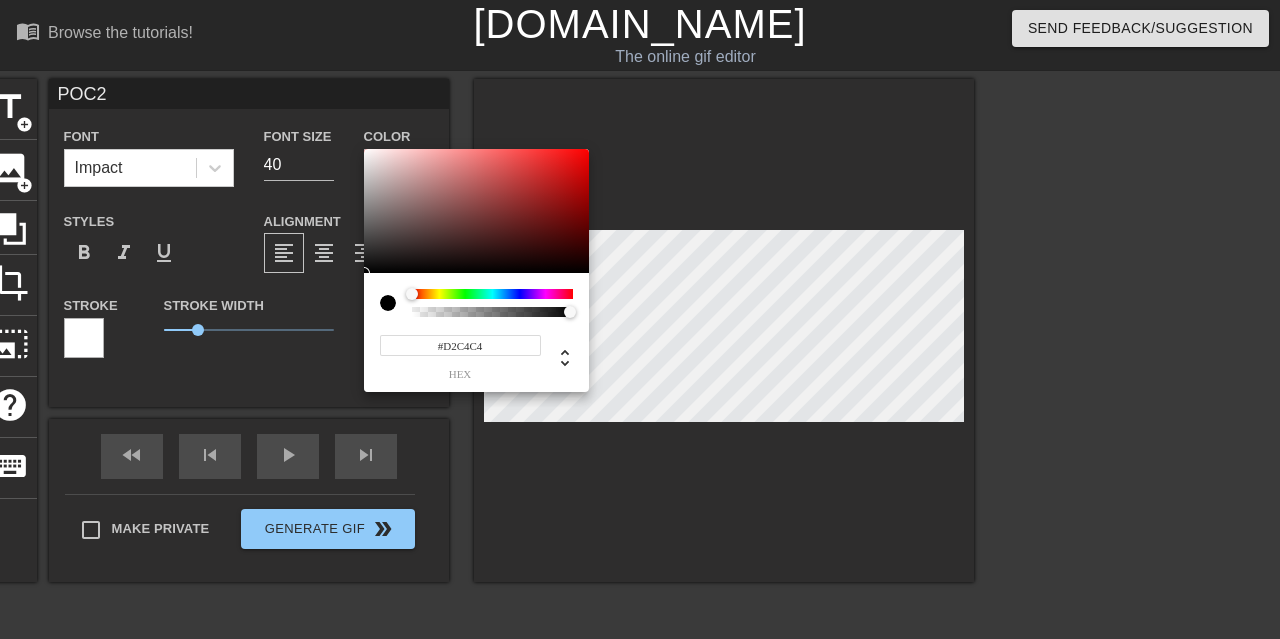 type on "#FFFFFF" 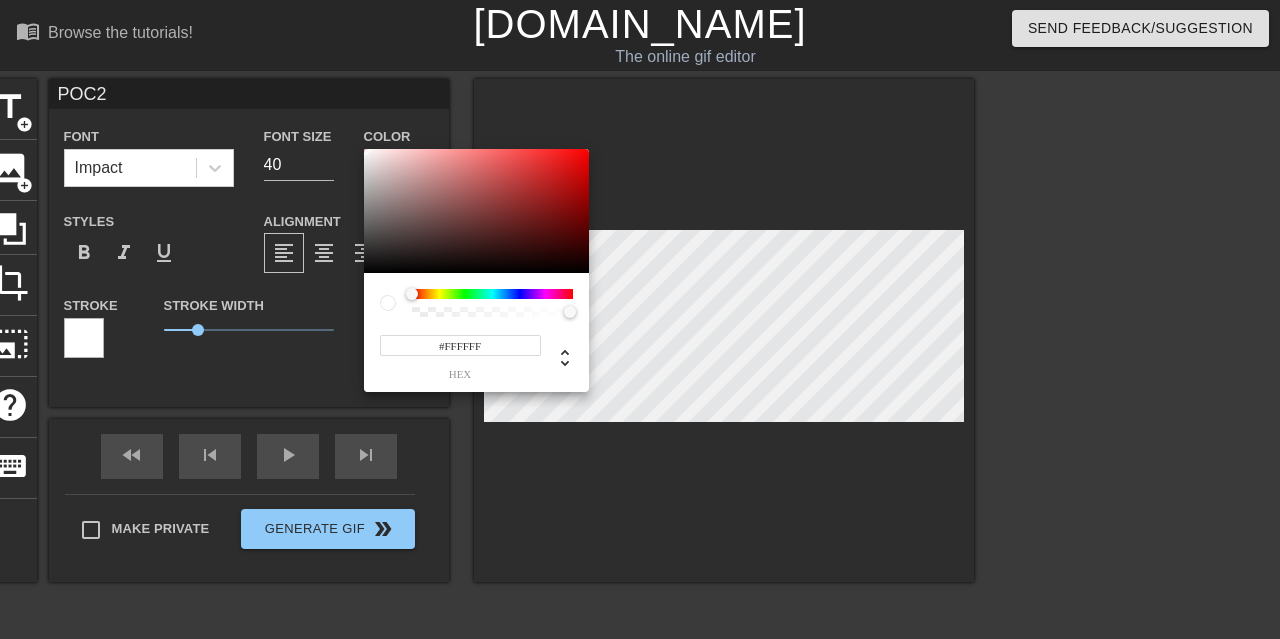 drag, startPoint x: 328, startPoint y: 131, endPoint x: 322, endPoint y: 122, distance: 10.816654 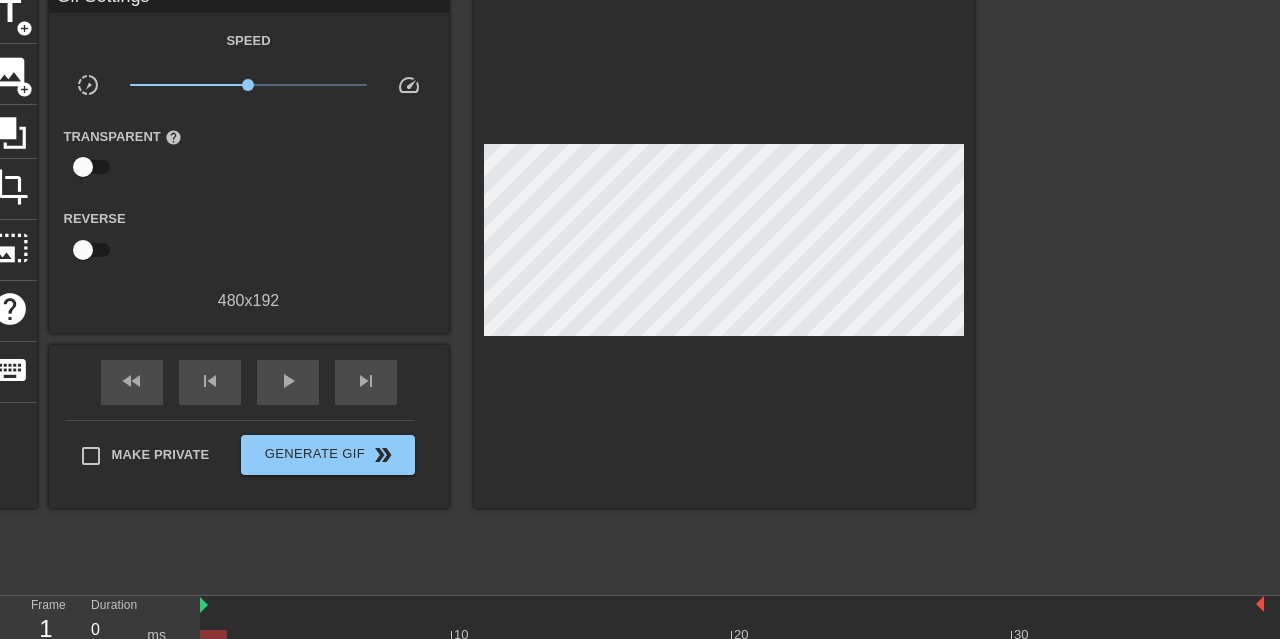 scroll, scrollTop: 207, scrollLeft: 0, axis: vertical 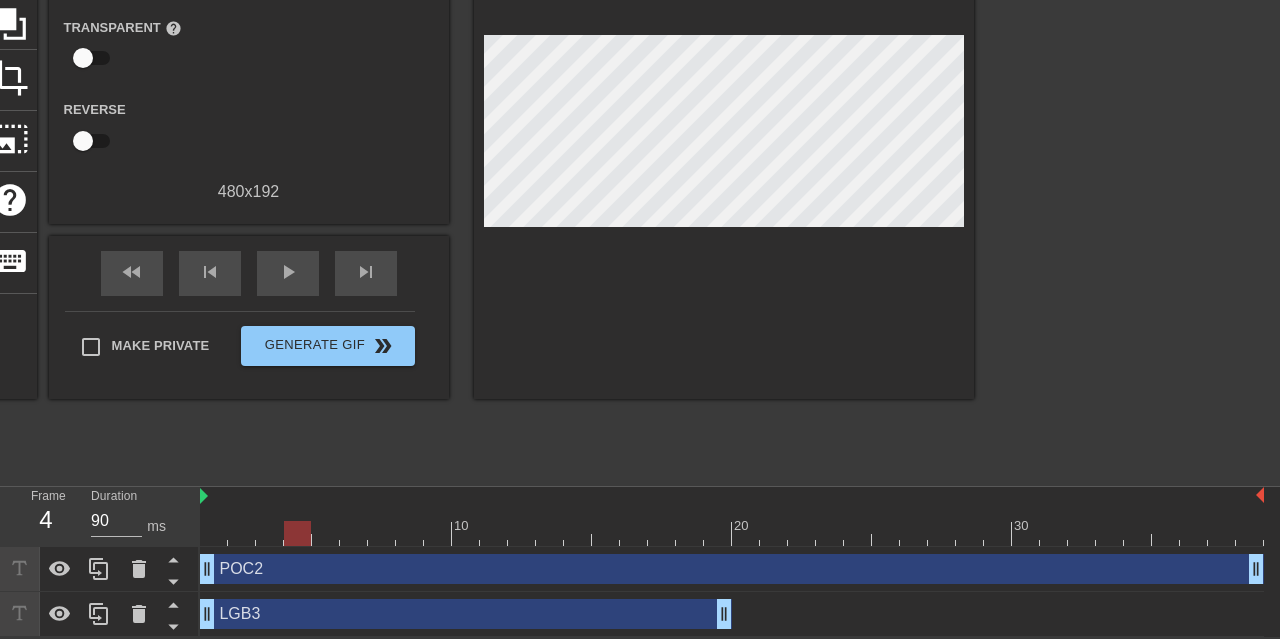type on "0" 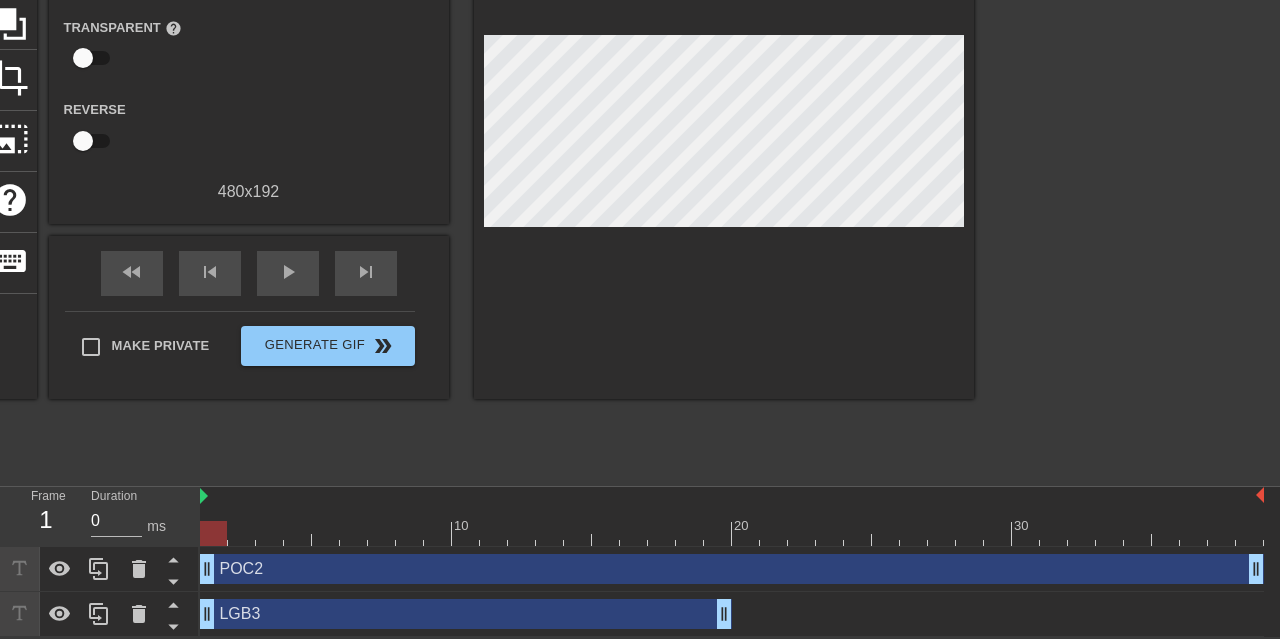 drag, startPoint x: 587, startPoint y: 533, endPoint x: 169, endPoint y: 541, distance: 418.07654 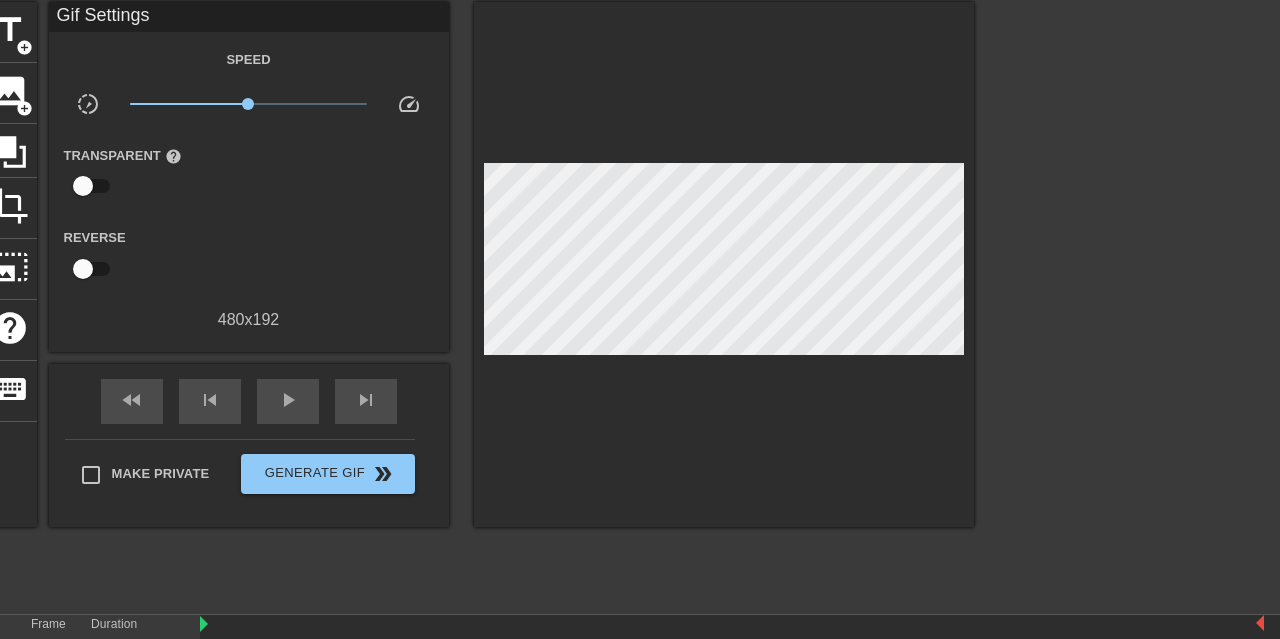 scroll, scrollTop: 0, scrollLeft: 0, axis: both 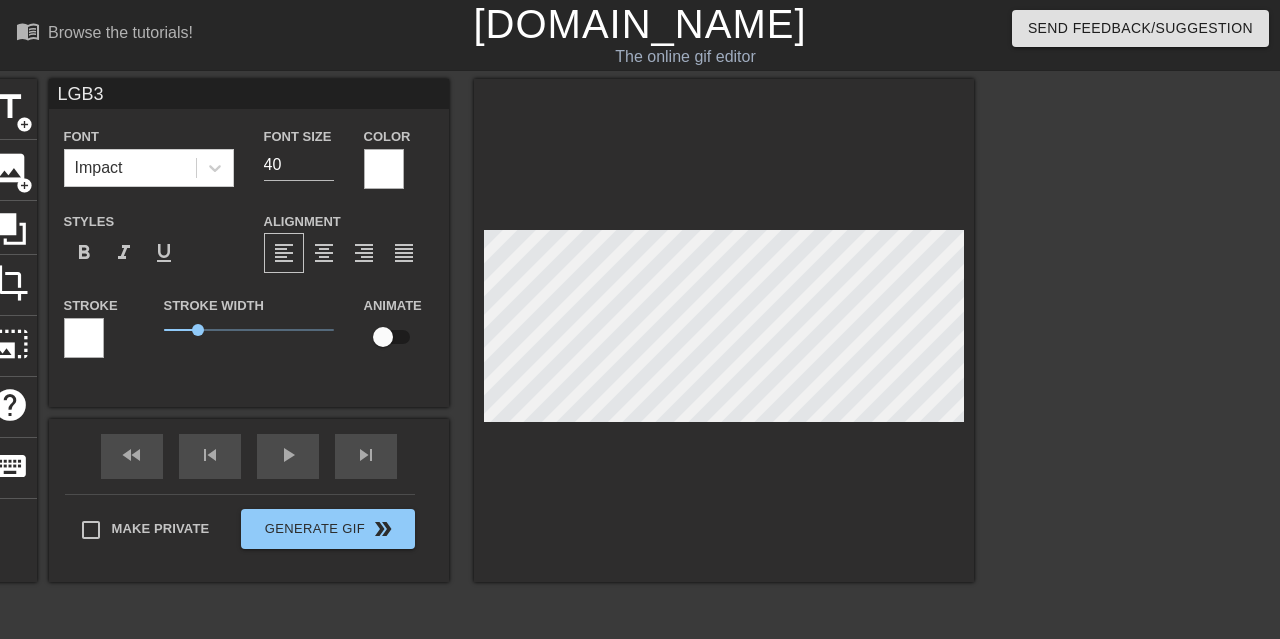 type on "POC2" 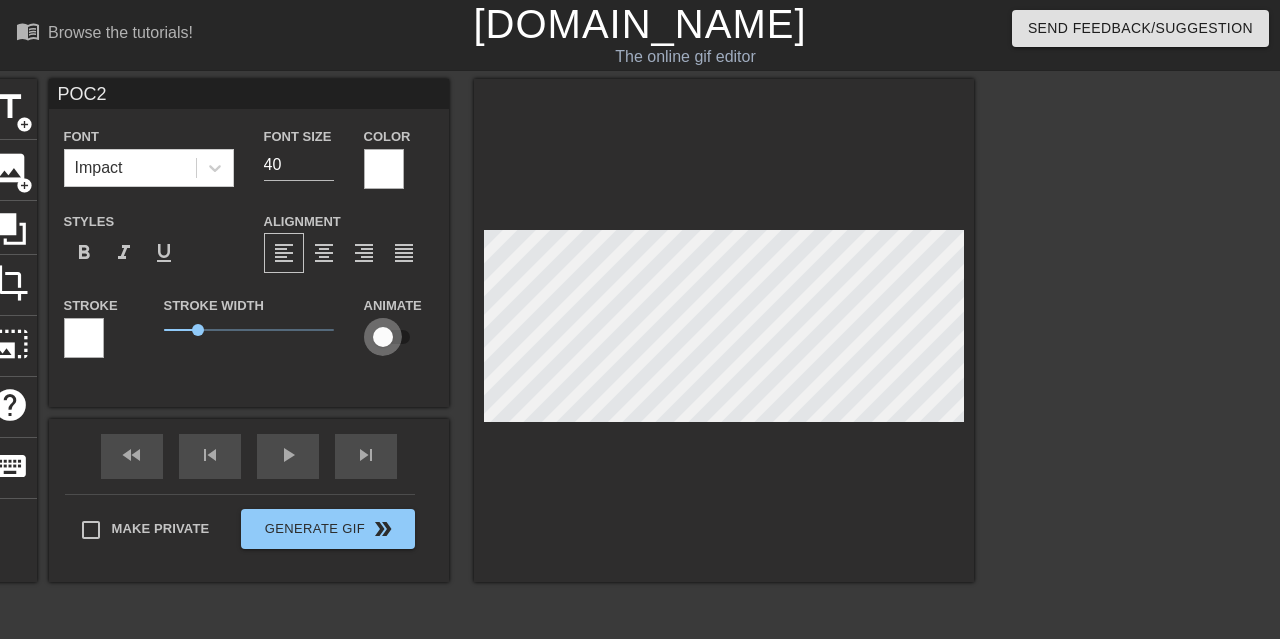 click at bounding box center (383, 337) 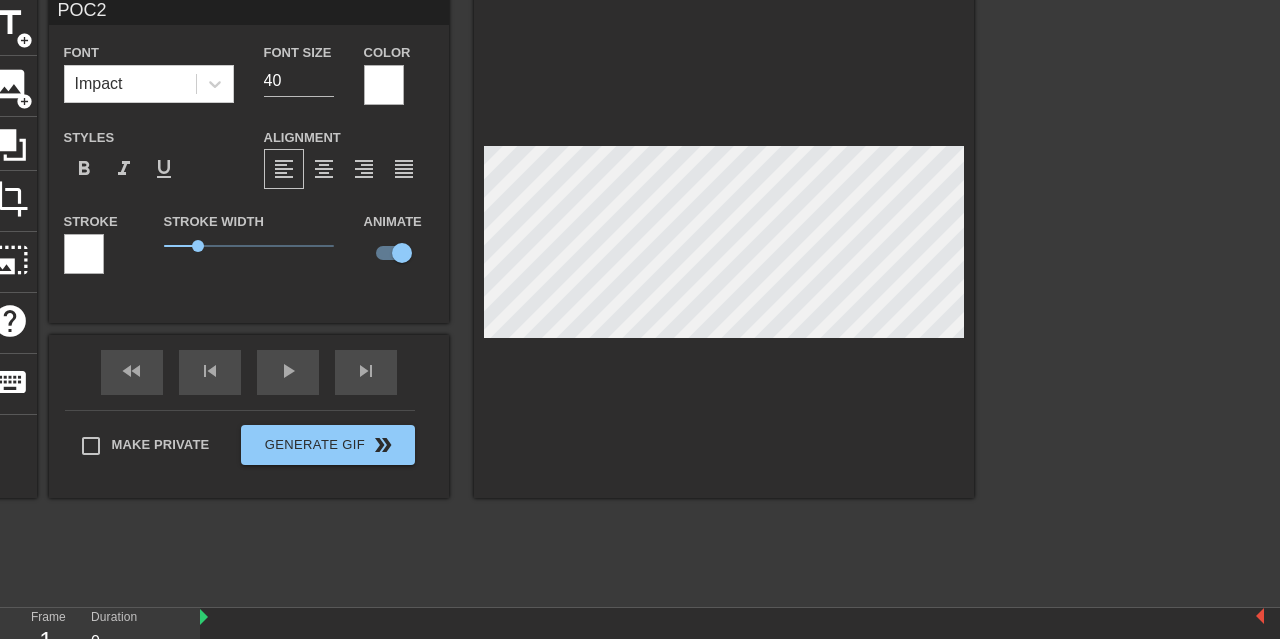scroll, scrollTop: 207, scrollLeft: 0, axis: vertical 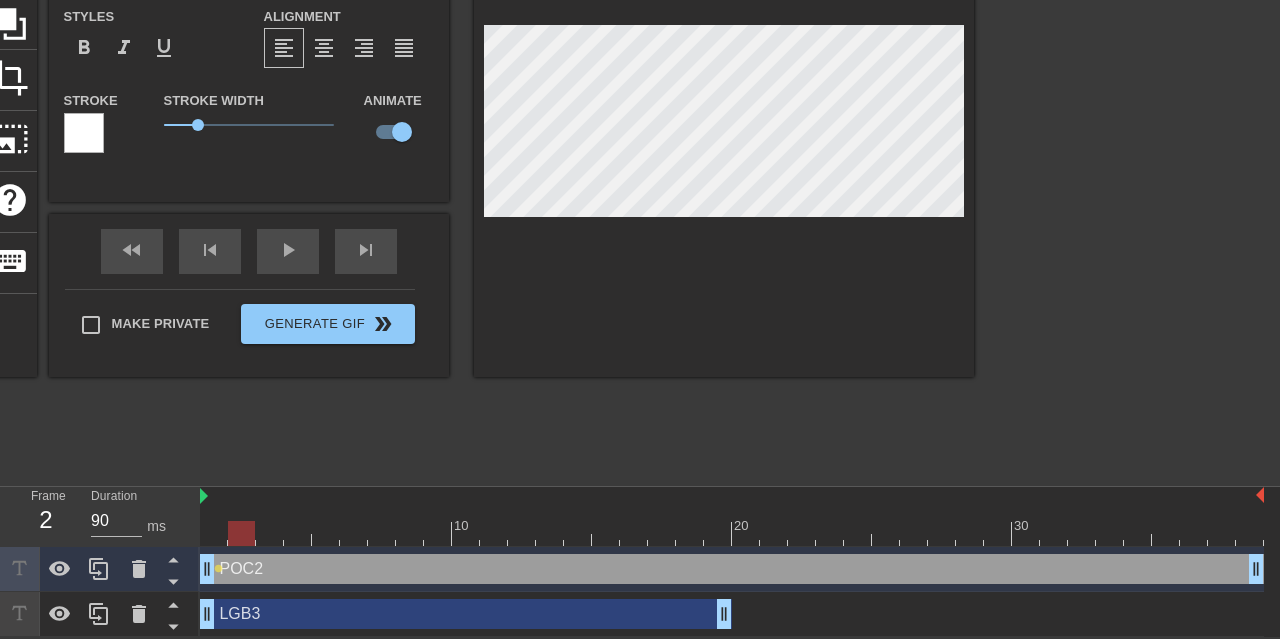 type on "100" 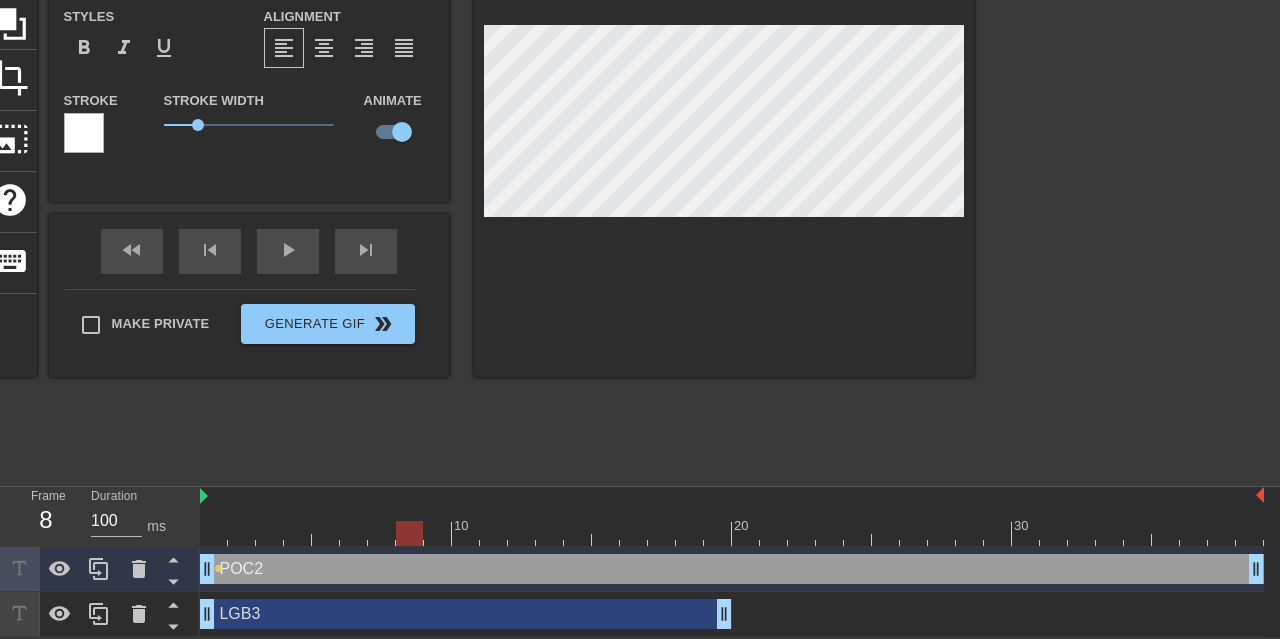 drag, startPoint x: 213, startPoint y: 533, endPoint x: 400, endPoint y: 545, distance: 187.38463 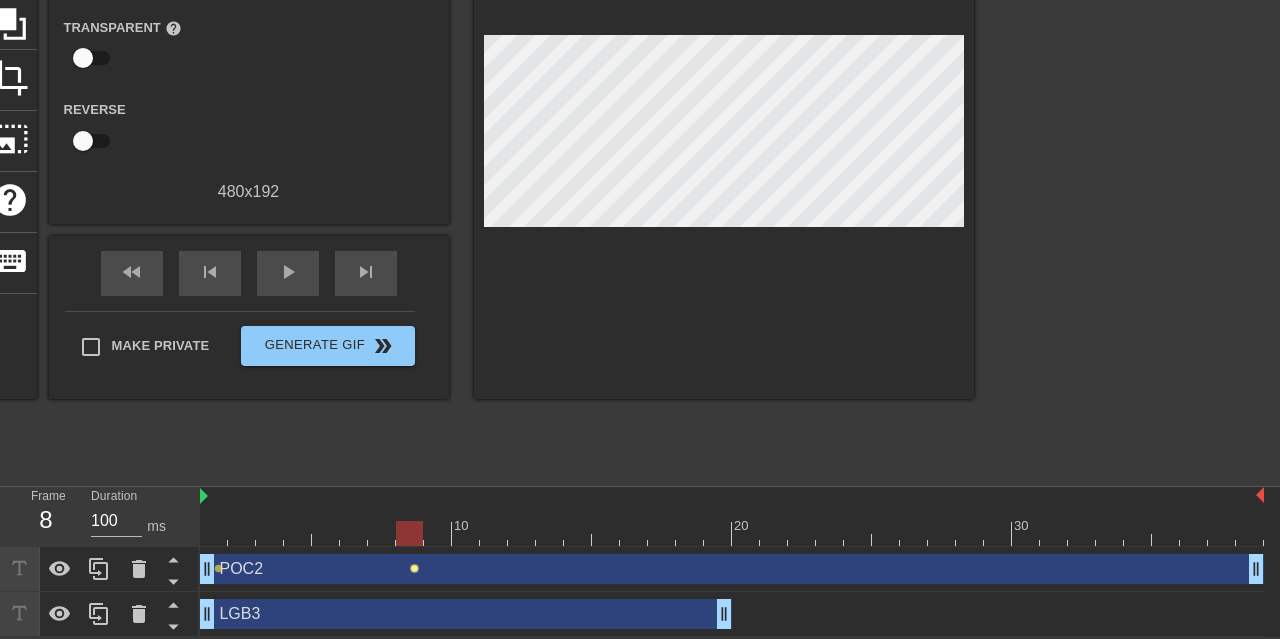 click on "lens" at bounding box center [414, 568] 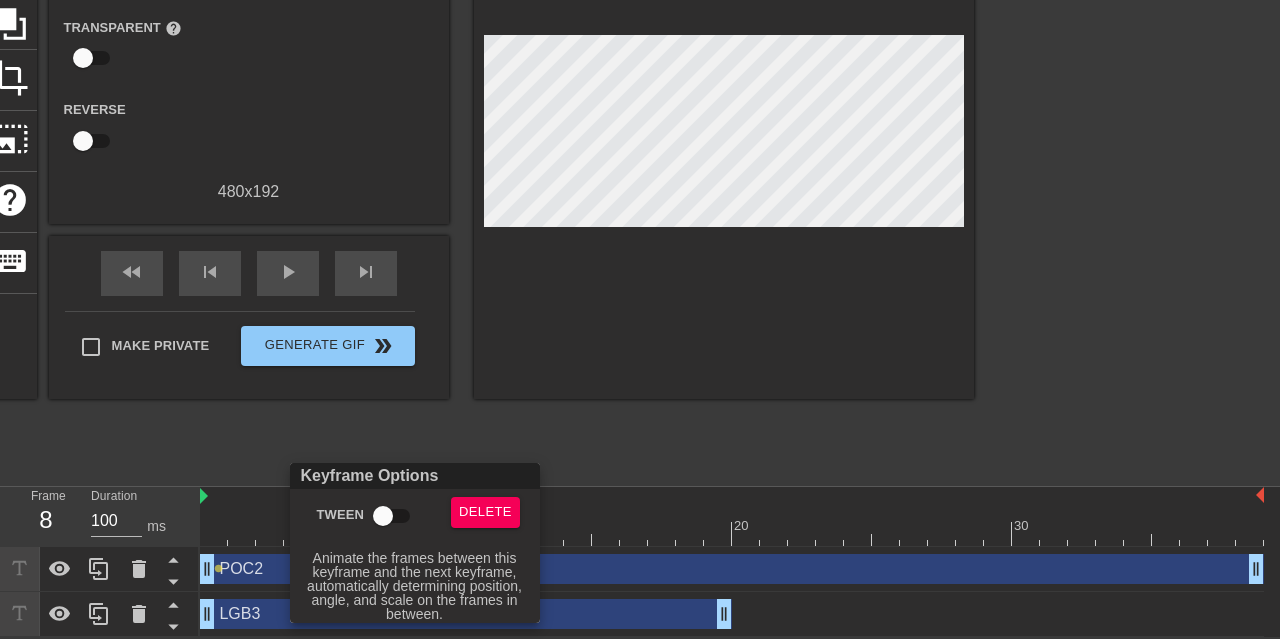 click on "Tween" at bounding box center [383, 516] 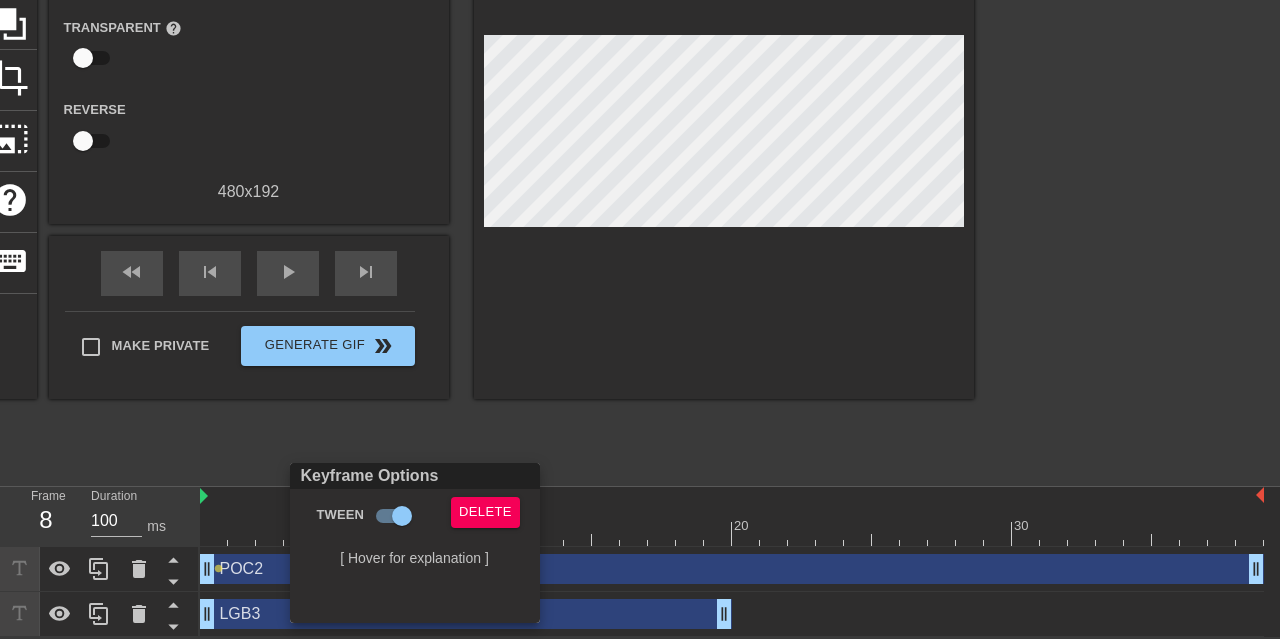 click at bounding box center [640, 319] 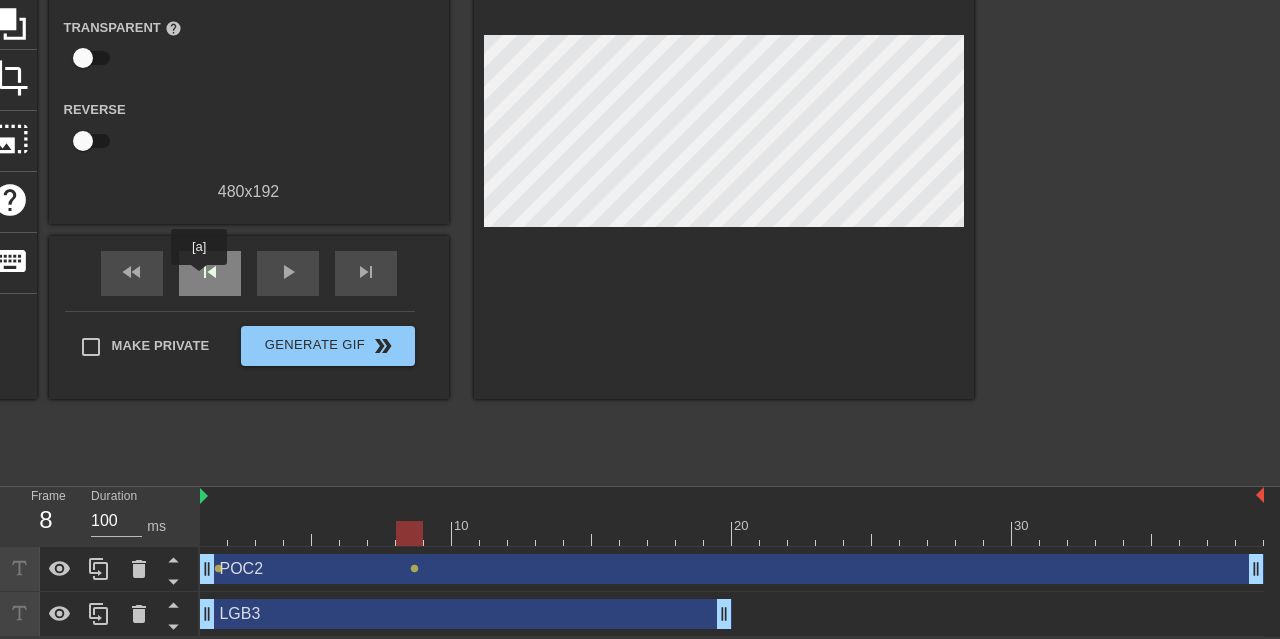 click on "skip_previous" at bounding box center (210, 272) 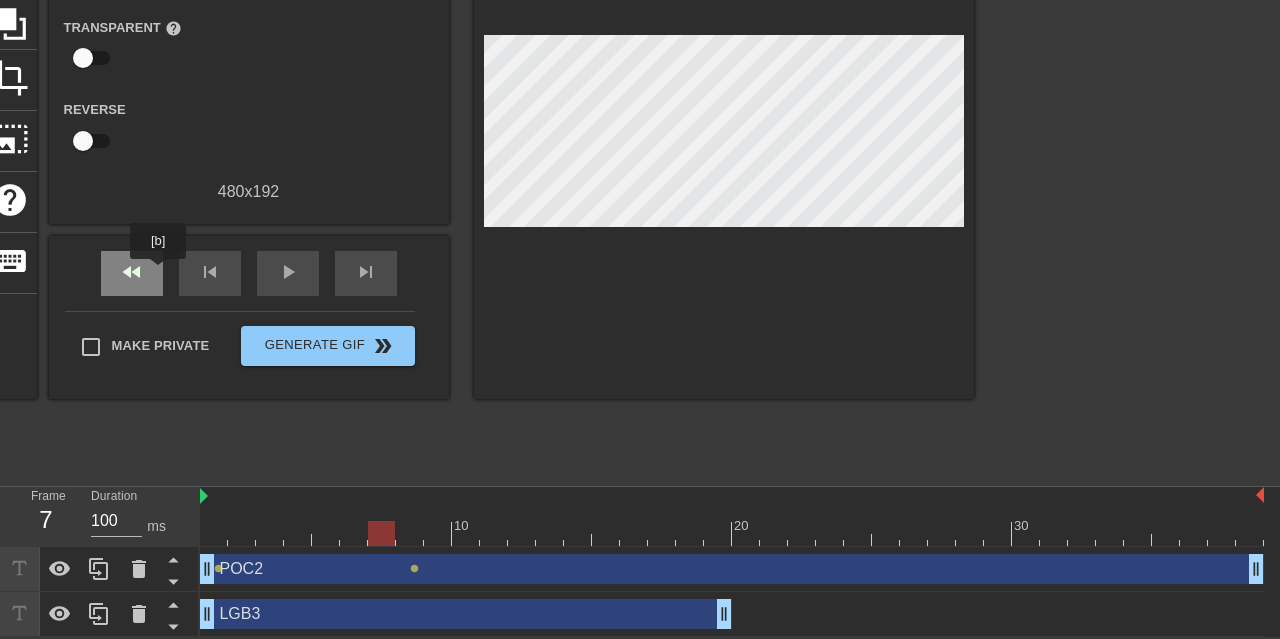 click on "fast_rewind" at bounding box center [132, 273] 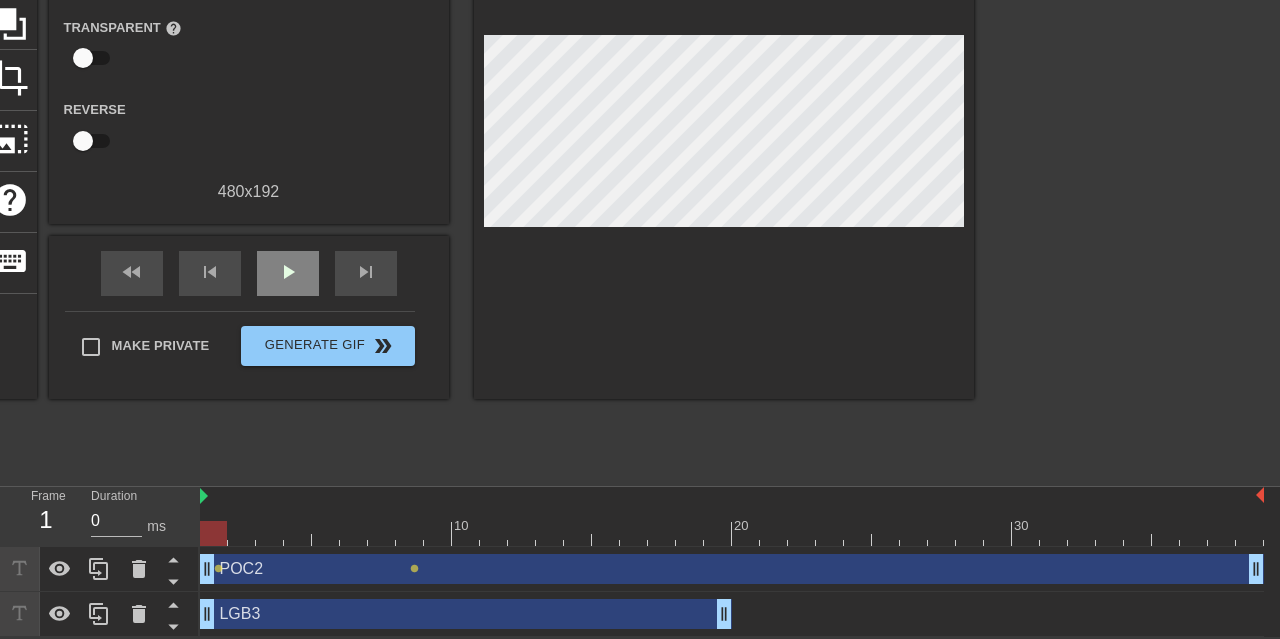 click on "play_arrow" at bounding box center [288, 273] 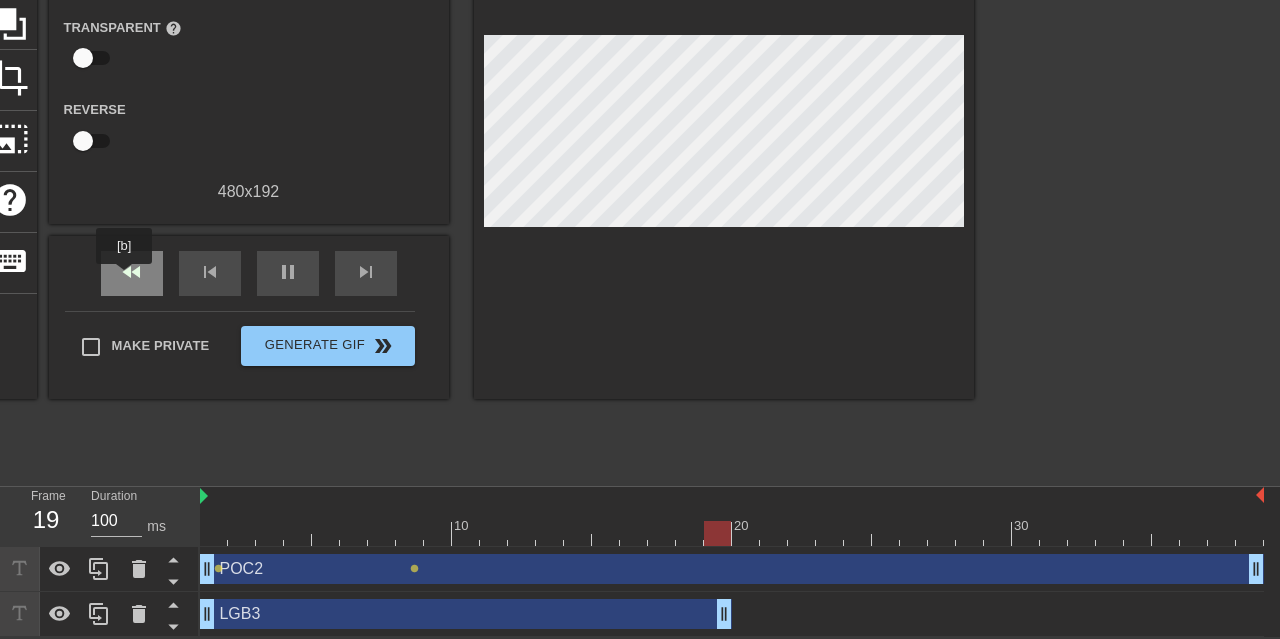 click on "fast_rewind" at bounding box center (132, 272) 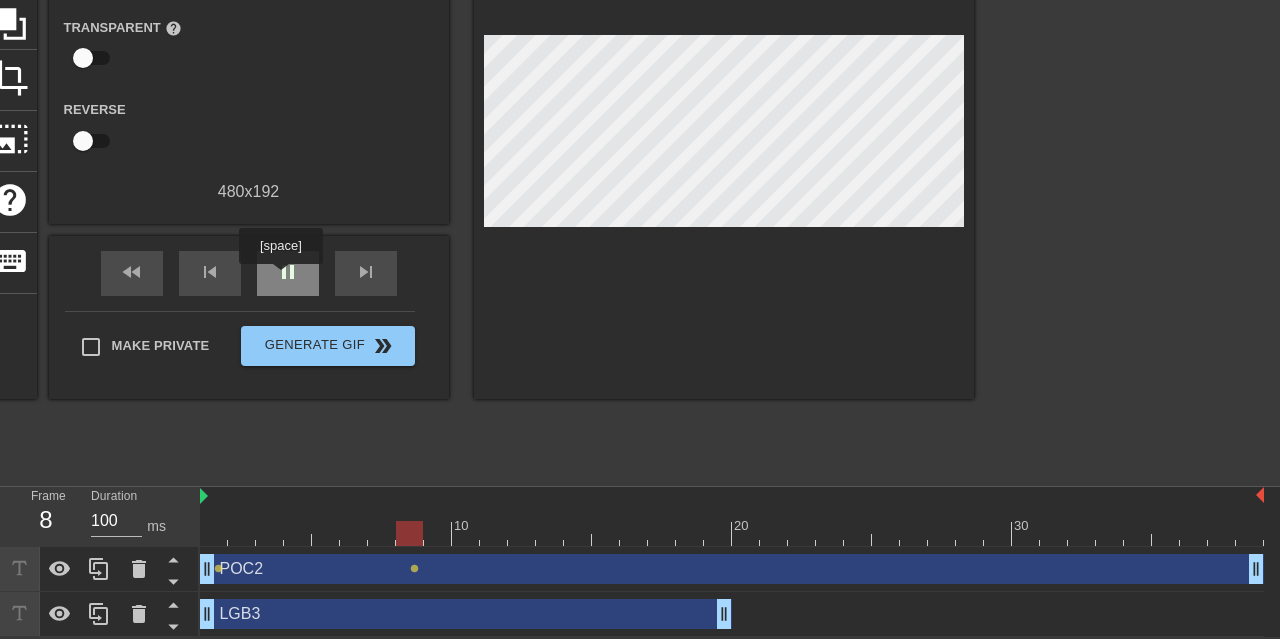 click on "pause" at bounding box center [288, 272] 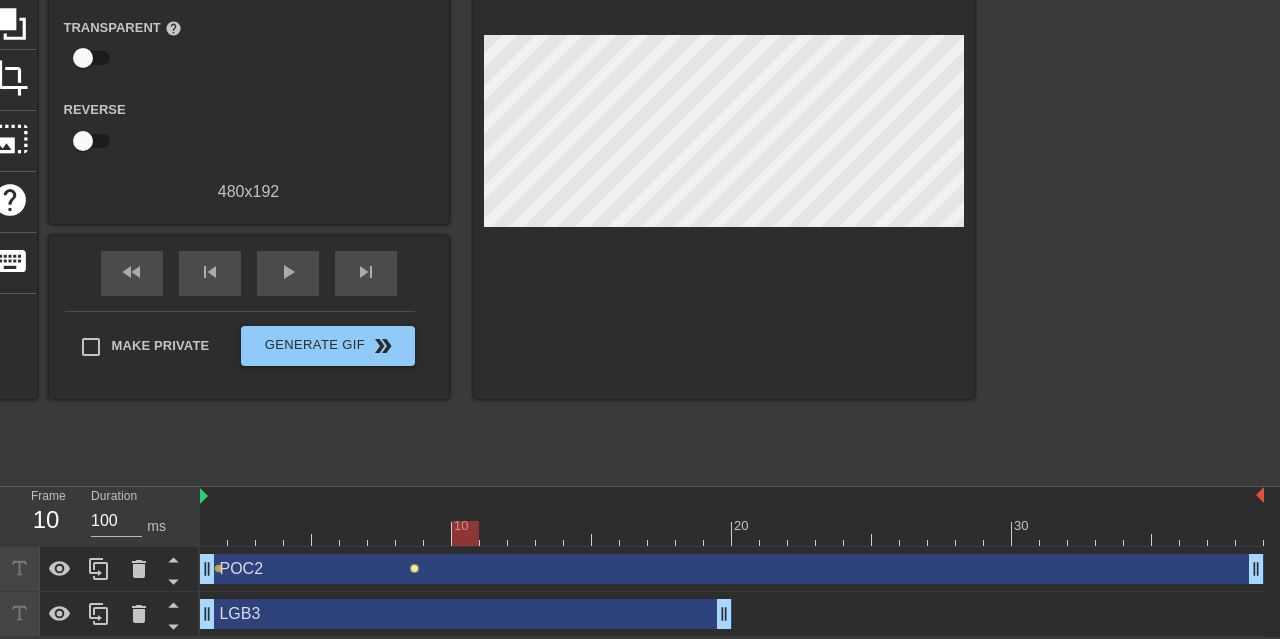 click on "lens" at bounding box center (414, 568) 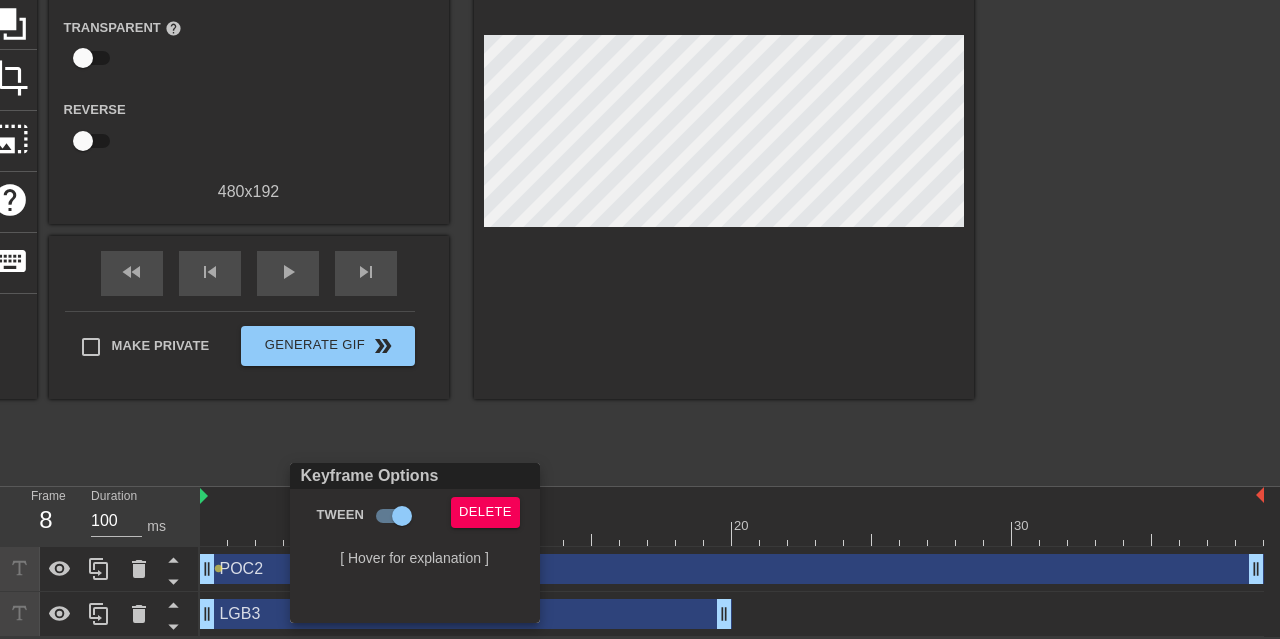 click at bounding box center (640, 319) 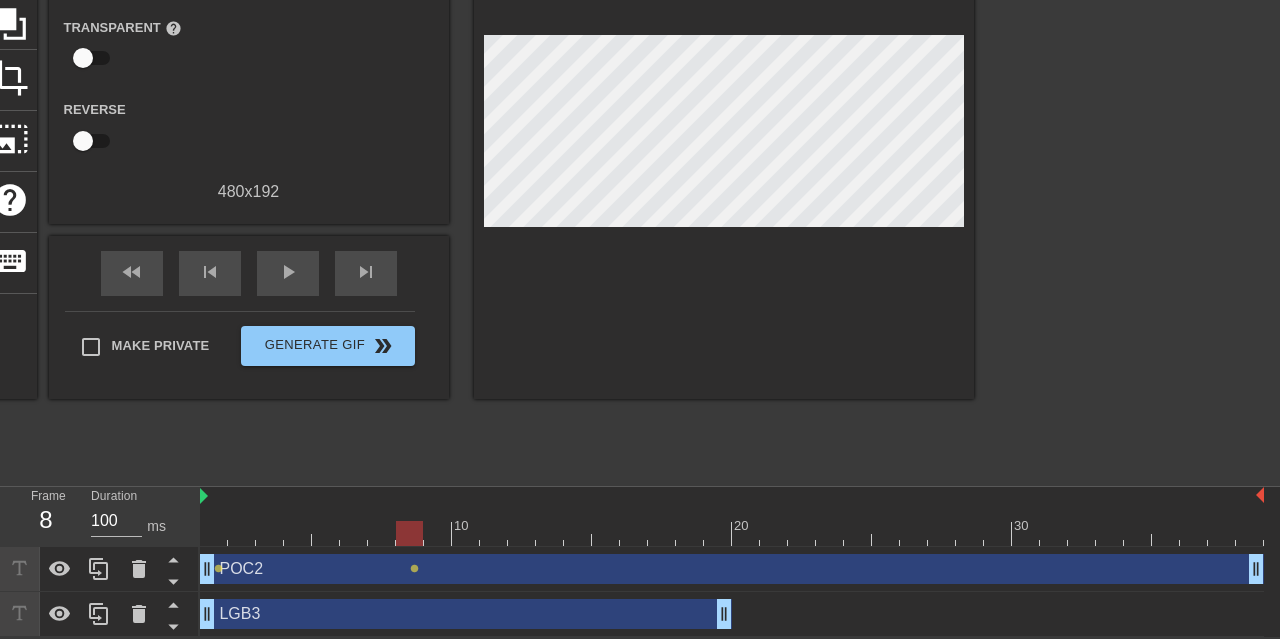 click on "lens" at bounding box center [218, 568] 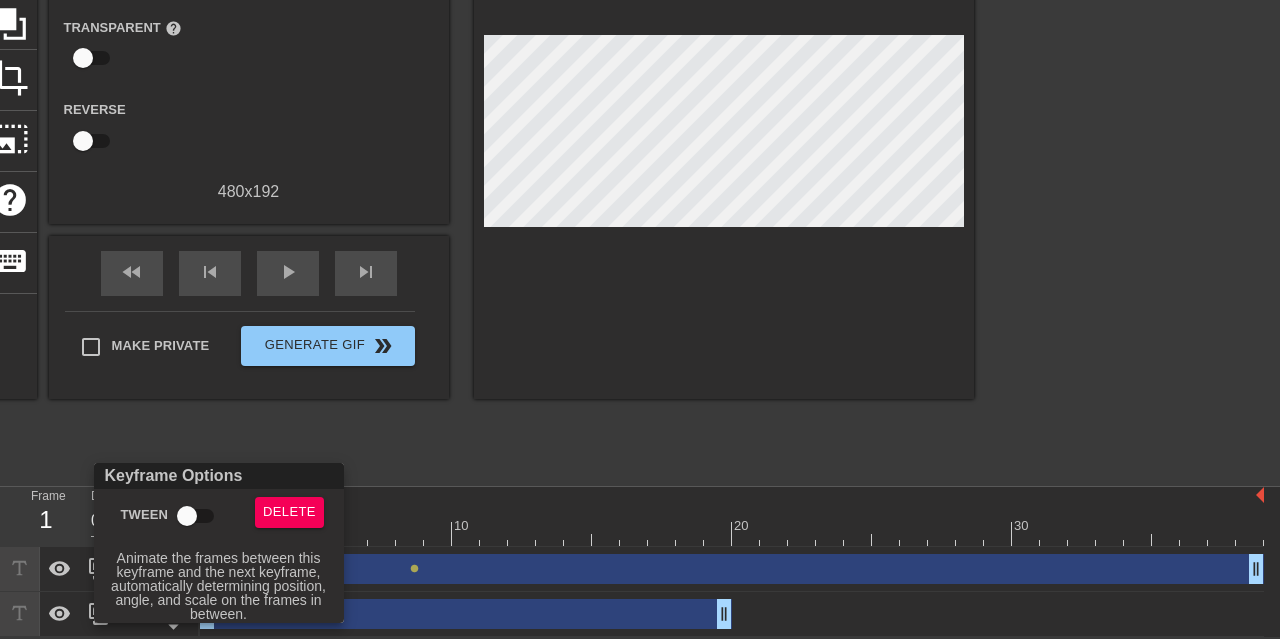 click on "Tween" at bounding box center [187, 516] 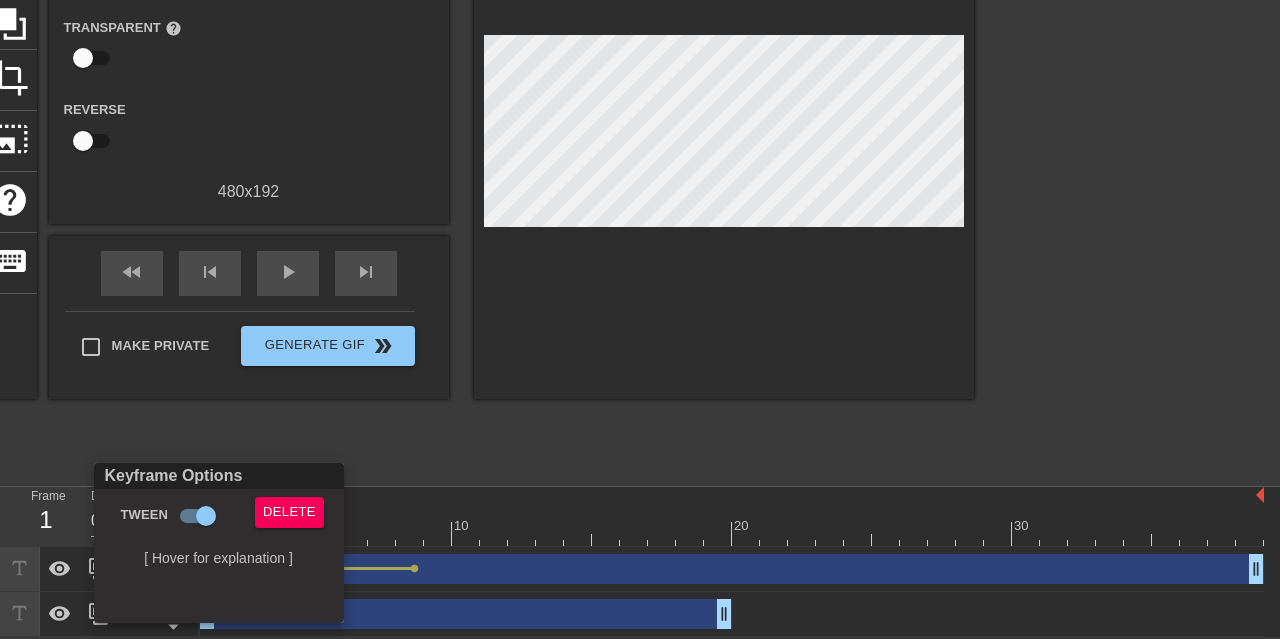 click at bounding box center (640, 319) 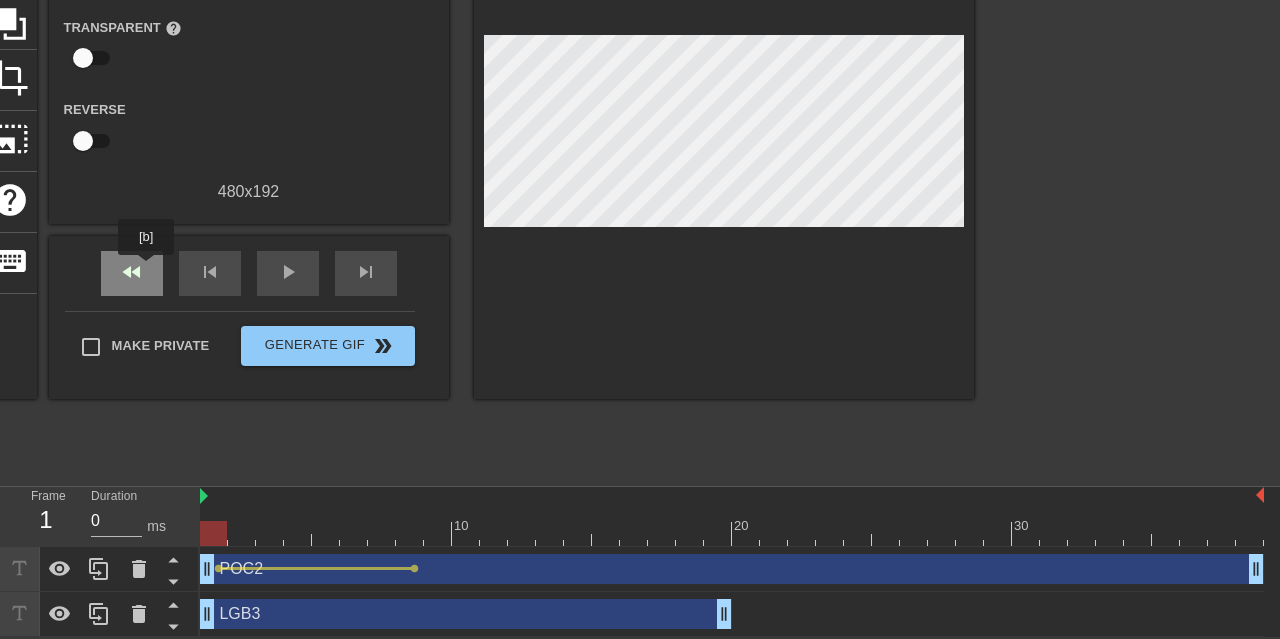 click on "fast_rewind" at bounding box center (132, 273) 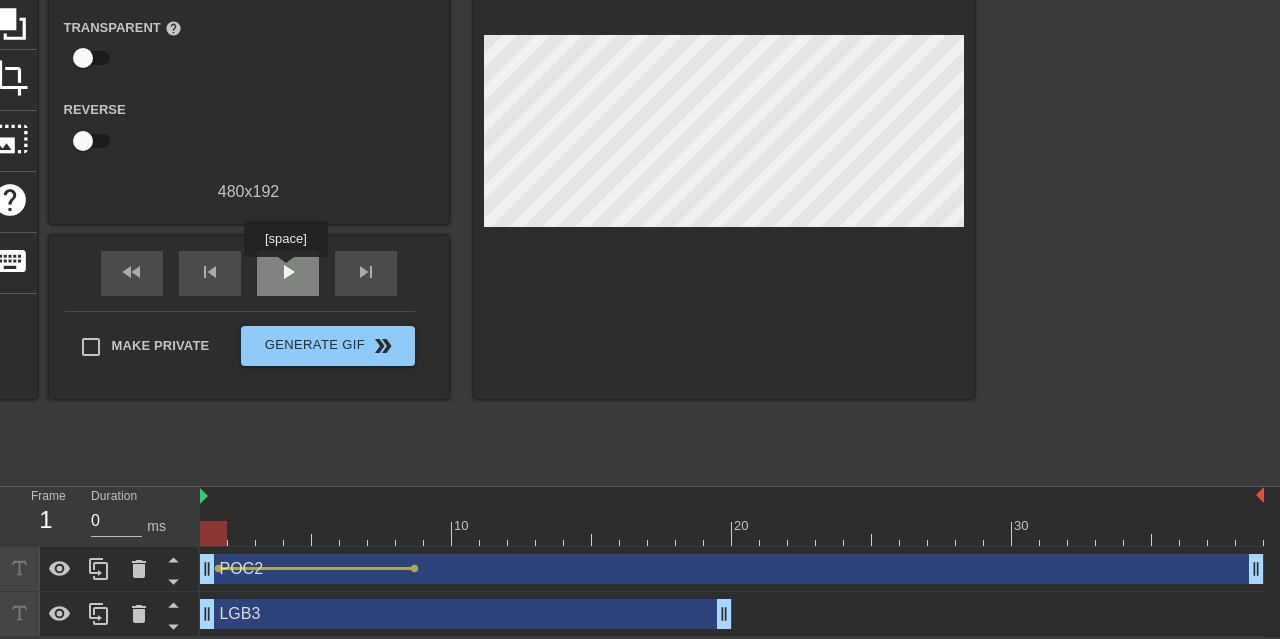 click on "play_arrow" at bounding box center (288, 272) 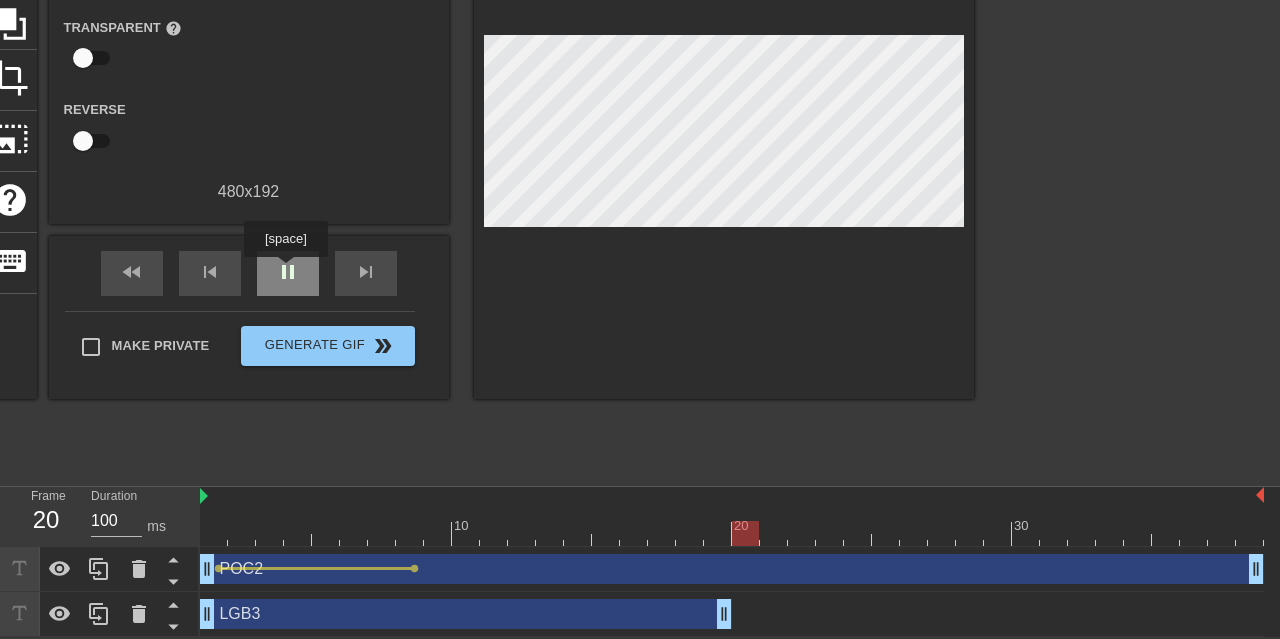 click on "pause" at bounding box center [288, 272] 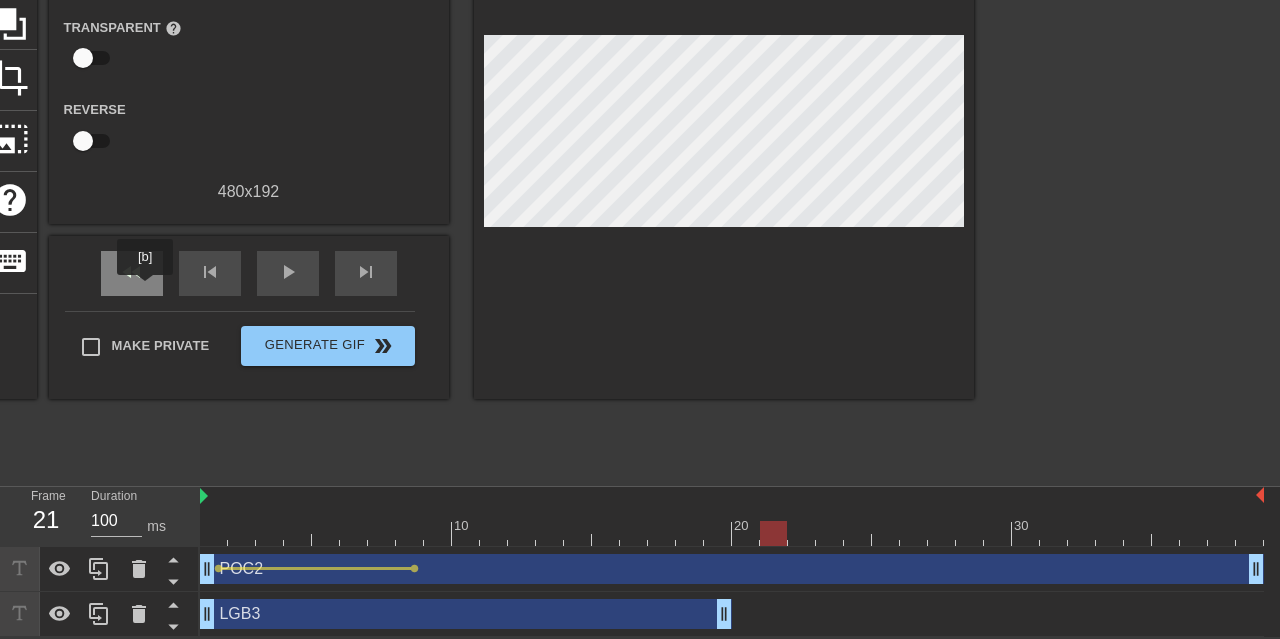 click on "fast_rewind" at bounding box center (132, 273) 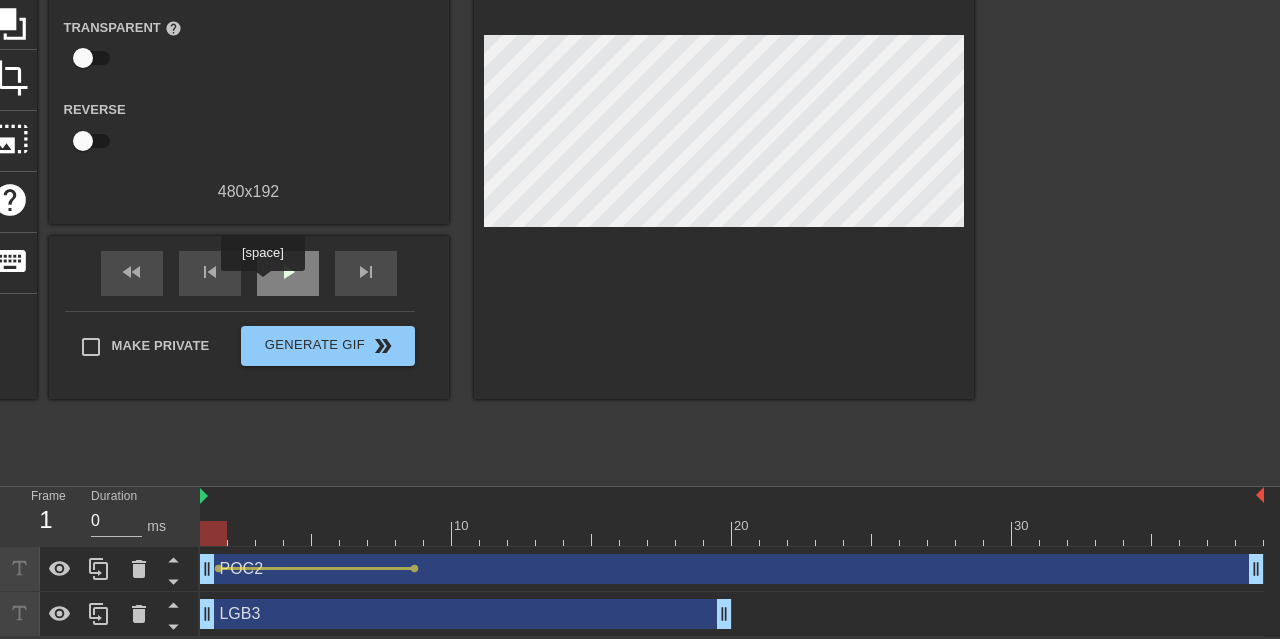 click on "play_arrow" at bounding box center [288, 273] 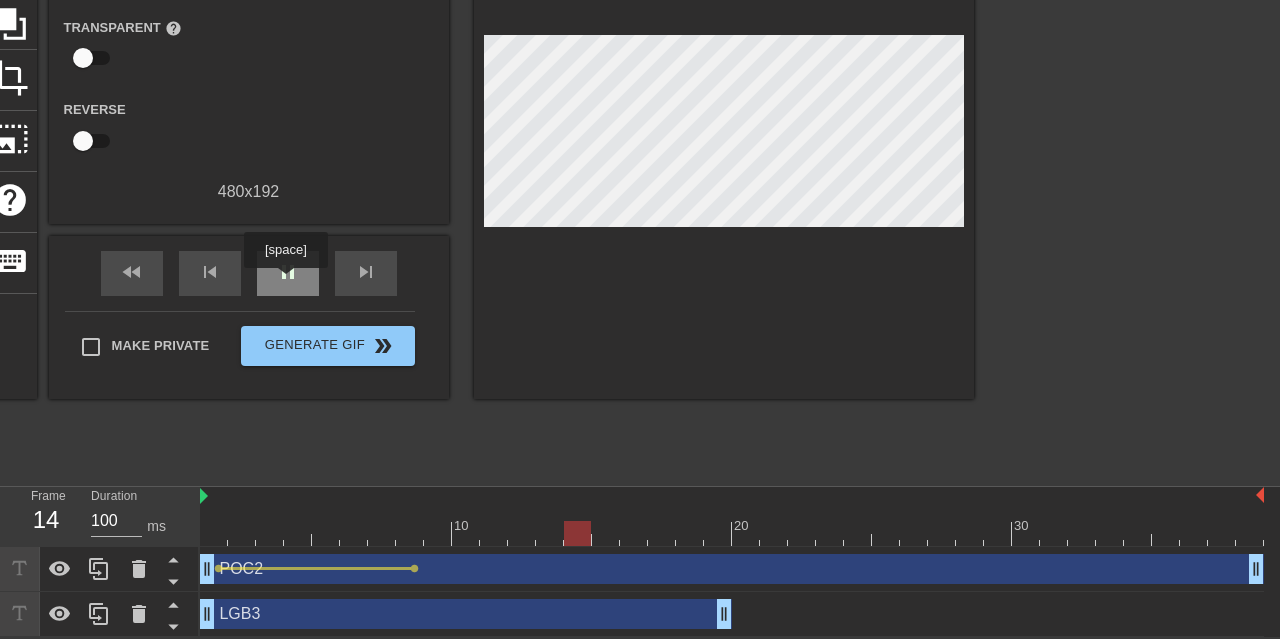 click on "pause" at bounding box center [288, 273] 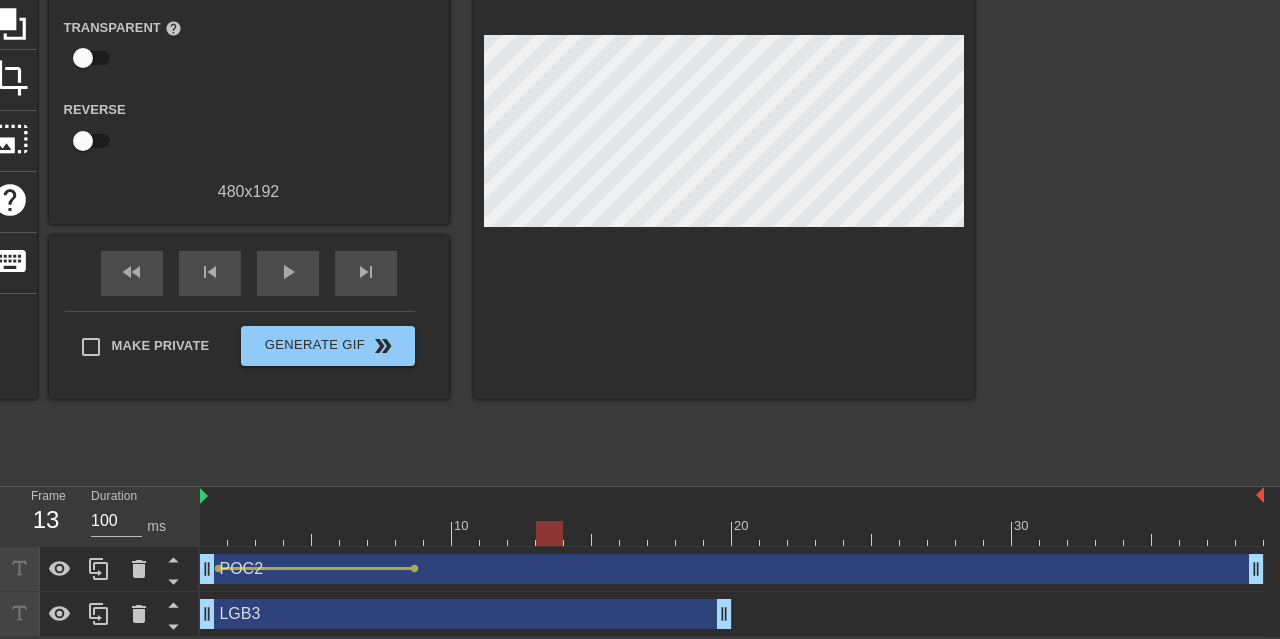 drag, startPoint x: 611, startPoint y: 530, endPoint x: 559, endPoint y: 535, distance: 52.23983 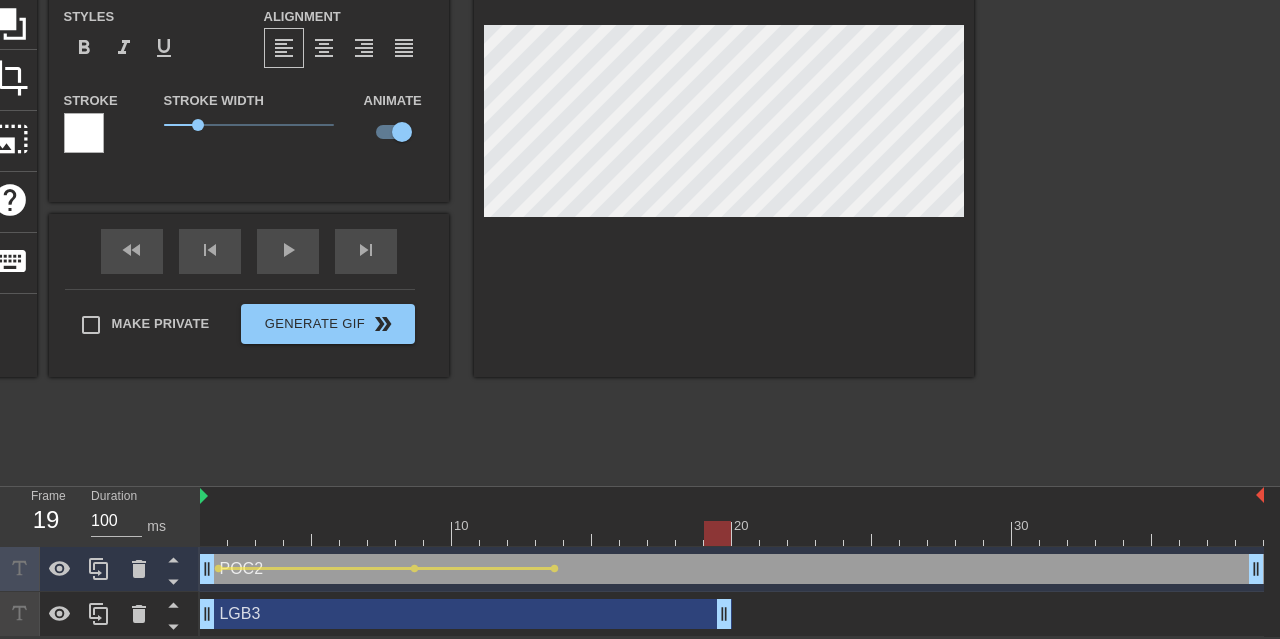 drag, startPoint x: 545, startPoint y: 531, endPoint x: 722, endPoint y: 537, distance: 177.10167 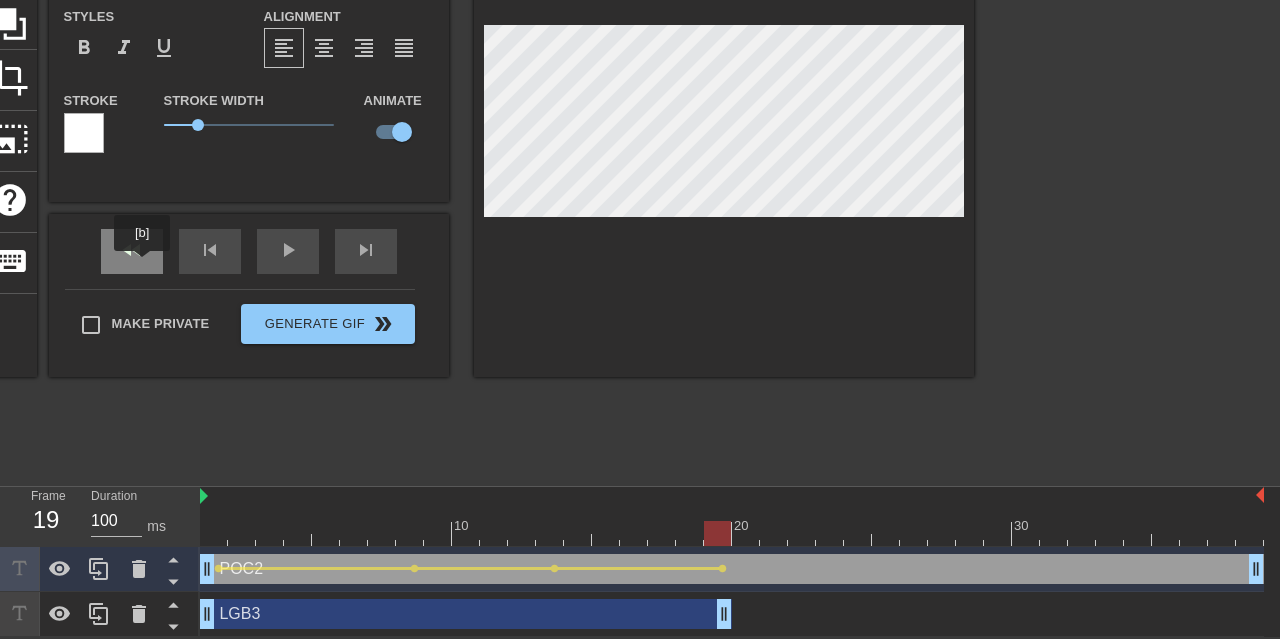 click on "fast_rewind" at bounding box center [132, 251] 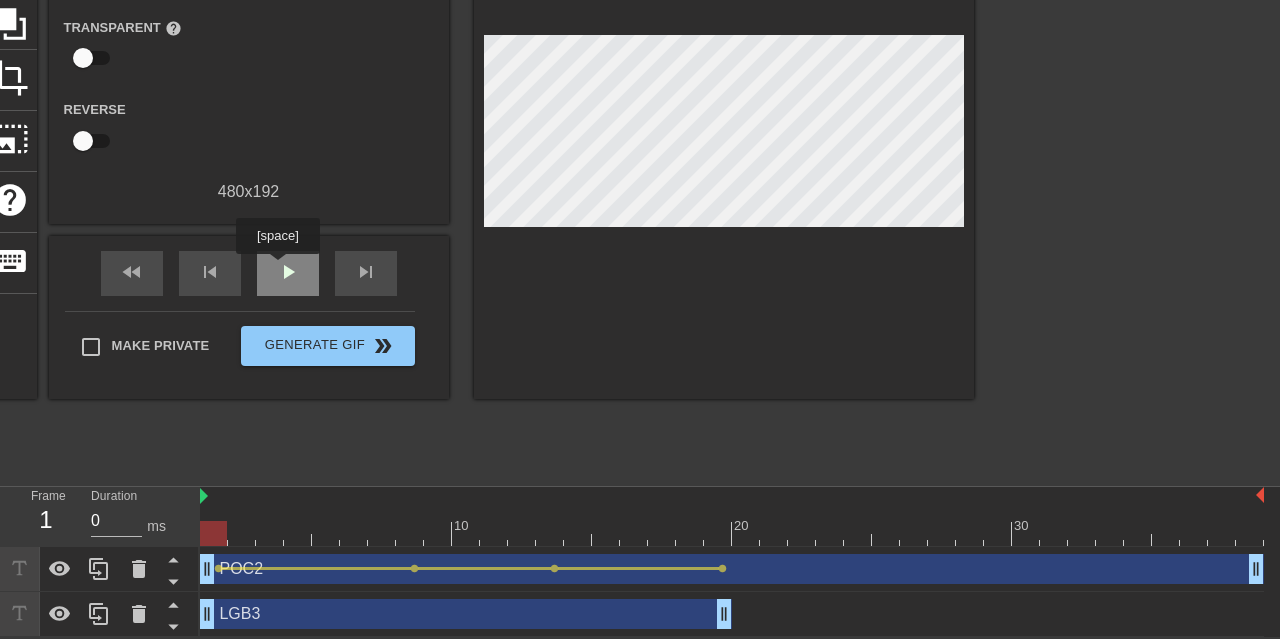 click on "play_arrow" at bounding box center (288, 272) 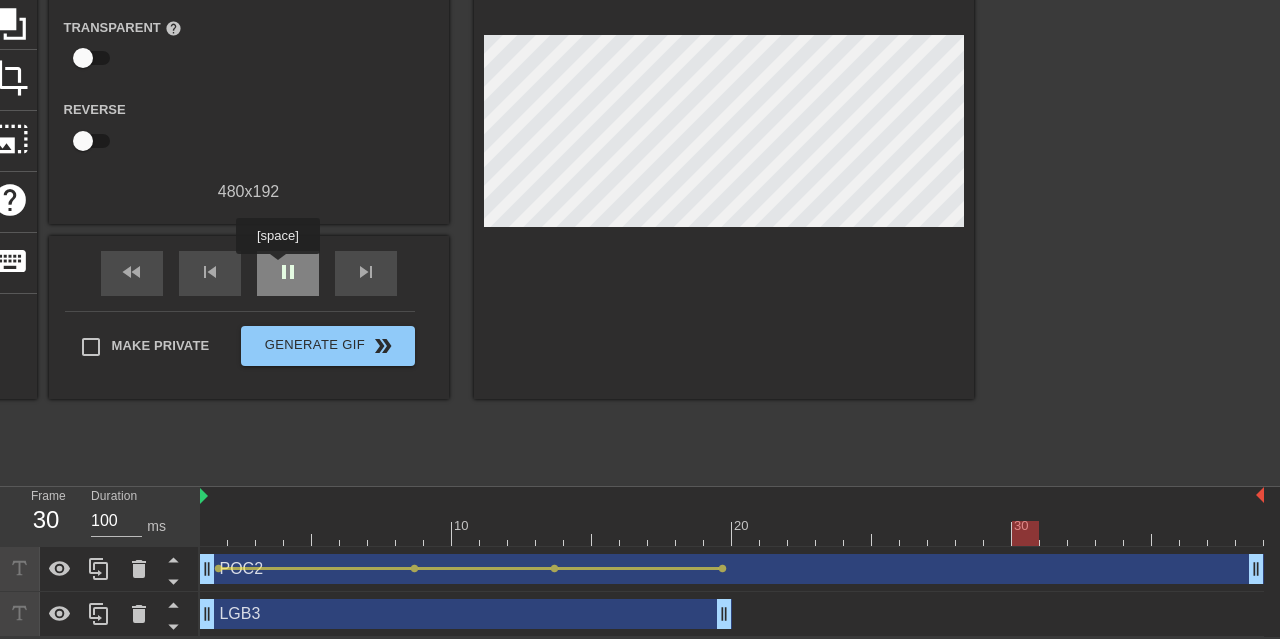 click on "pause" at bounding box center (288, 272) 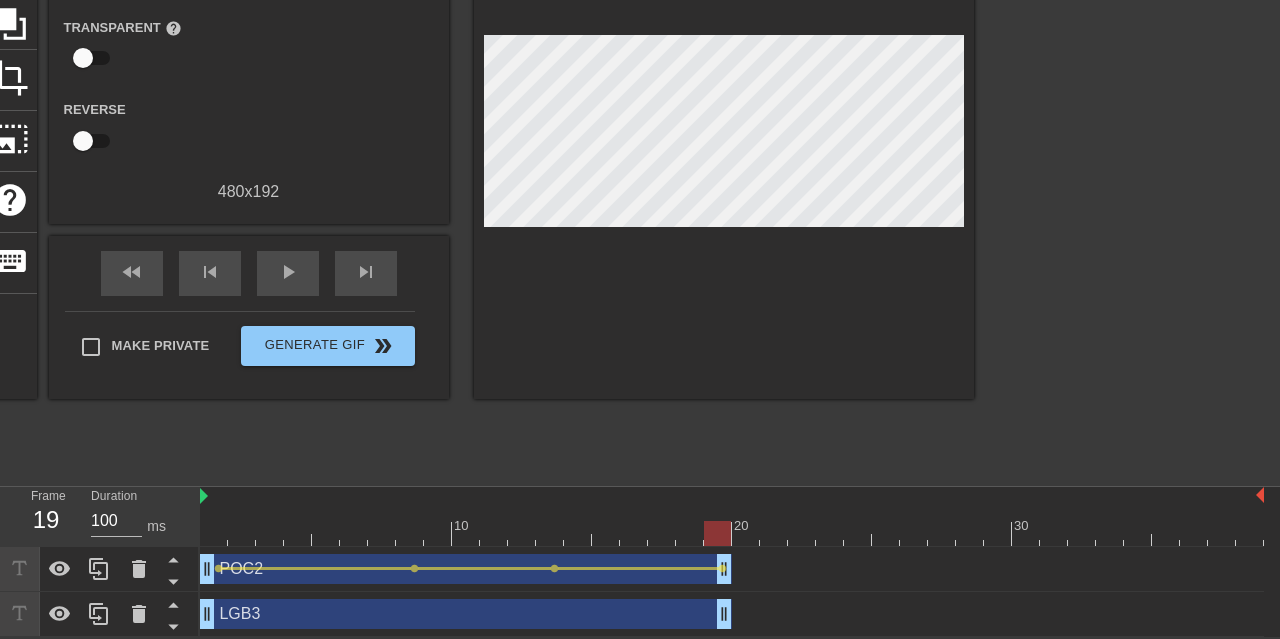 drag, startPoint x: 1258, startPoint y: 569, endPoint x: 735, endPoint y: 555, distance: 523.1873 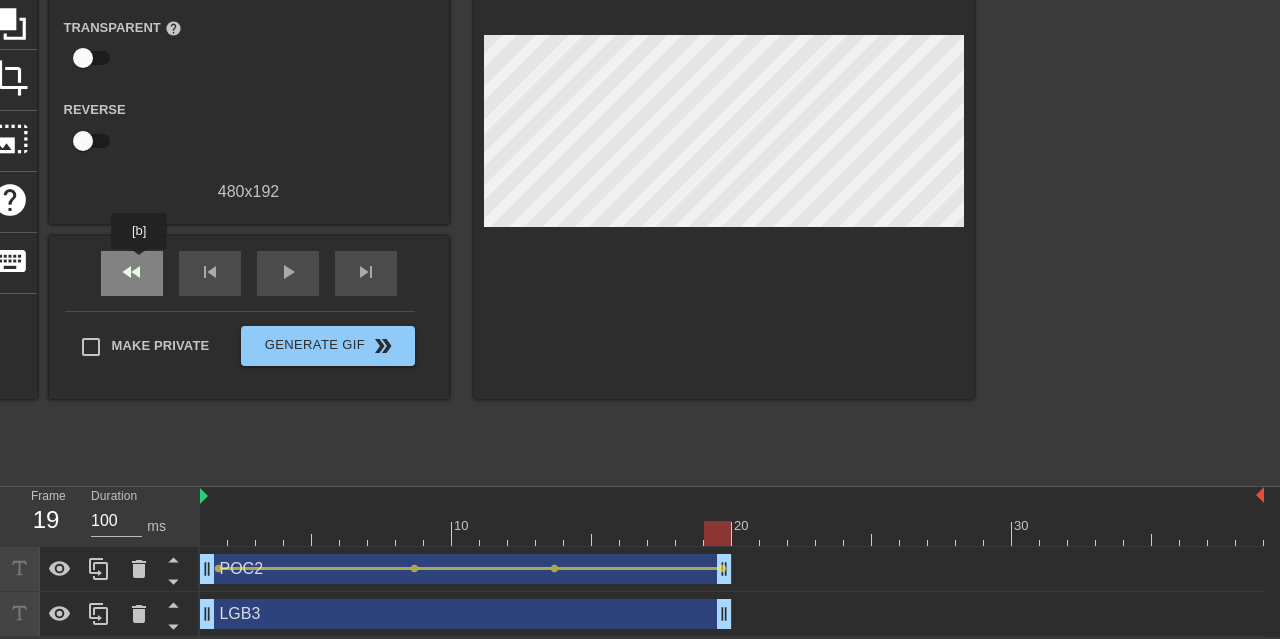 click on "fast_rewind" at bounding box center [132, 272] 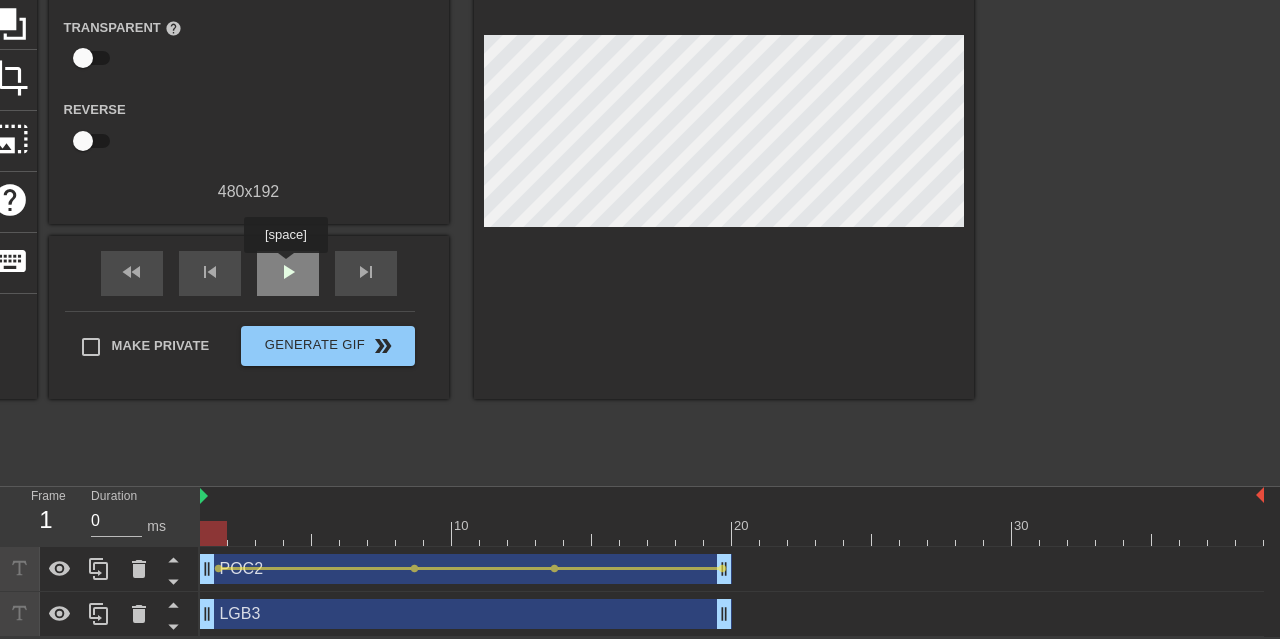click on "play_arrow" at bounding box center [288, 272] 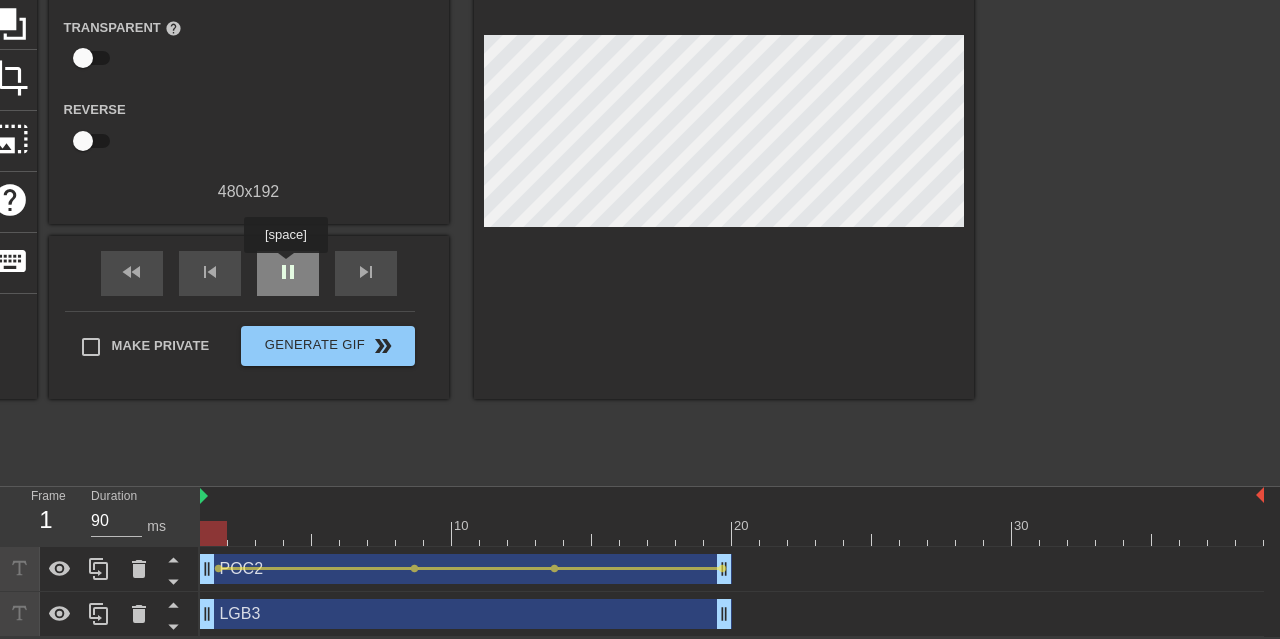 type on "100" 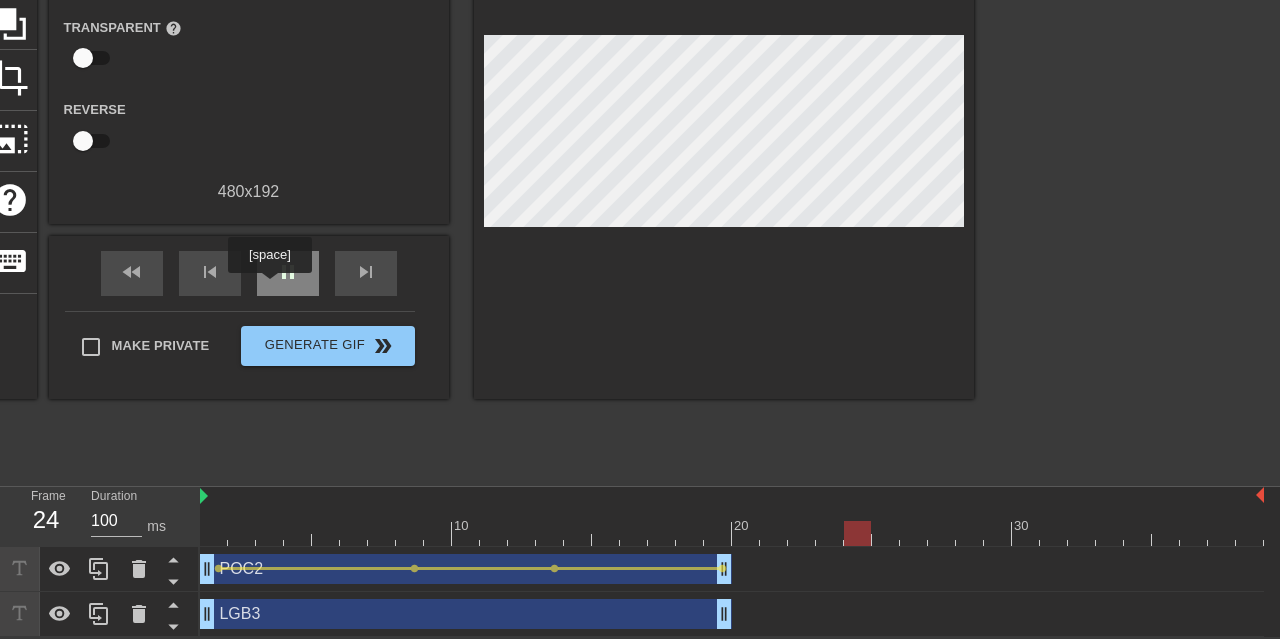 click on "pause" at bounding box center (288, 273) 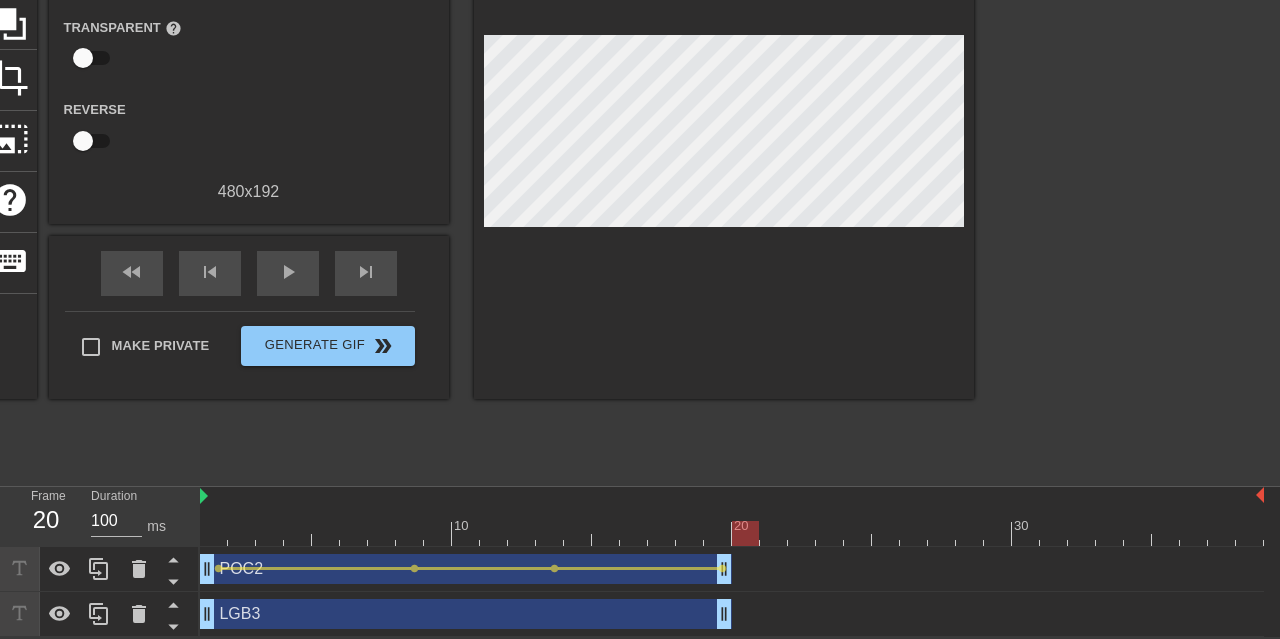 drag, startPoint x: 908, startPoint y: 532, endPoint x: 735, endPoint y: 553, distance: 174.26991 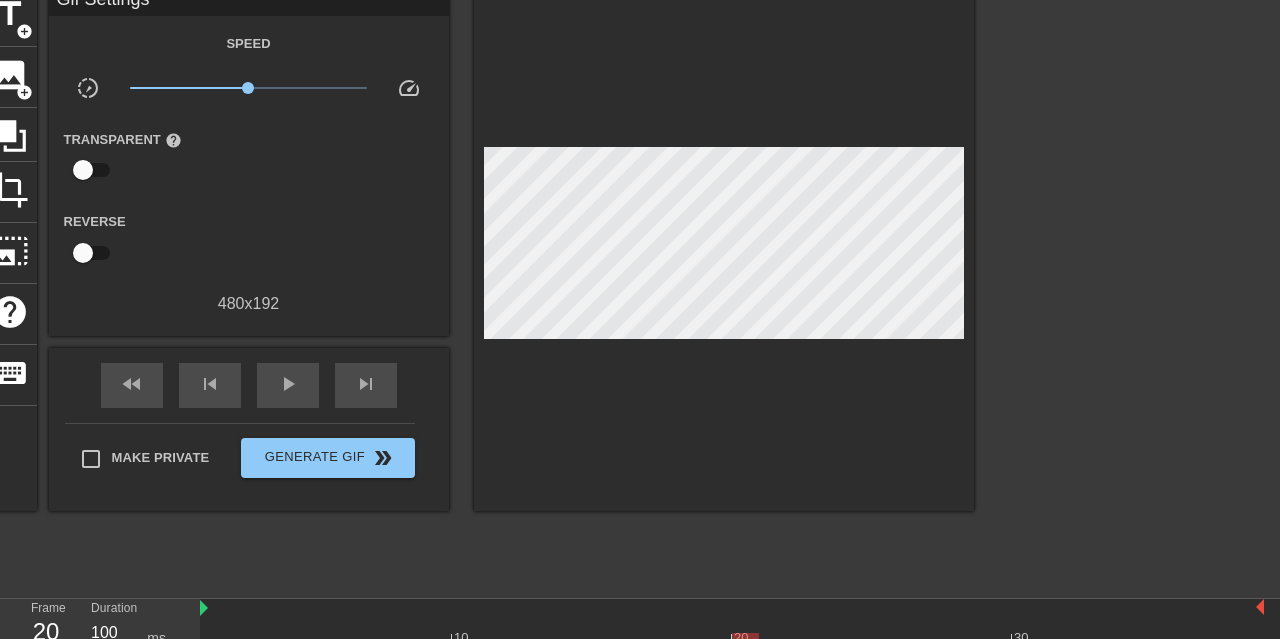 scroll, scrollTop: 0, scrollLeft: 0, axis: both 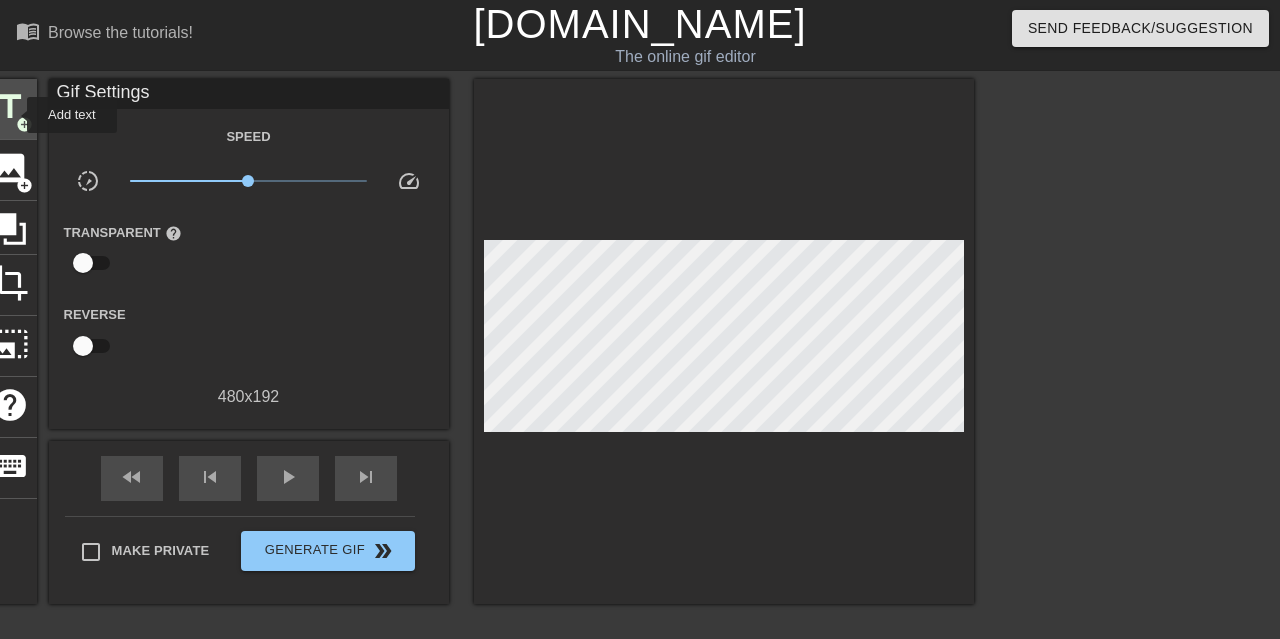 click on "title" at bounding box center [10, 107] 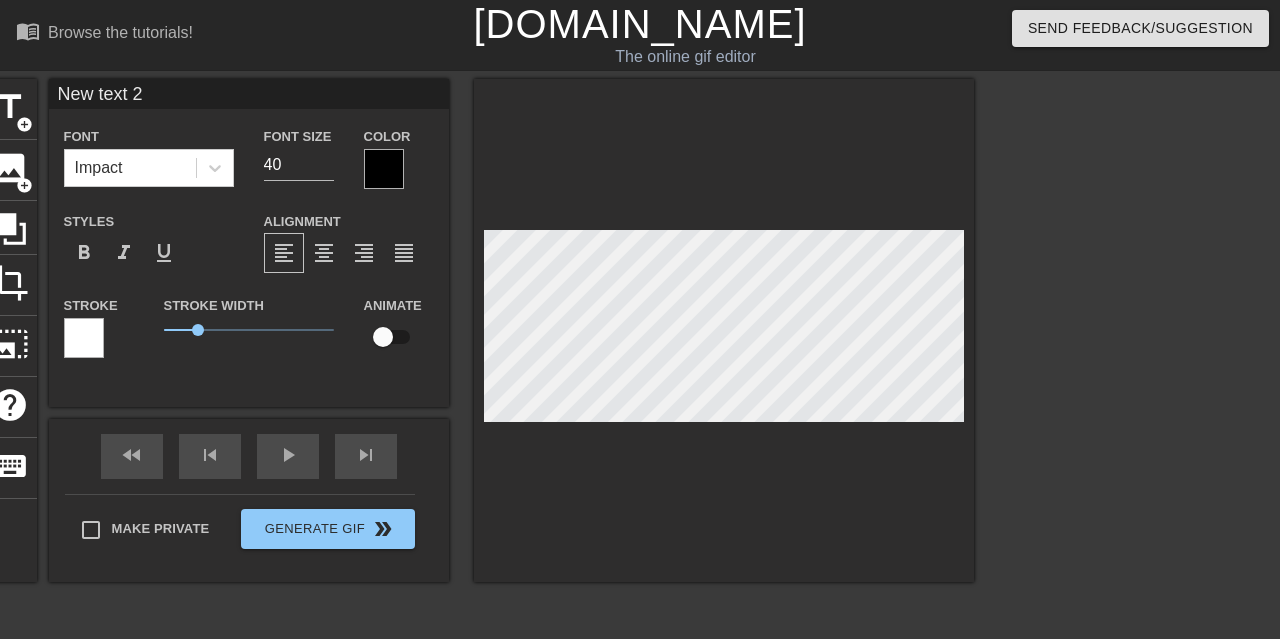 scroll, scrollTop: 0, scrollLeft: 2, axis: horizontal 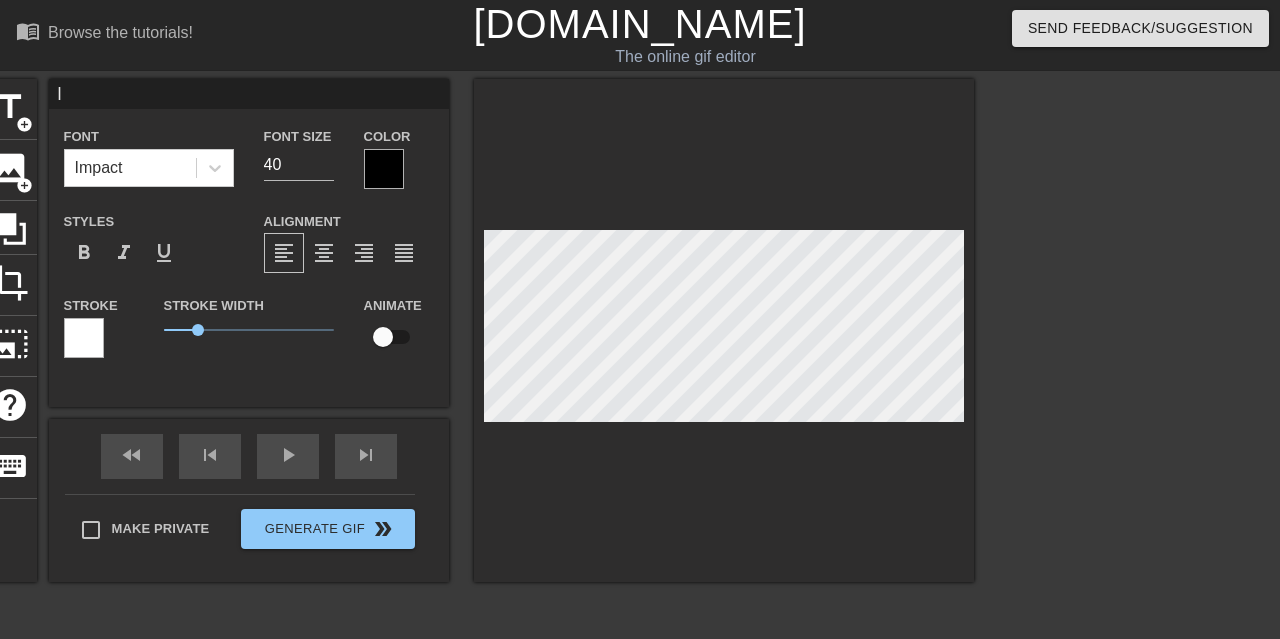 type on "lg" 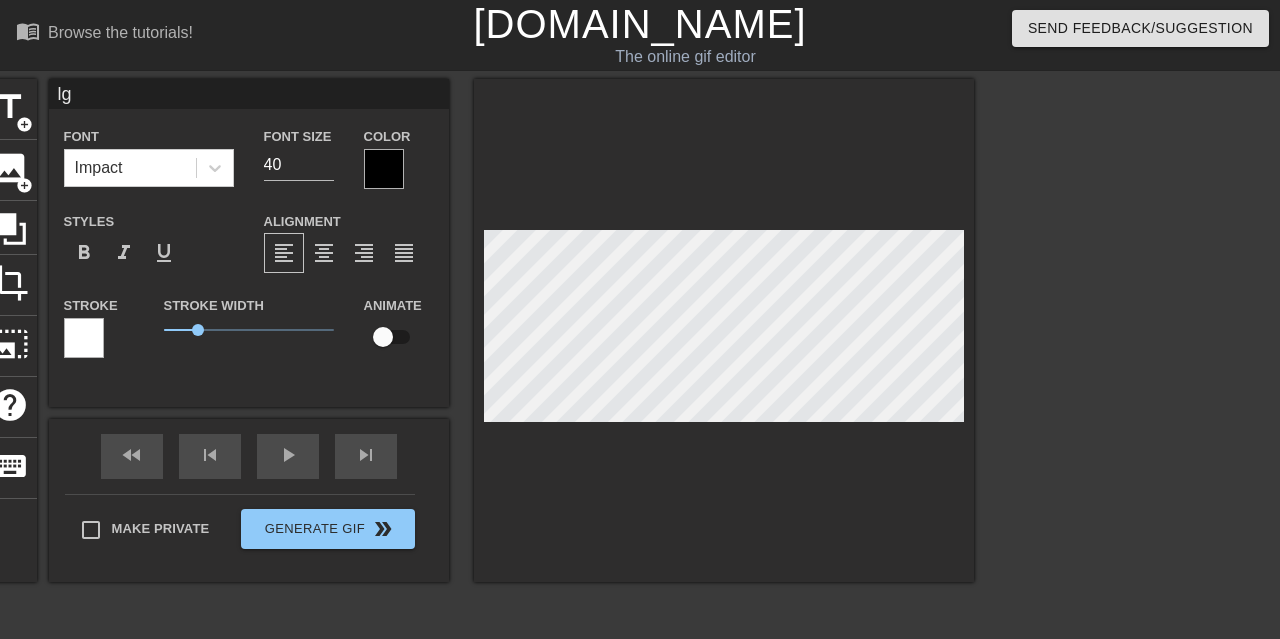 type on "lgb" 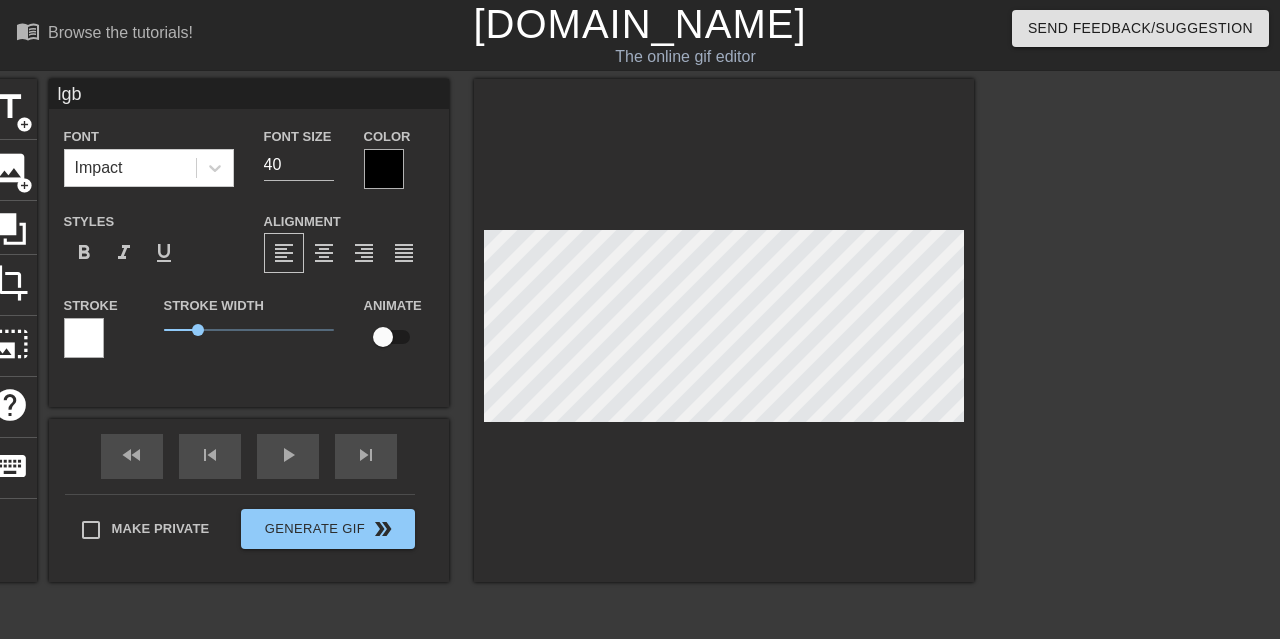 type on "lgb3" 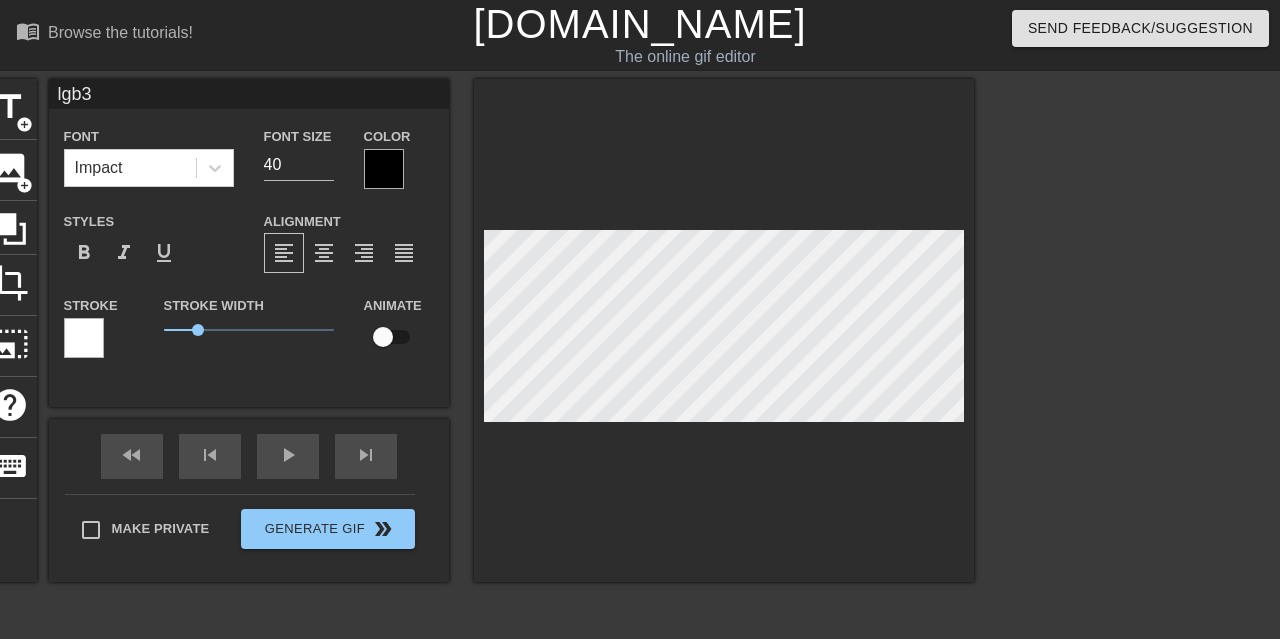 type on "lgb" 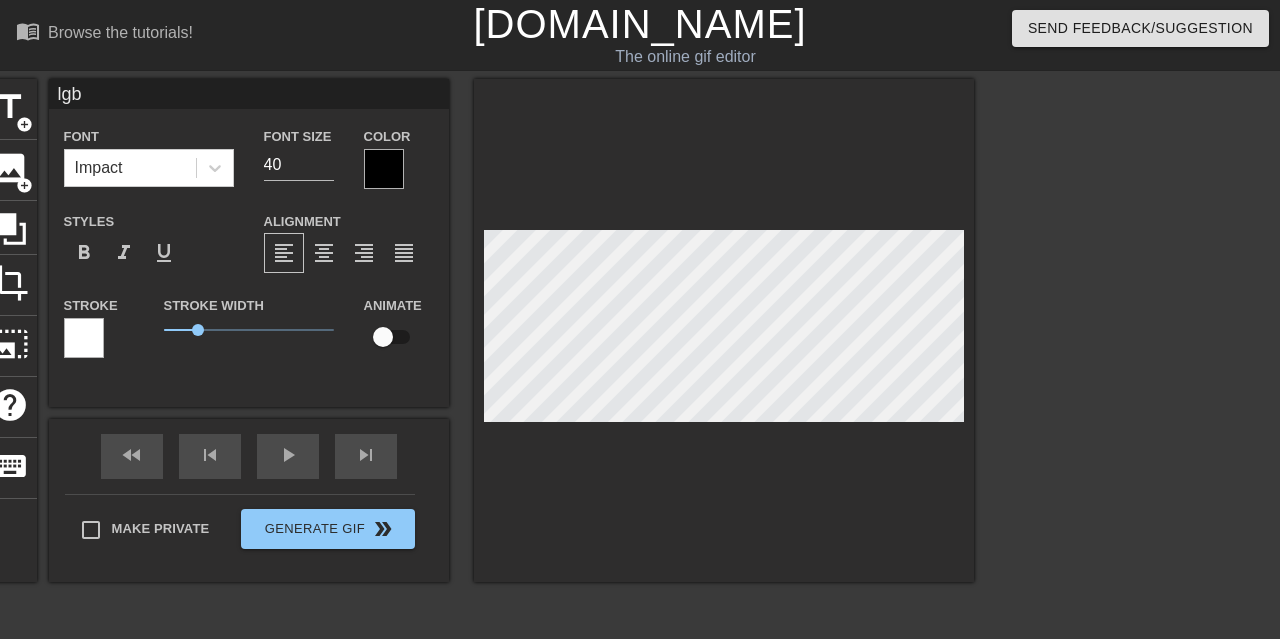 type on "lgb" 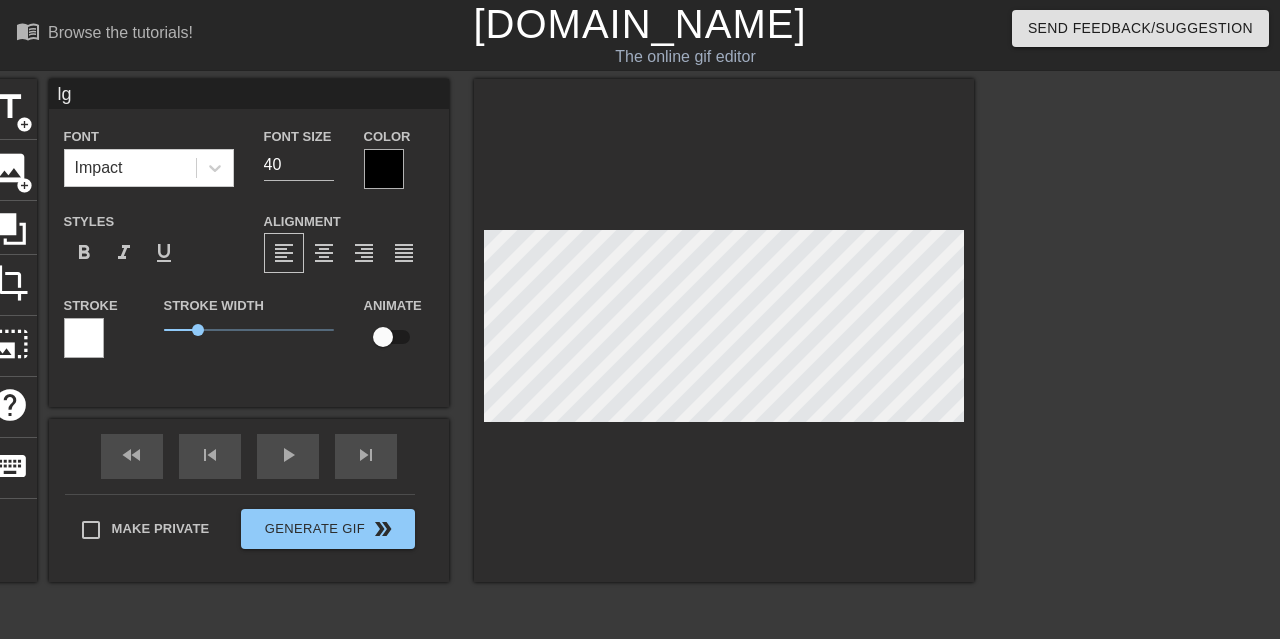 type on "l" 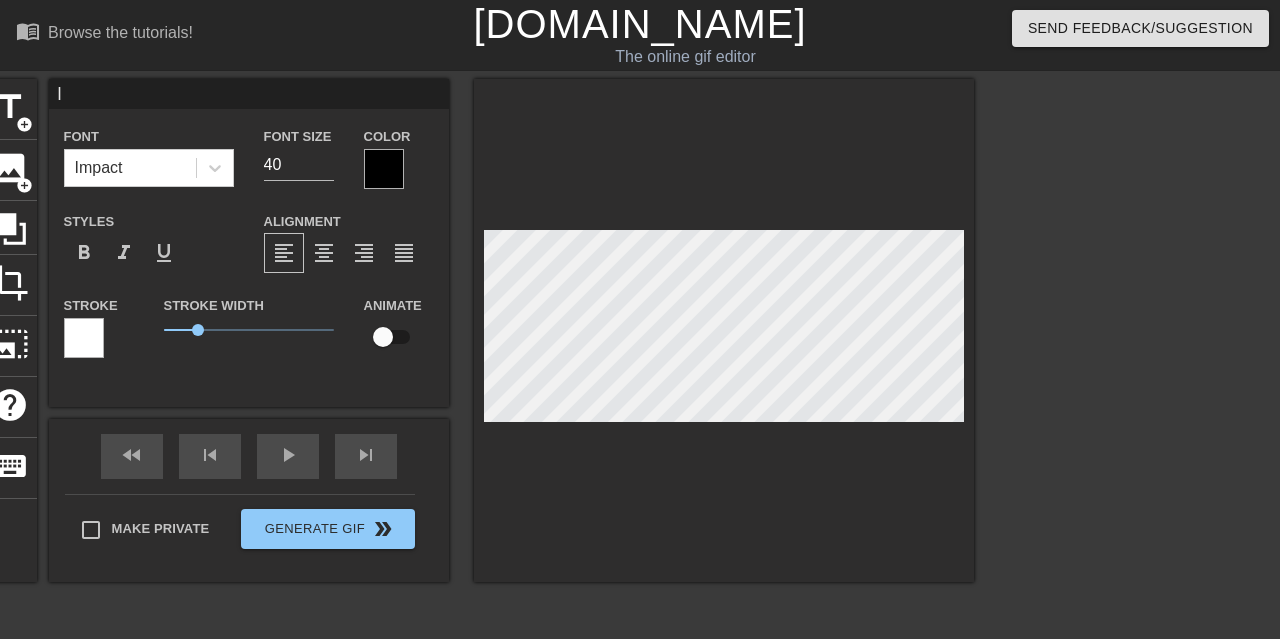 type 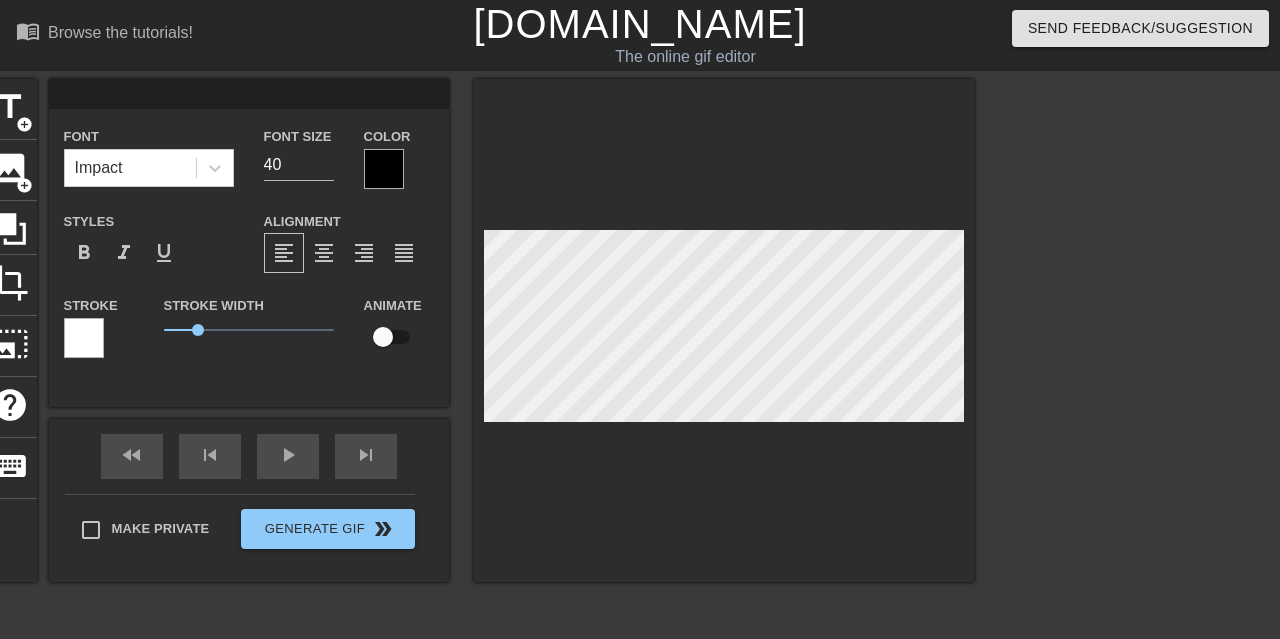 type on "L" 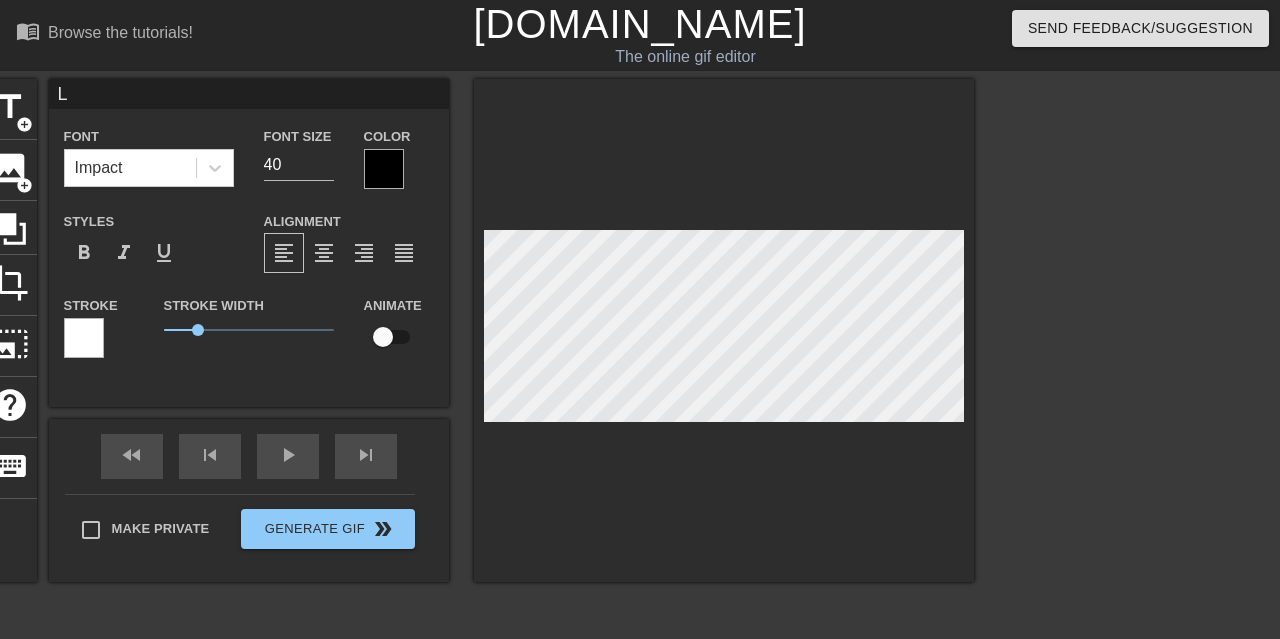 type on "LG" 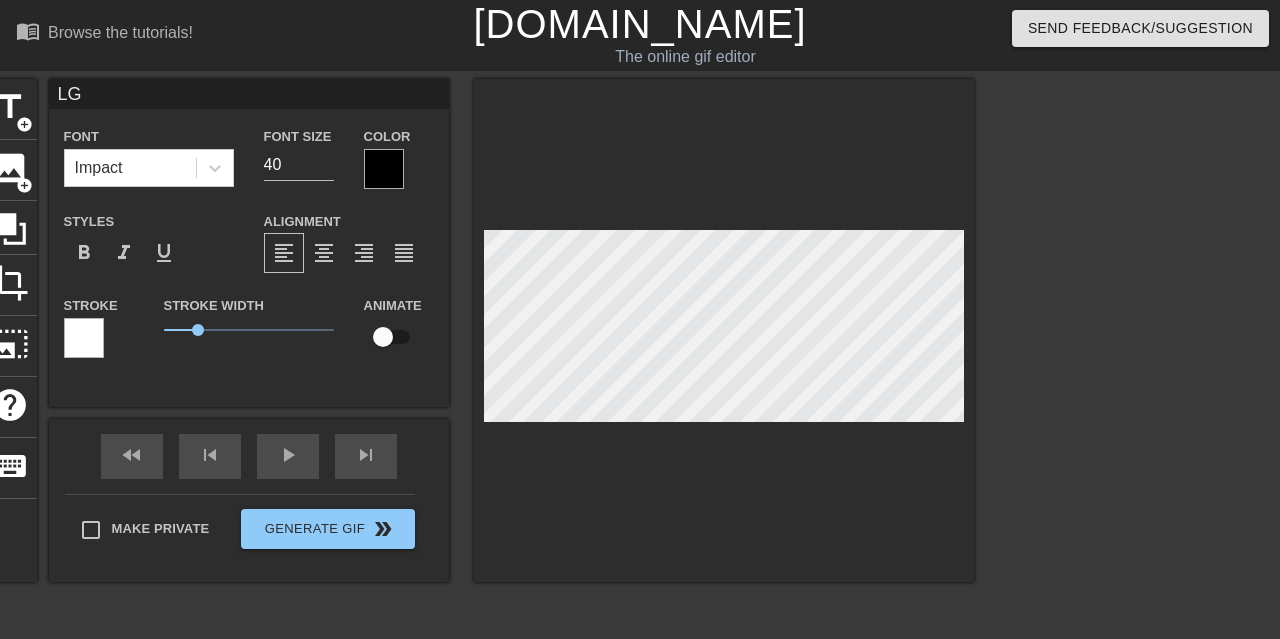 type on "LGB" 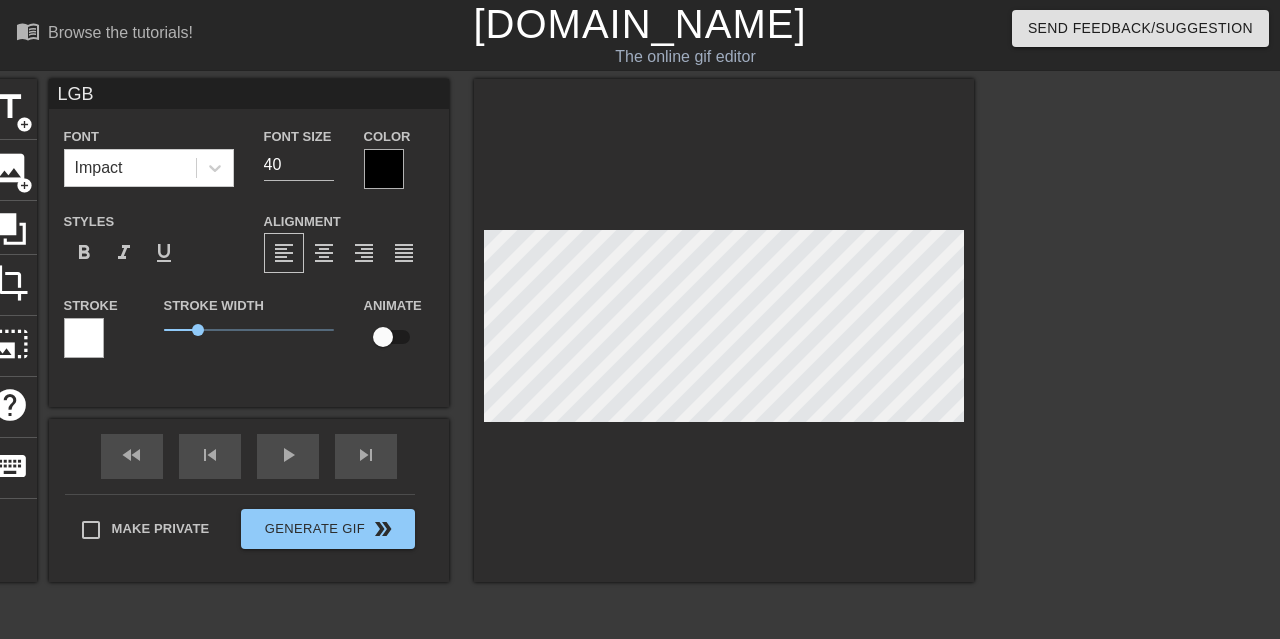 type on "LGB3" 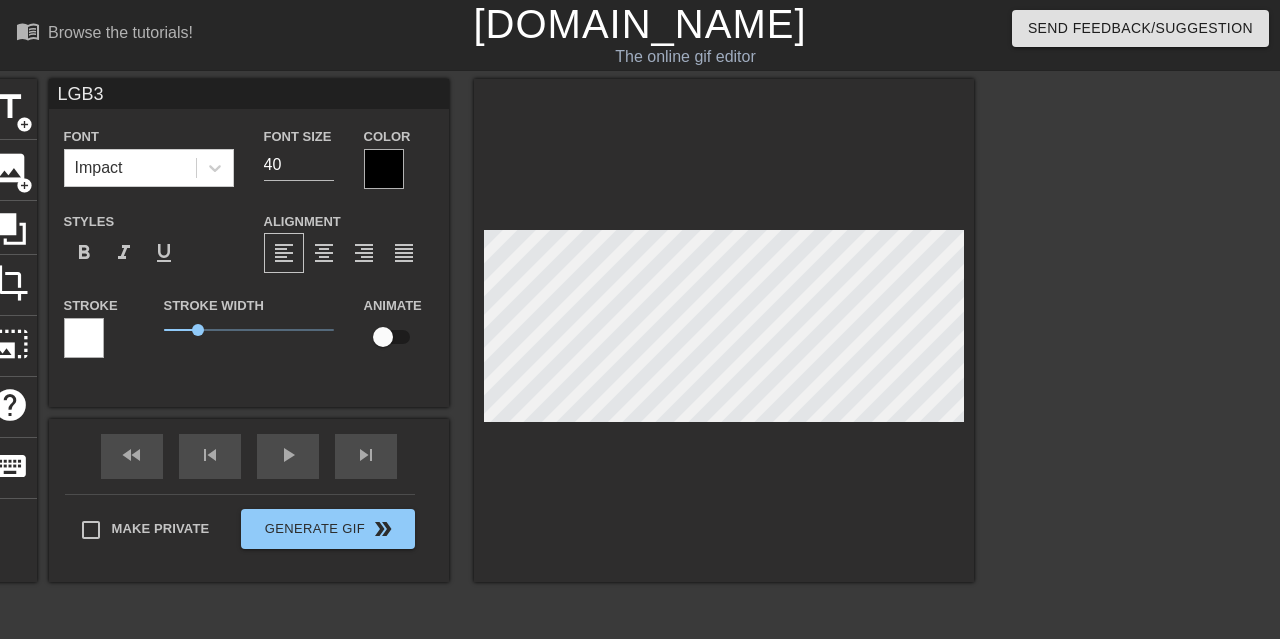 type on "LGB3" 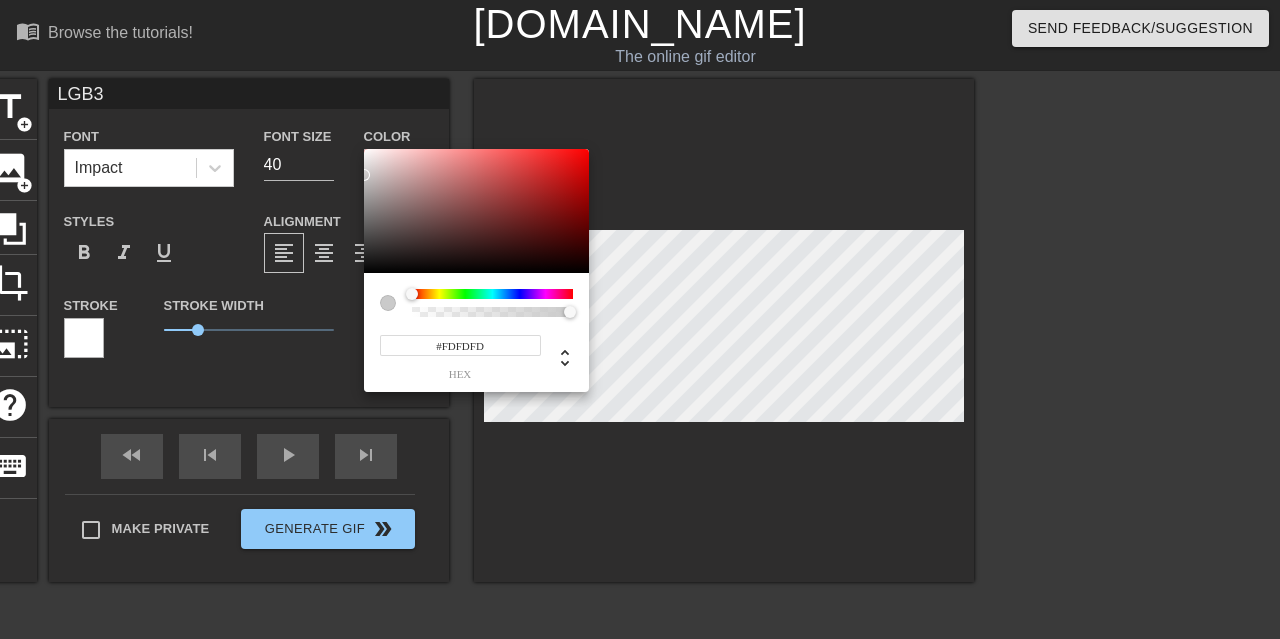 type on "#FFFFFF" 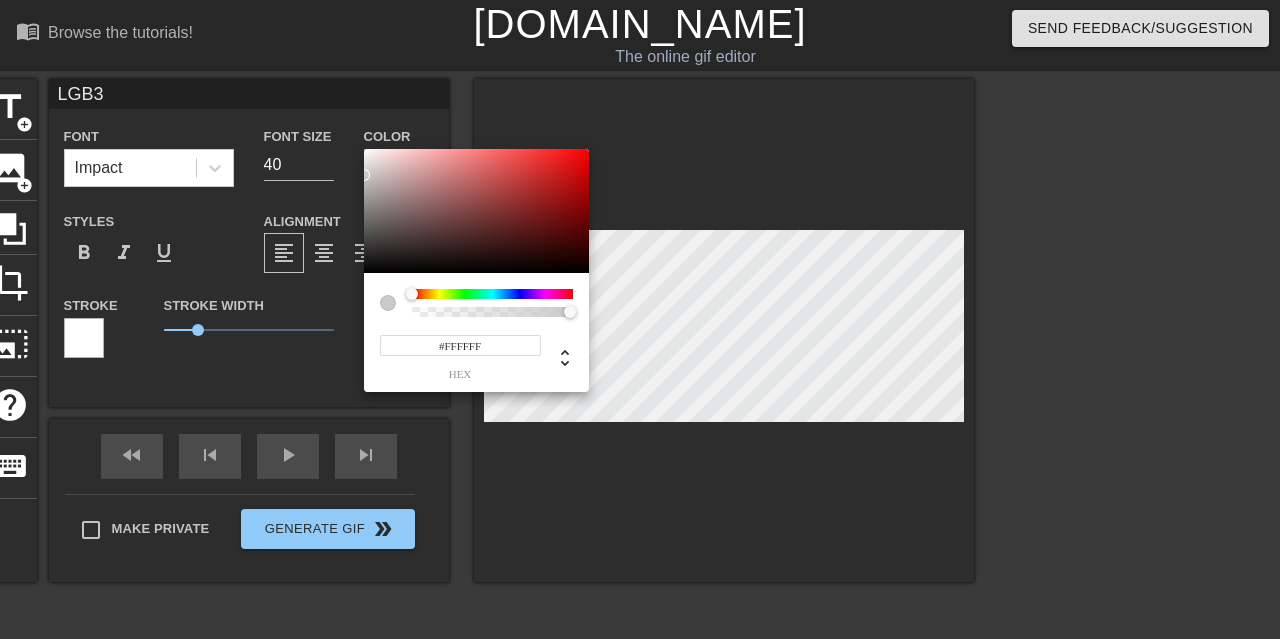 drag, startPoint x: 349, startPoint y: 161, endPoint x: 331, endPoint y: 143, distance: 25.455845 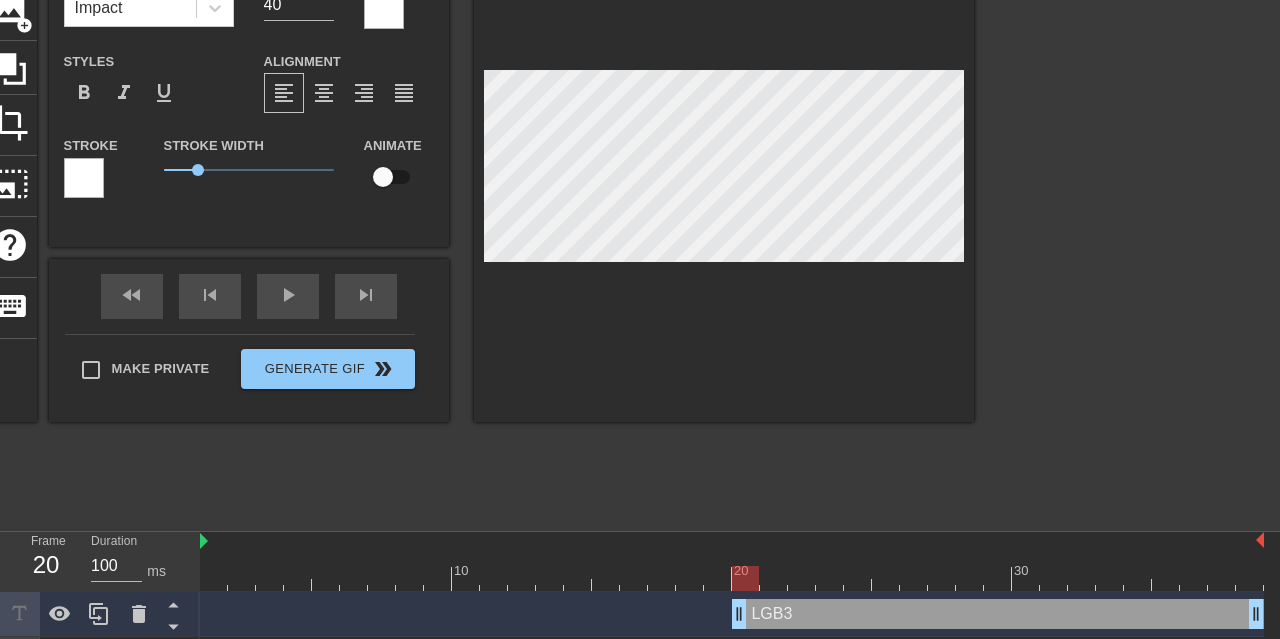 scroll, scrollTop: 252, scrollLeft: 0, axis: vertical 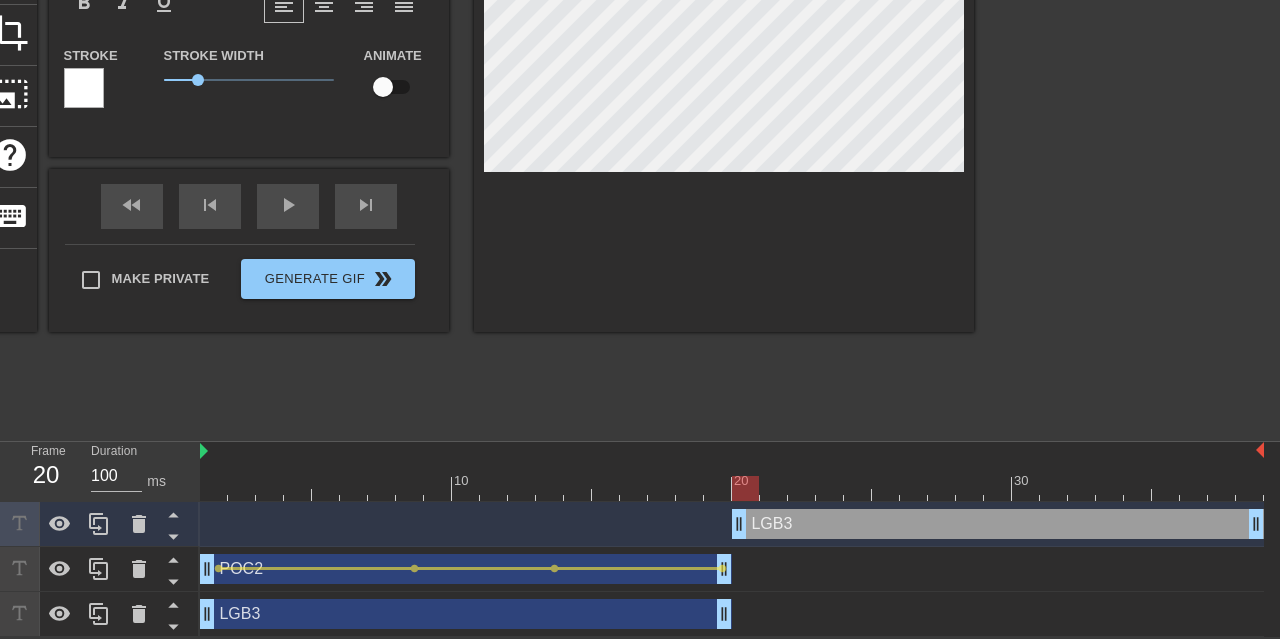 click at bounding box center (745, 488) 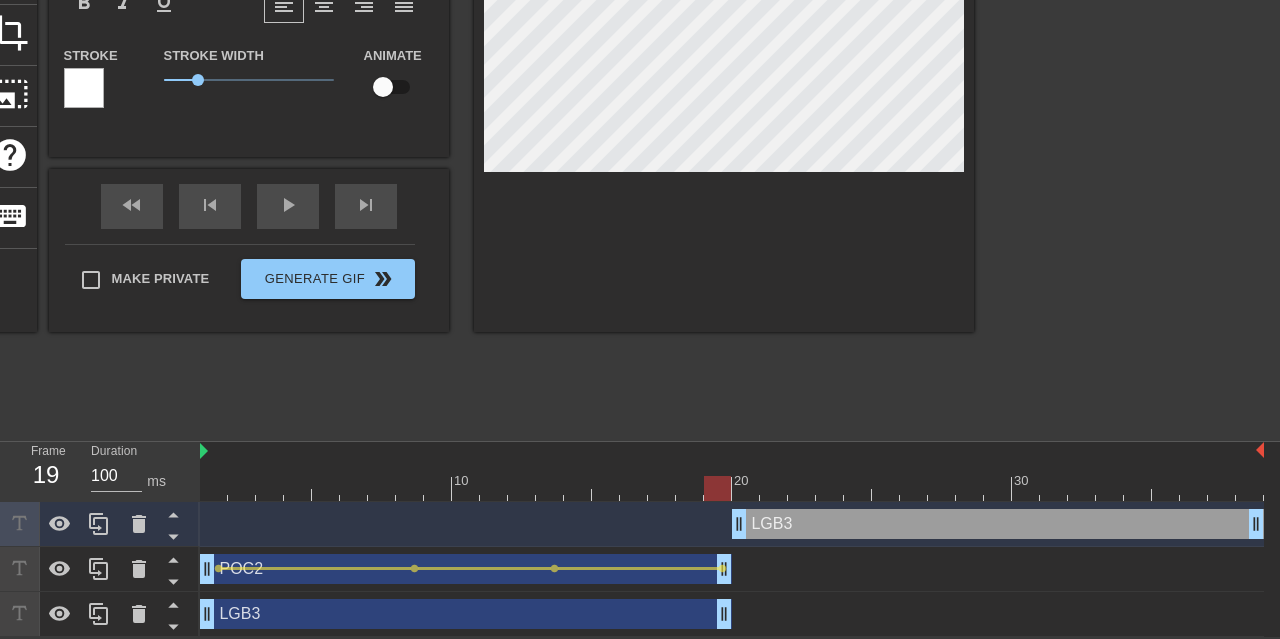 click at bounding box center (732, 488) 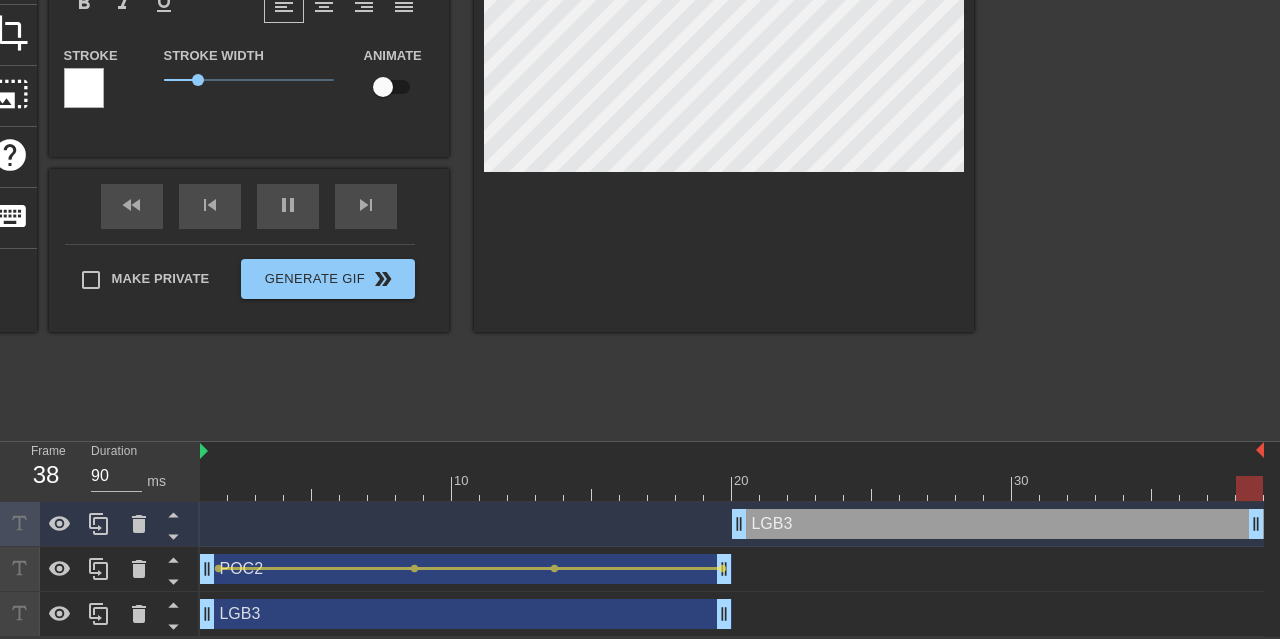 type on "100" 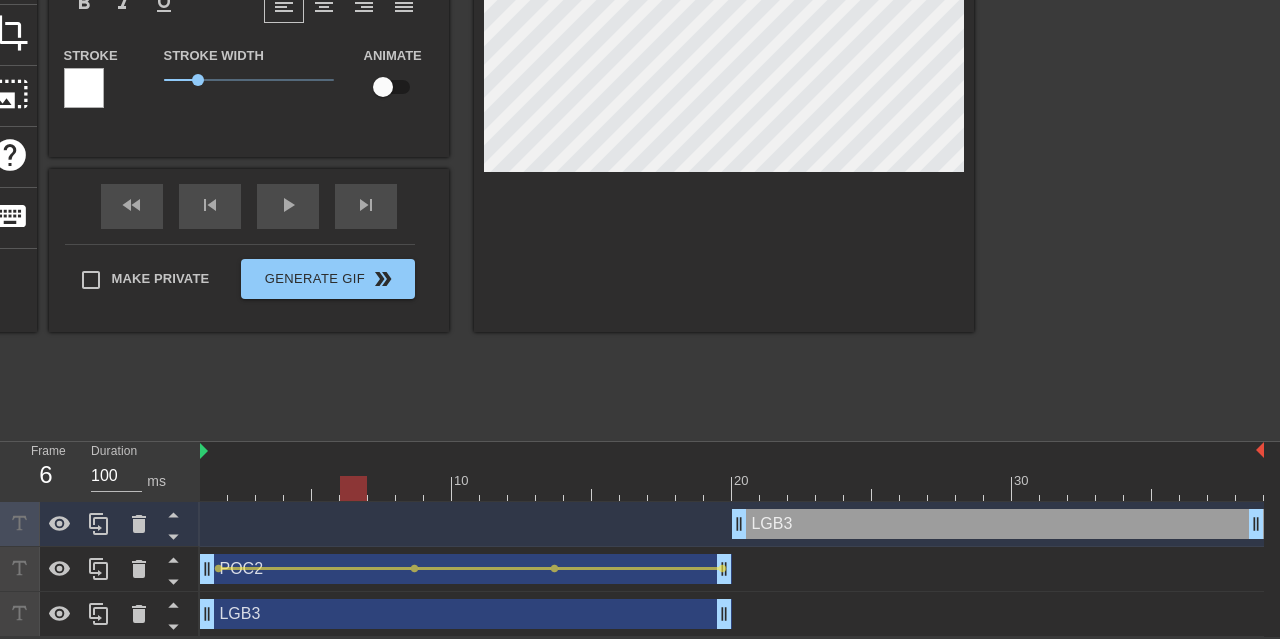 click at bounding box center [732, 488] 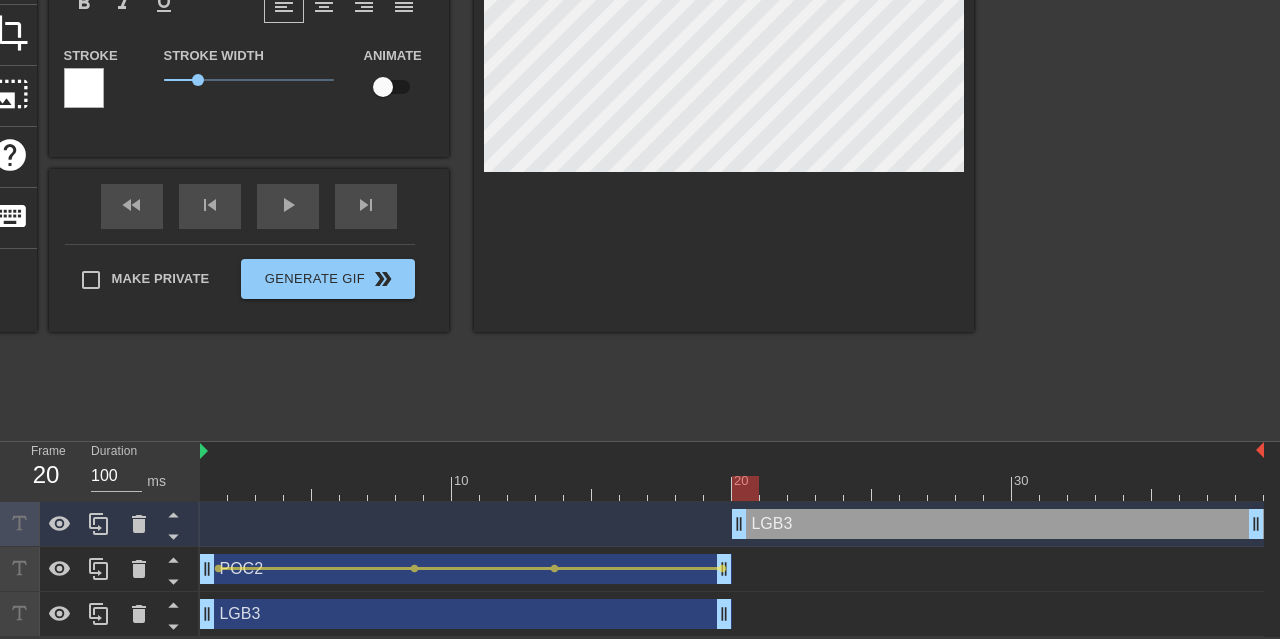 click at bounding box center (732, 488) 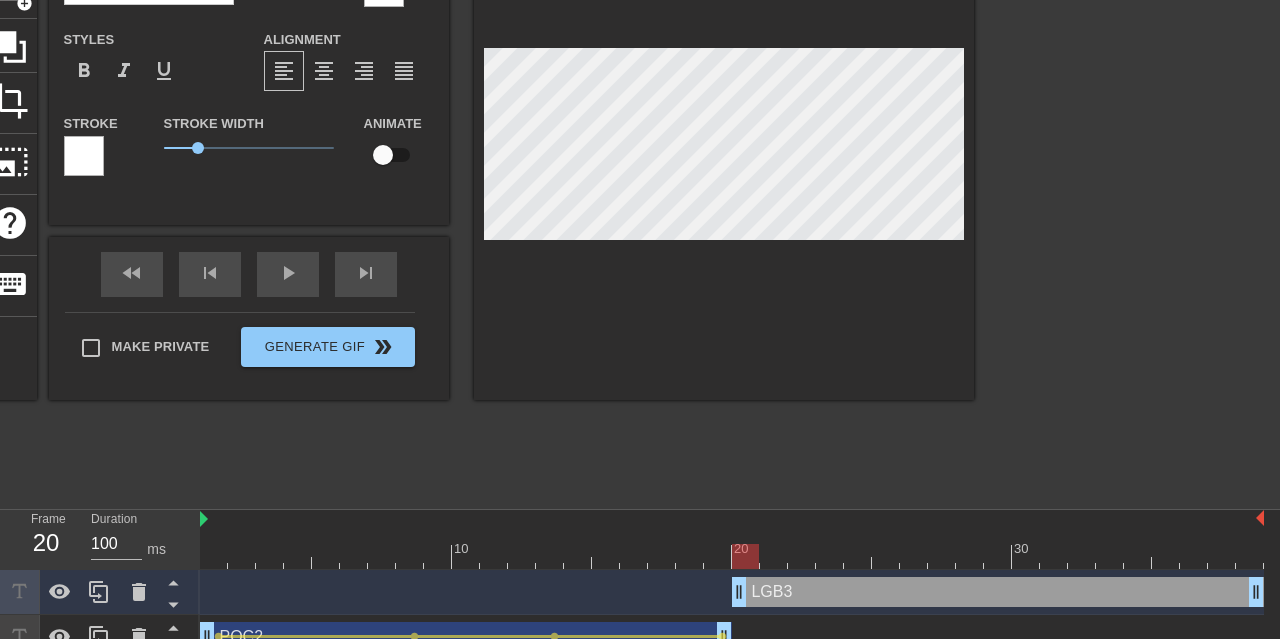 scroll, scrollTop: 0, scrollLeft: 0, axis: both 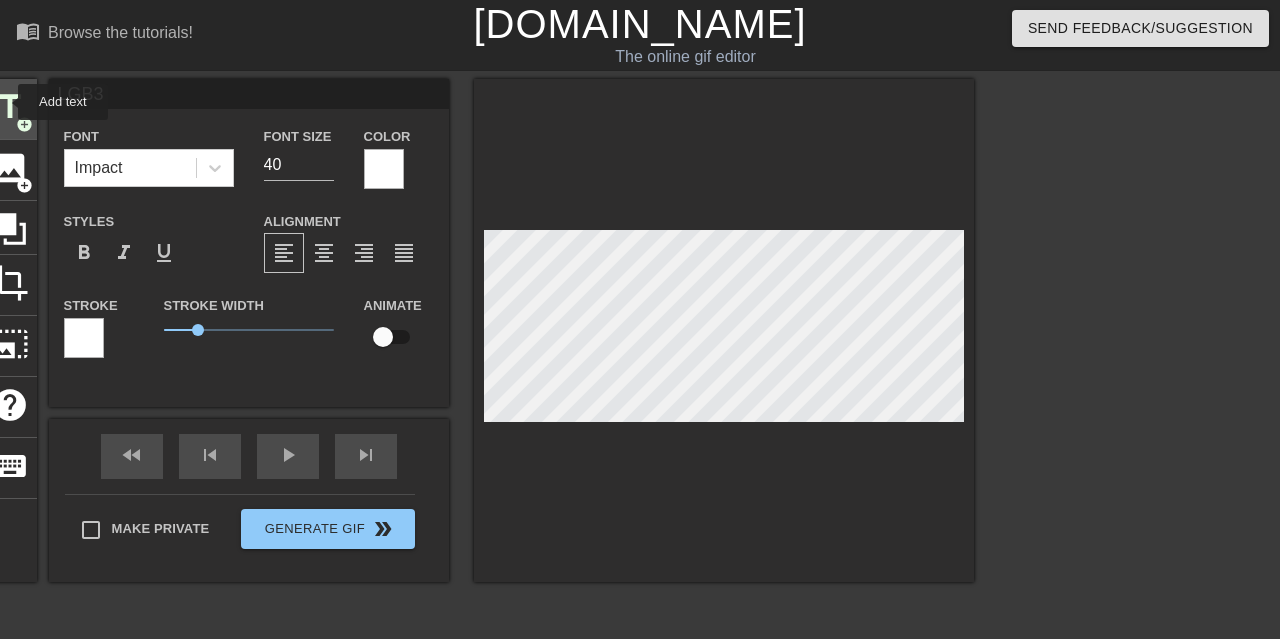 click on "title" at bounding box center [10, 107] 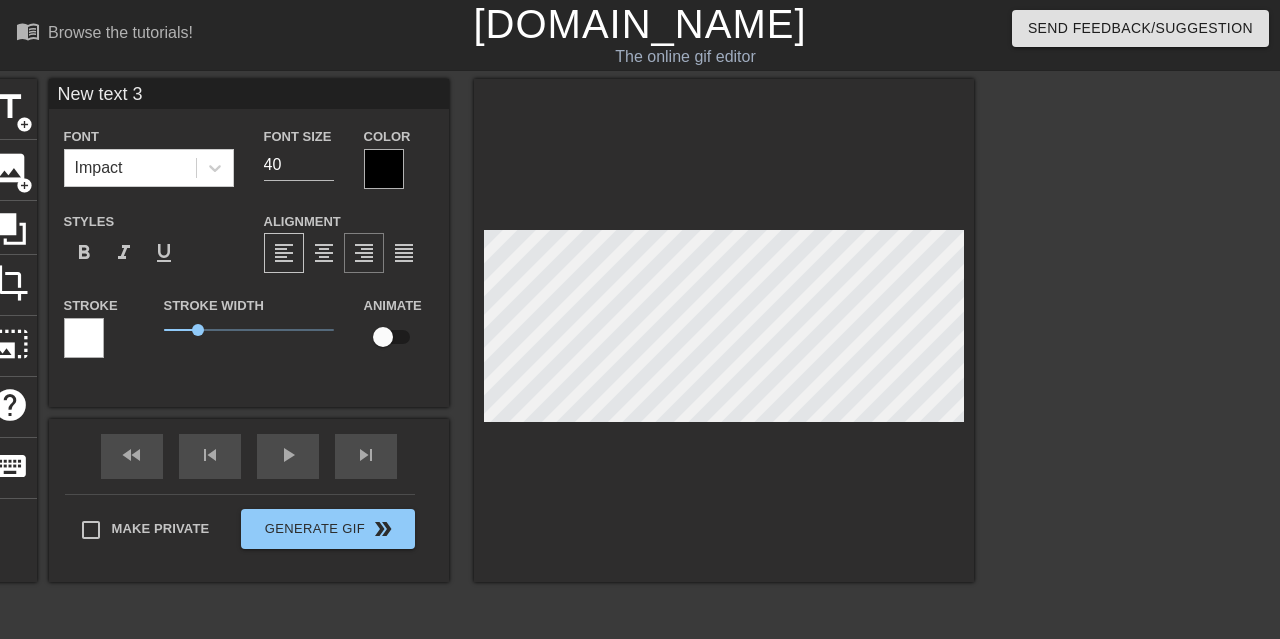 scroll, scrollTop: 0, scrollLeft: 3, axis: horizontal 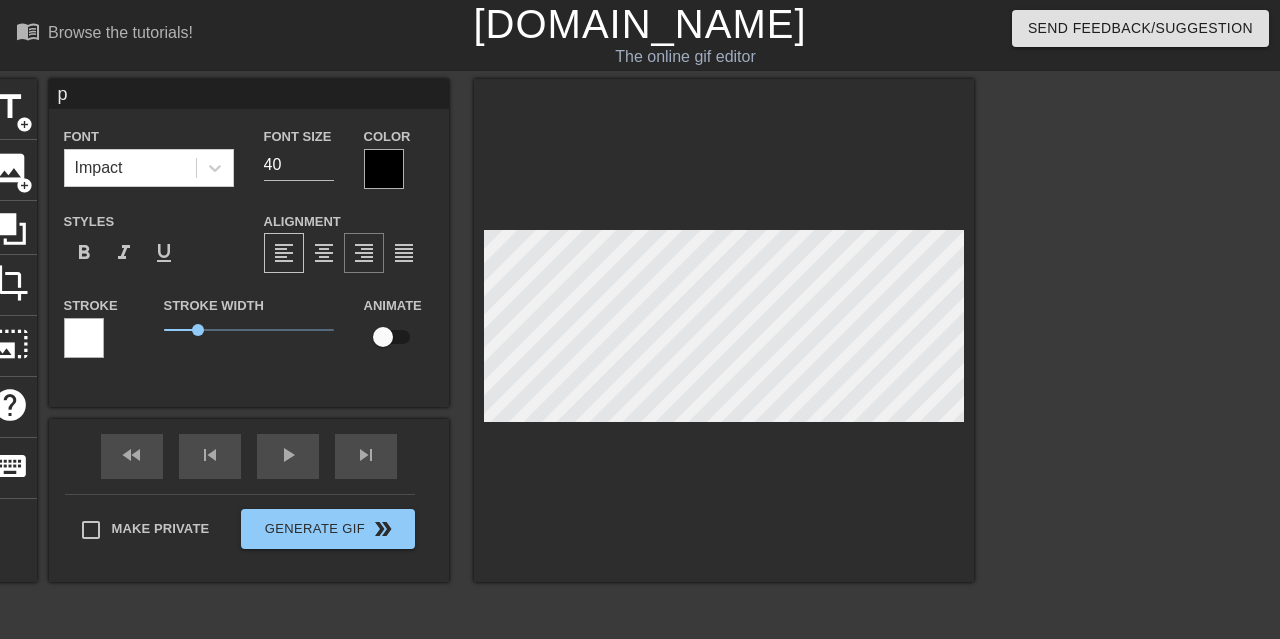 type on "po" 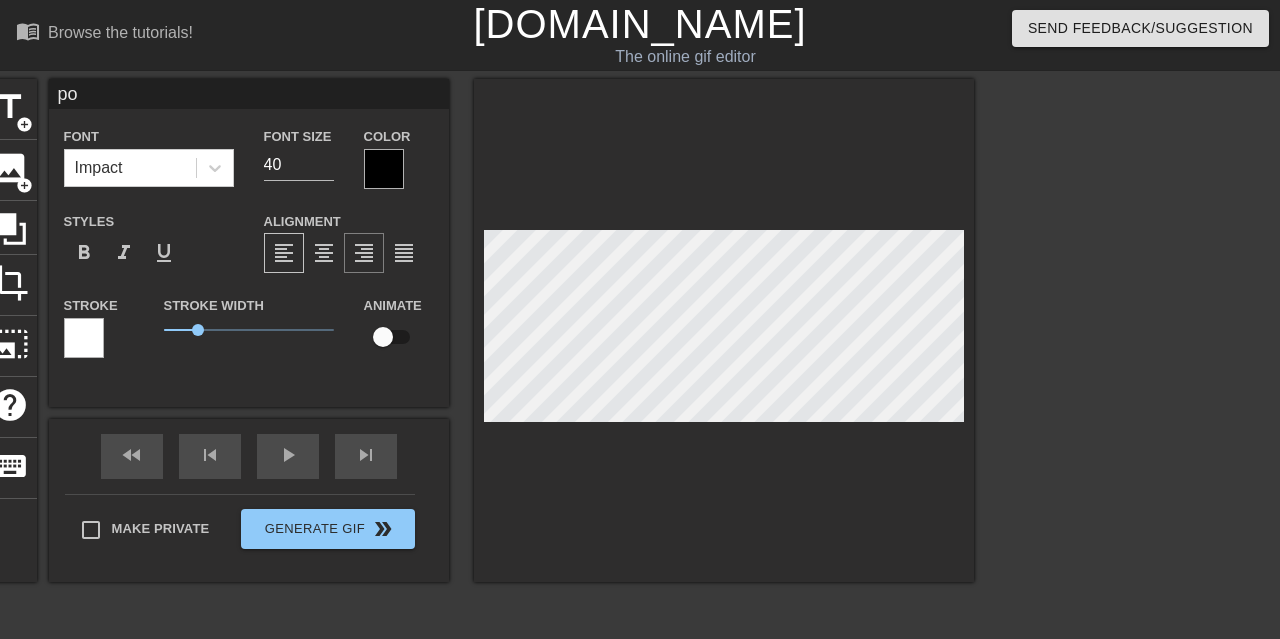 type on "po" 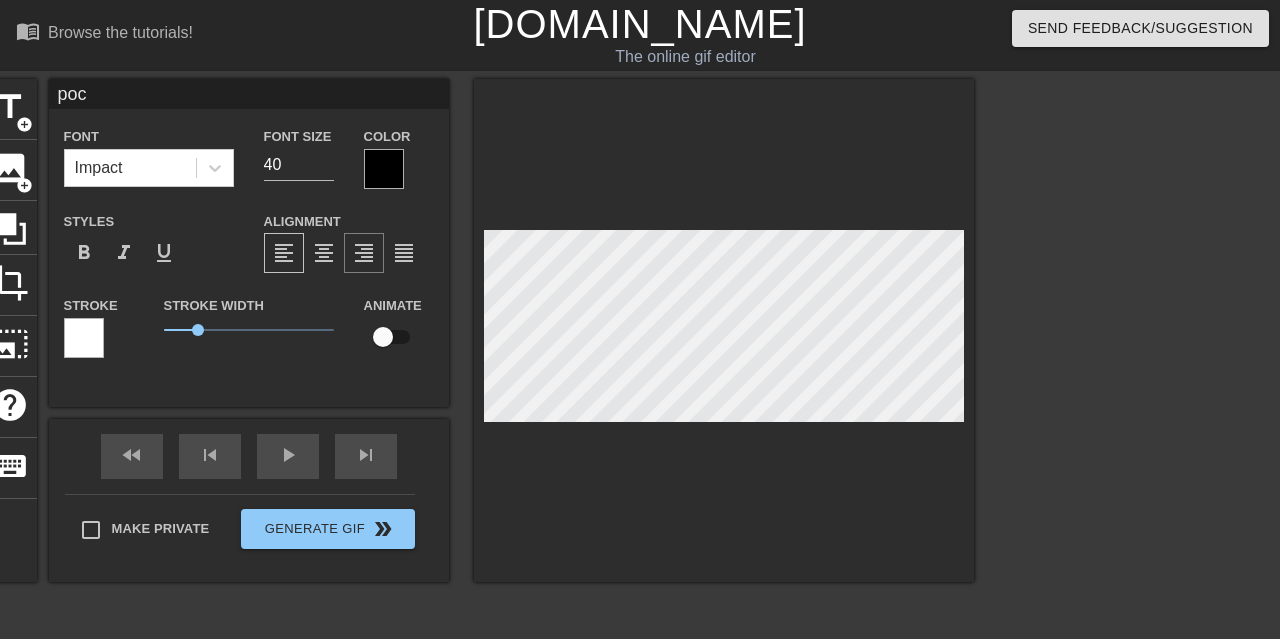 type on "poc2" 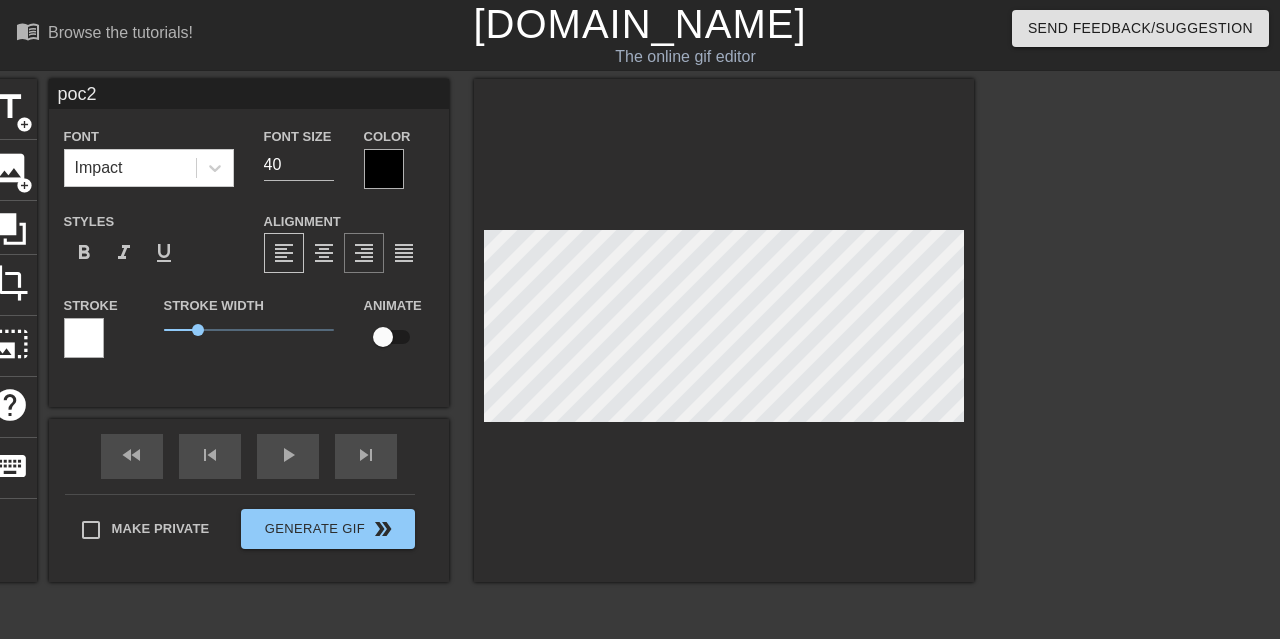 scroll, scrollTop: 0, scrollLeft: 1, axis: horizontal 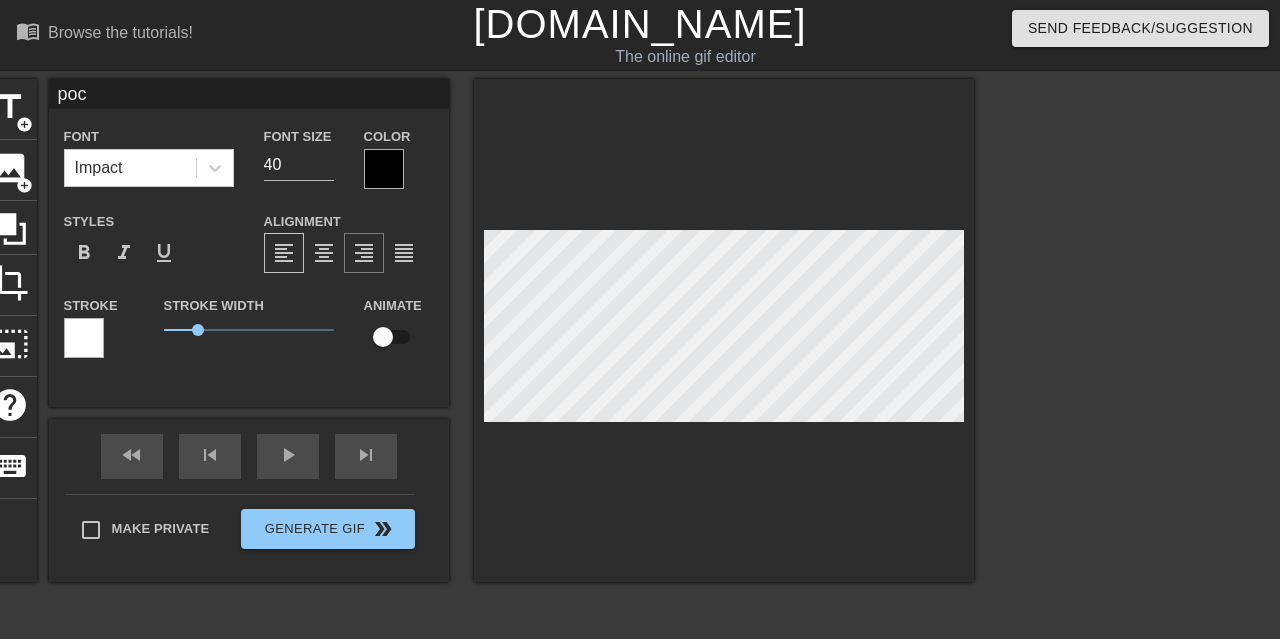 type on "po" 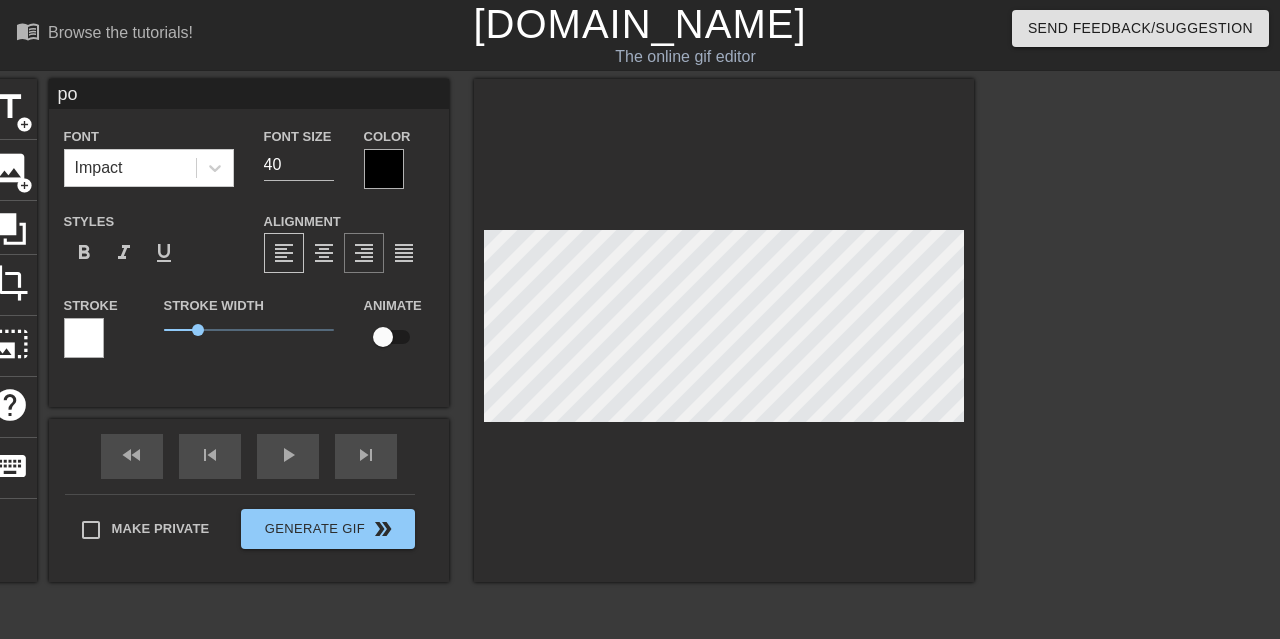 type on "p" 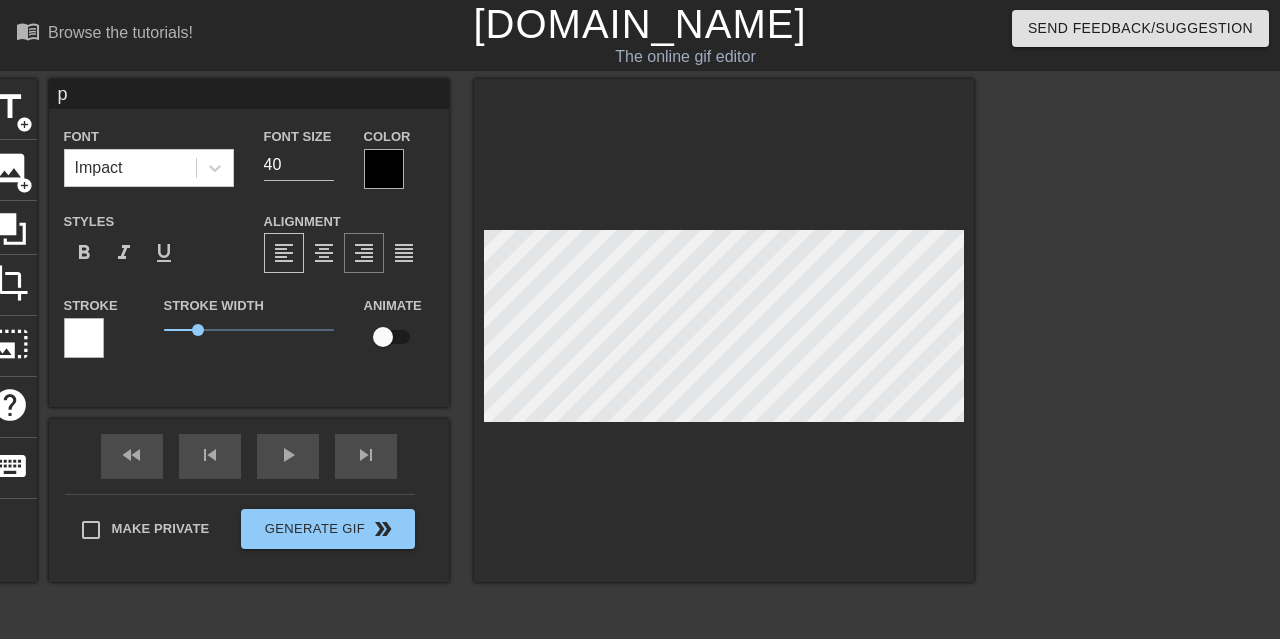 type 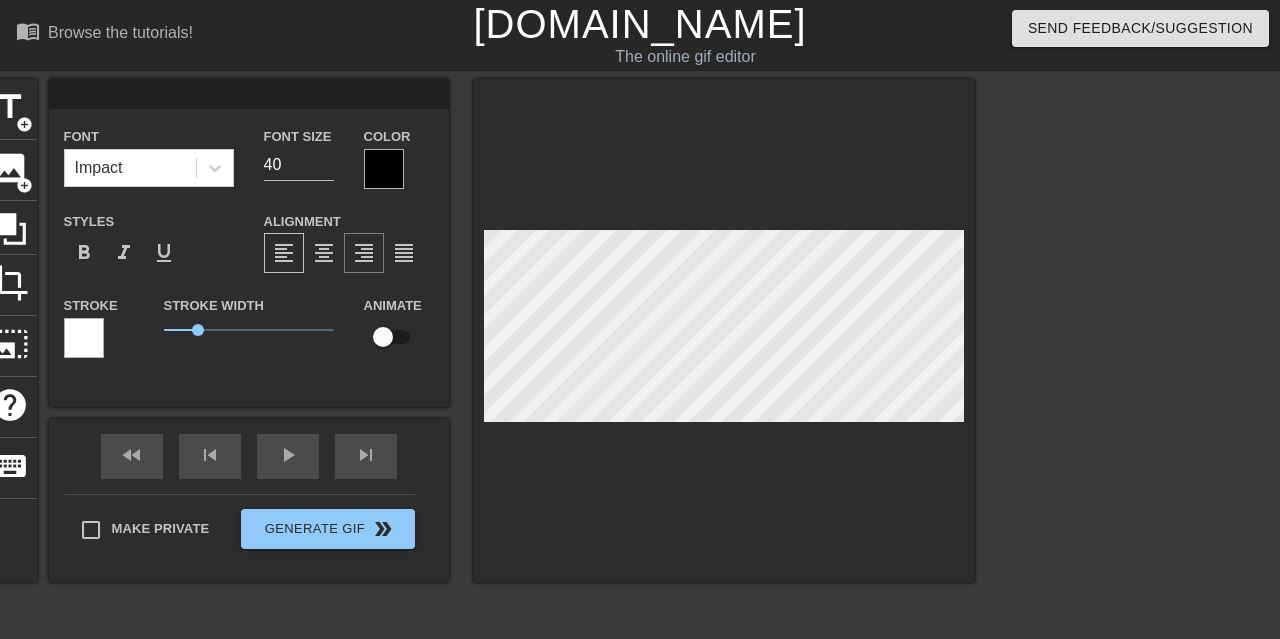 type on "P" 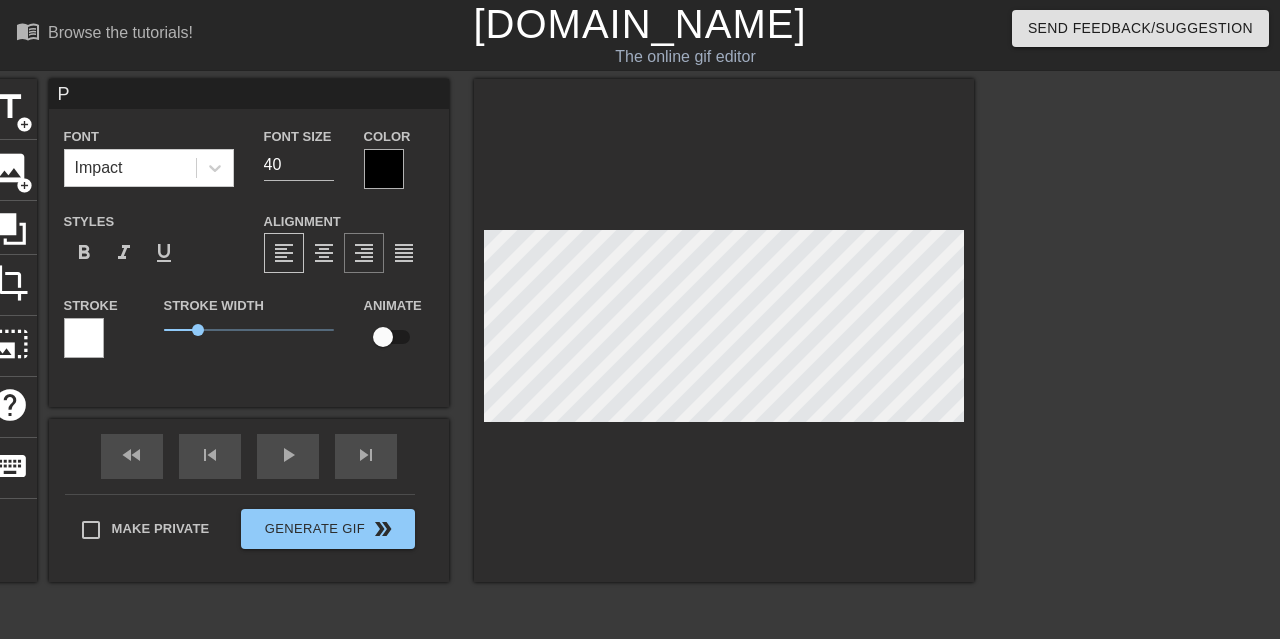 type on "PO" 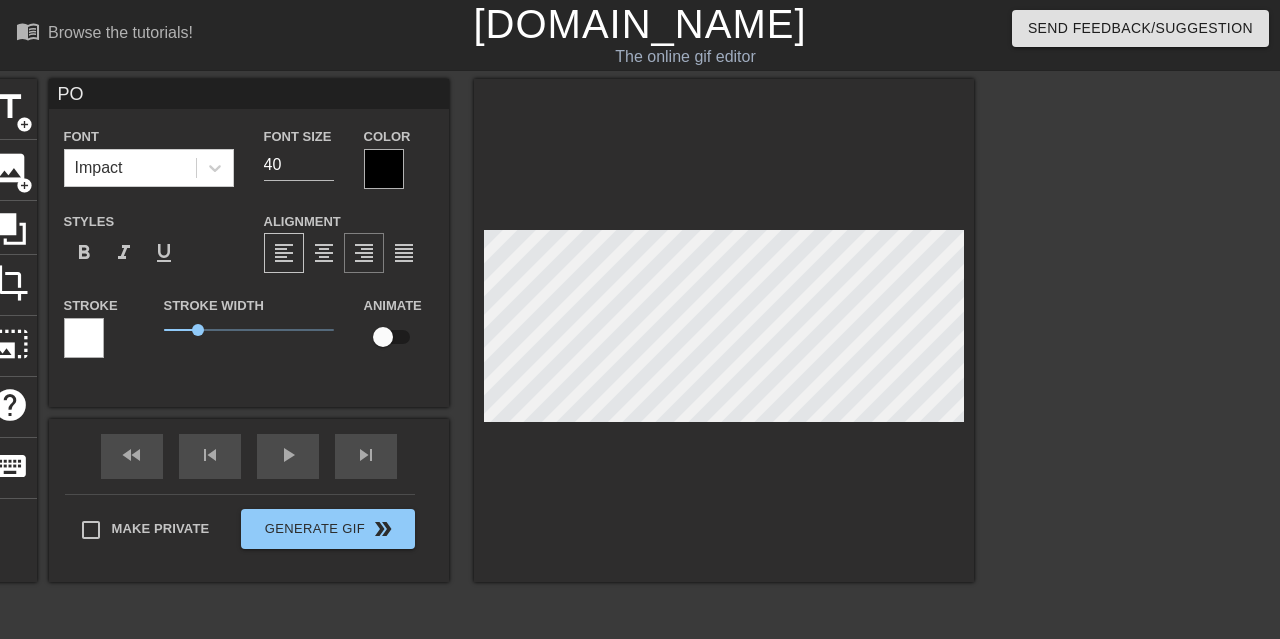 type on "PO" 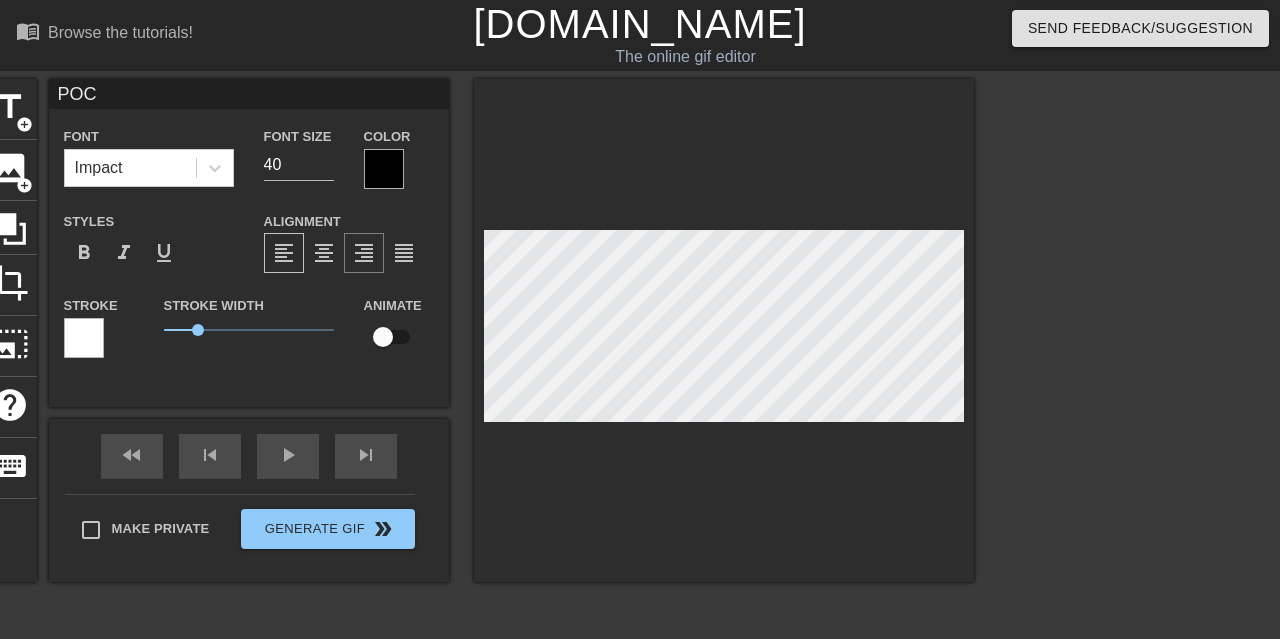 type on "POC2" 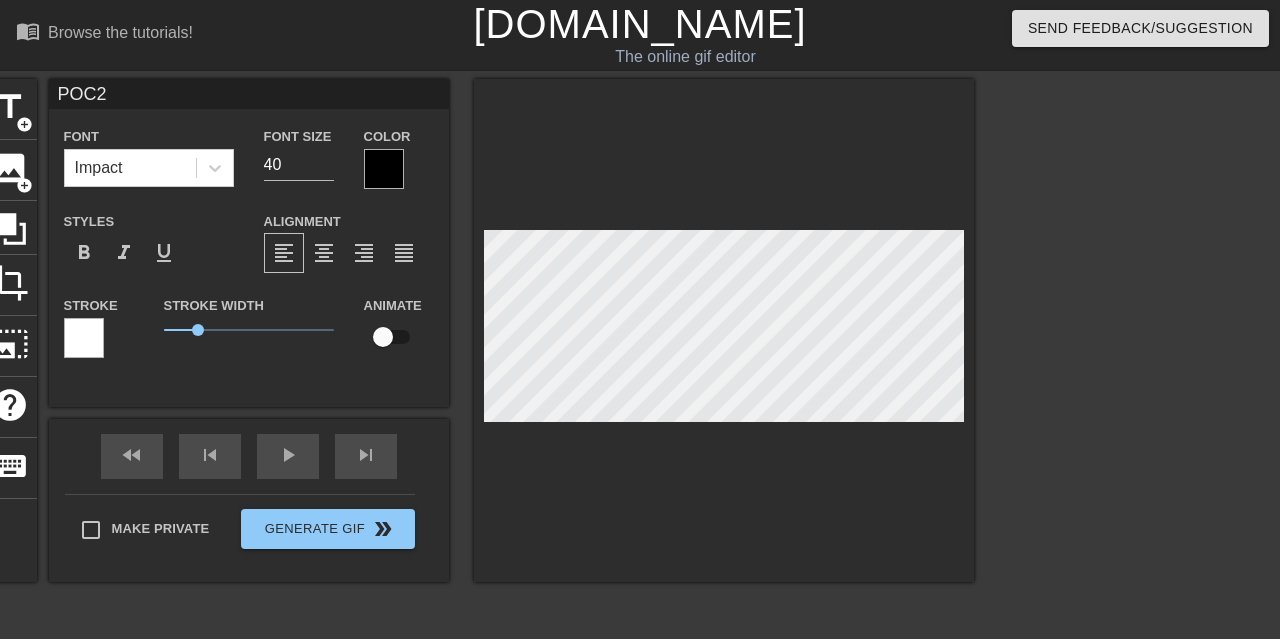 type on "POC2" 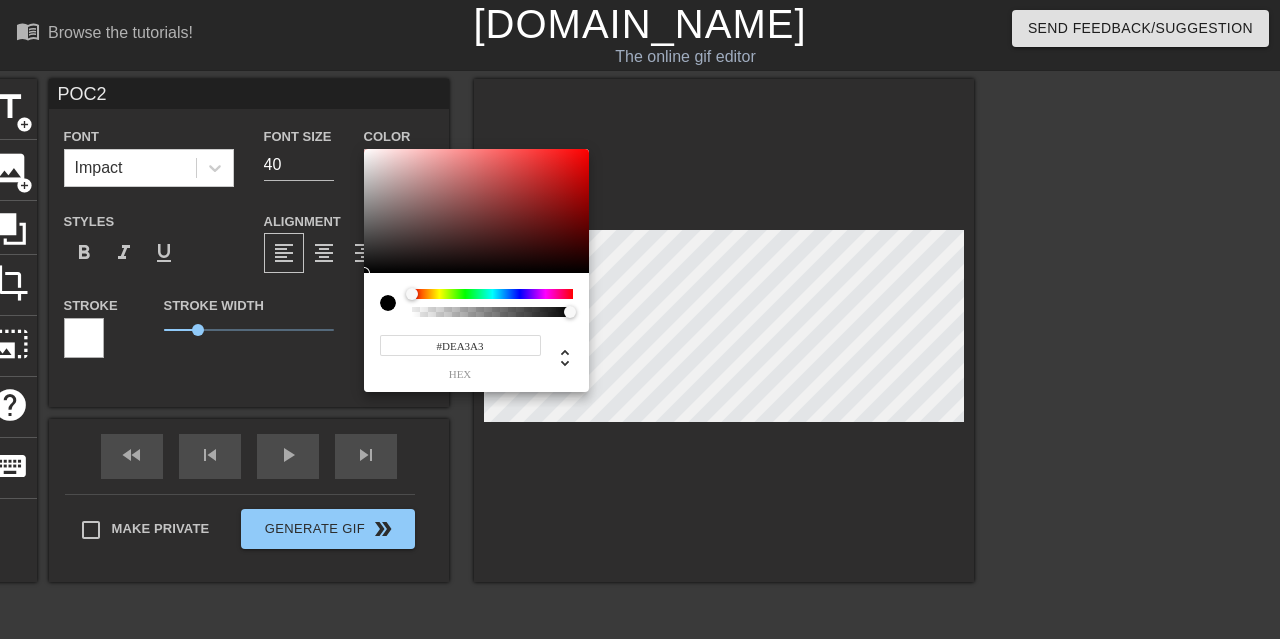type on "#FFFFFF" 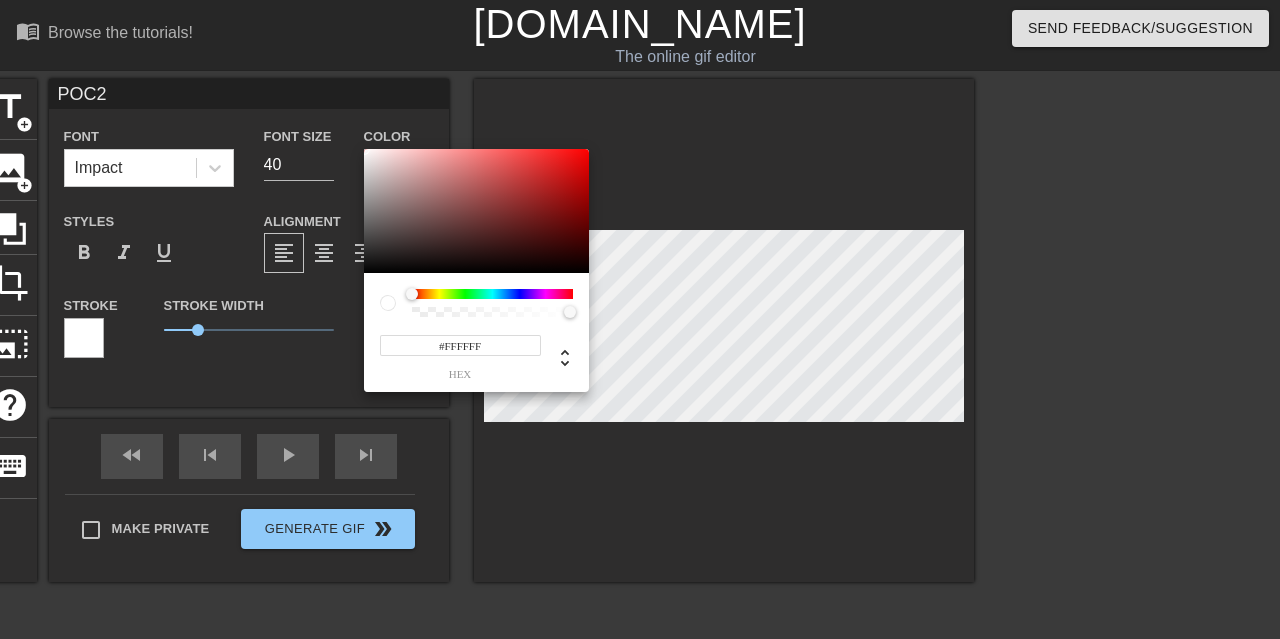drag, startPoint x: 287, startPoint y: 96, endPoint x: 259, endPoint y: 74, distance: 35.608986 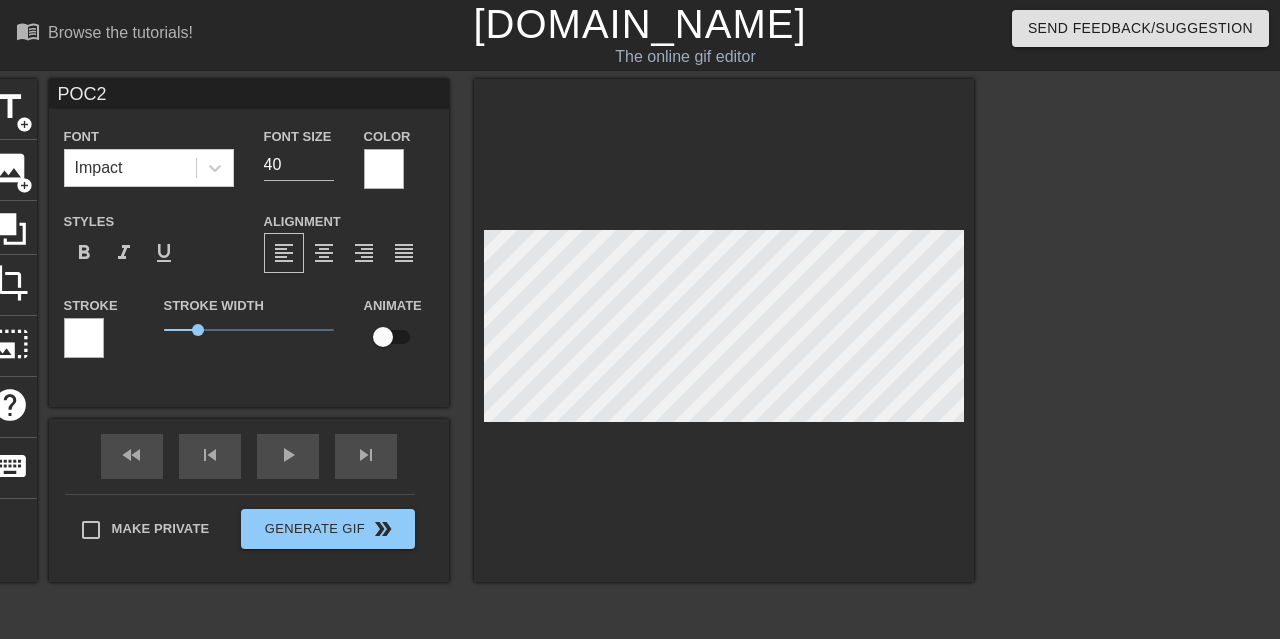 scroll, scrollTop: 297, scrollLeft: 0, axis: vertical 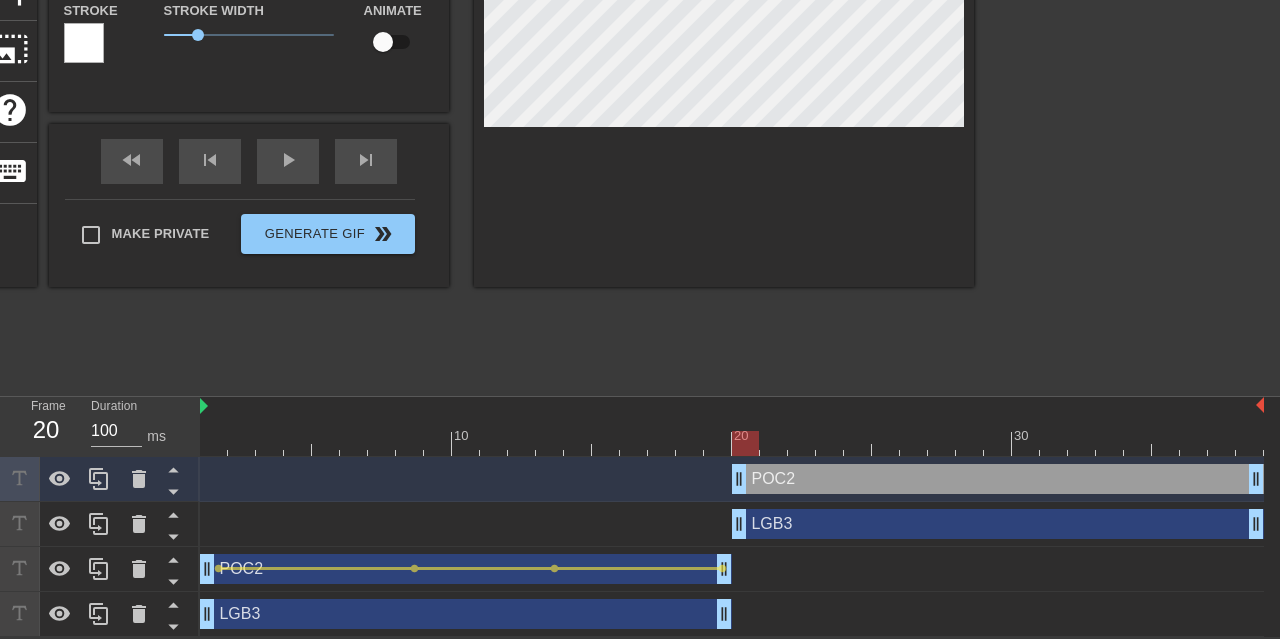 click at bounding box center (383, 42) 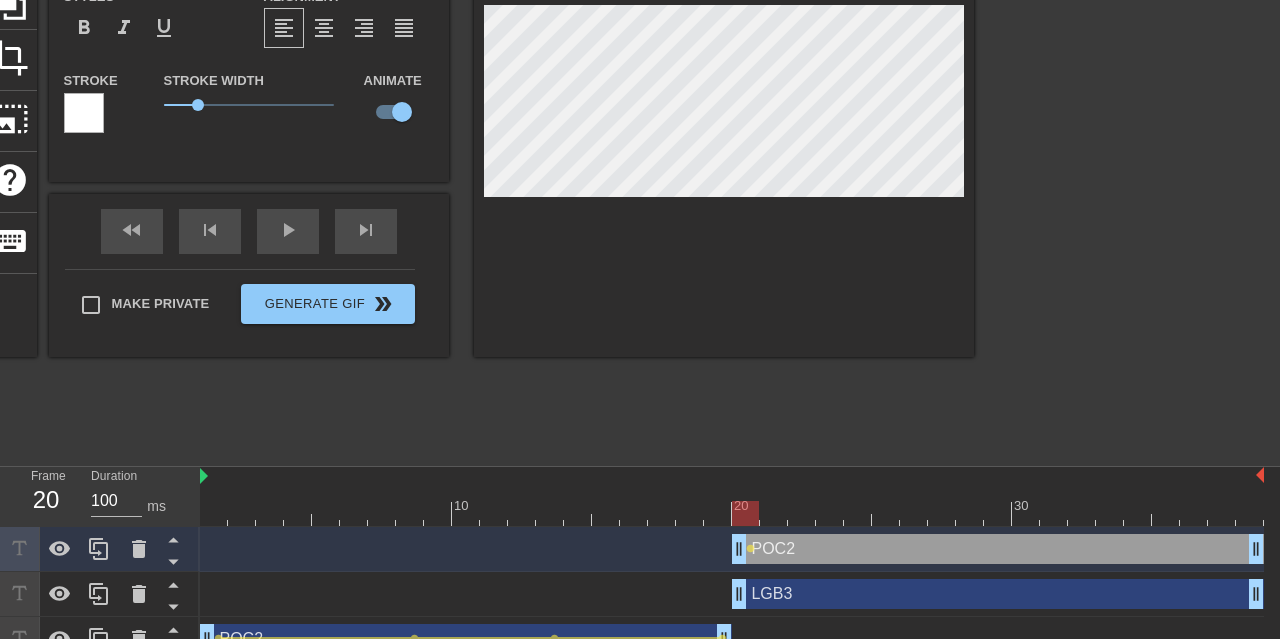 scroll, scrollTop: 193, scrollLeft: 0, axis: vertical 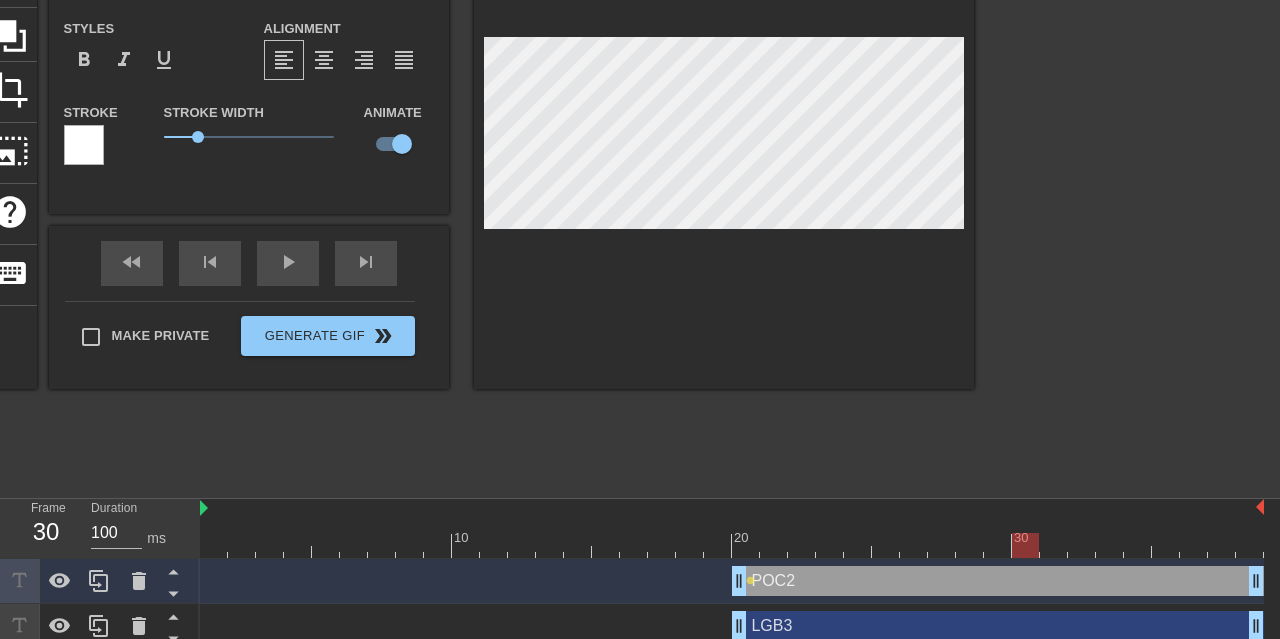 drag, startPoint x: 740, startPoint y: 545, endPoint x: 1022, endPoint y: 569, distance: 283.01944 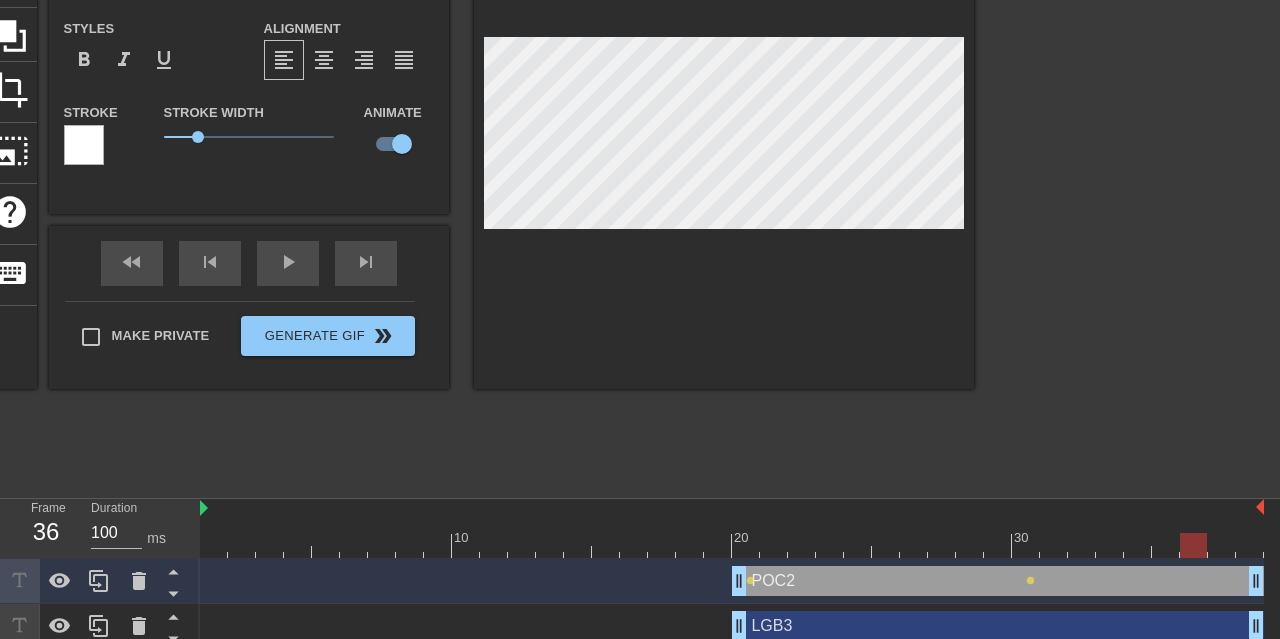 drag, startPoint x: 1033, startPoint y: 547, endPoint x: 1033, endPoint y: 496, distance: 51 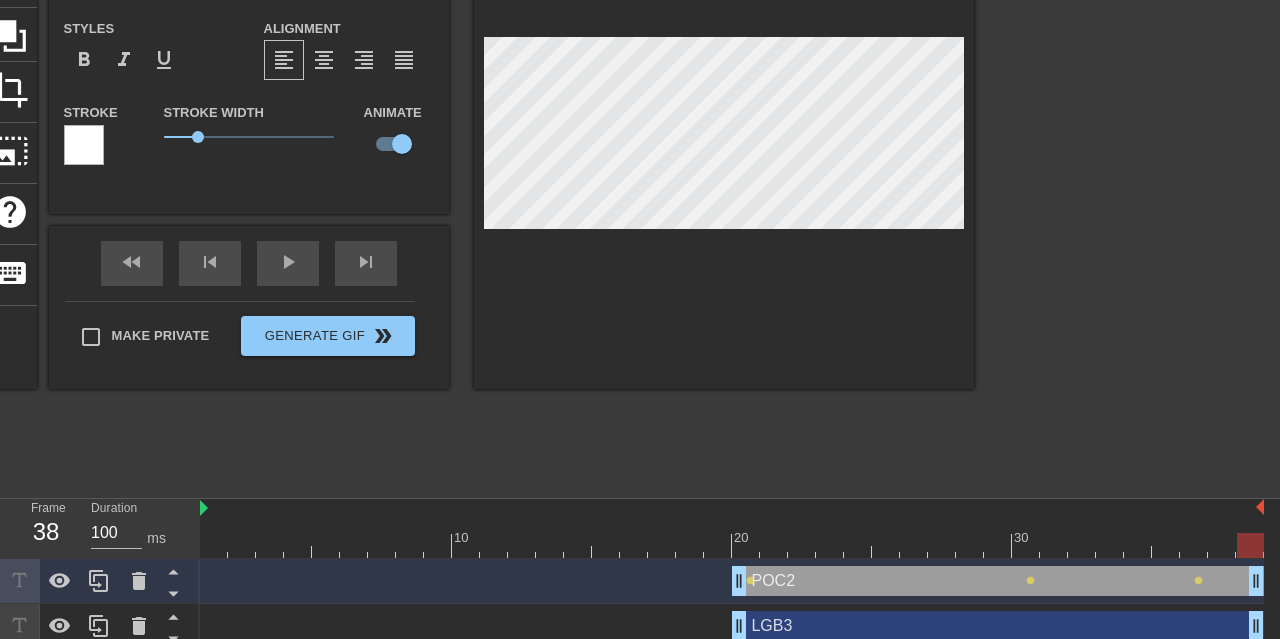drag, startPoint x: 1190, startPoint y: 555, endPoint x: 1135, endPoint y: 462, distance: 108.04629 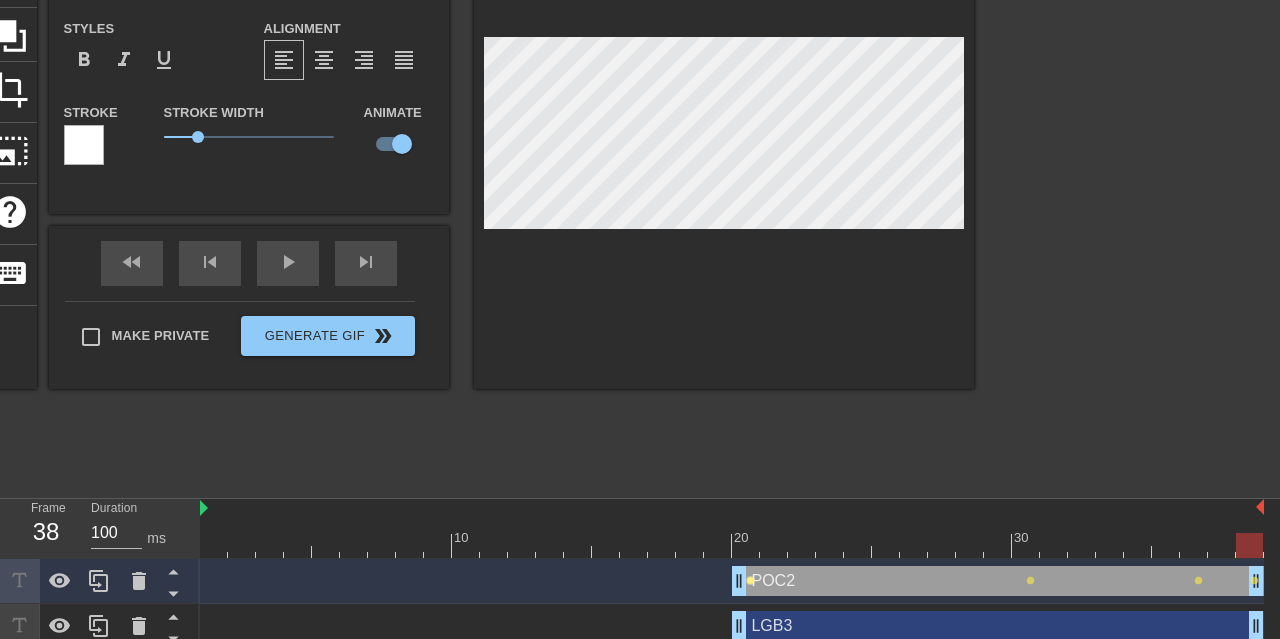 click on "lens" at bounding box center [750, 580] 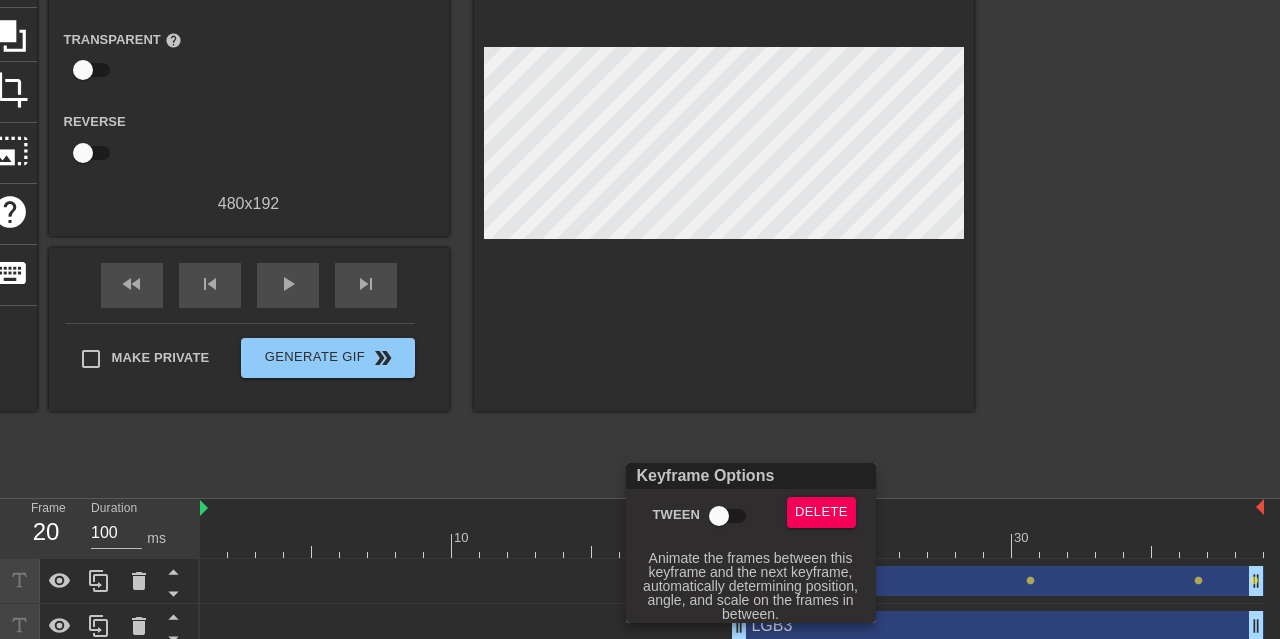 click on "Tween" at bounding box center (719, 516) 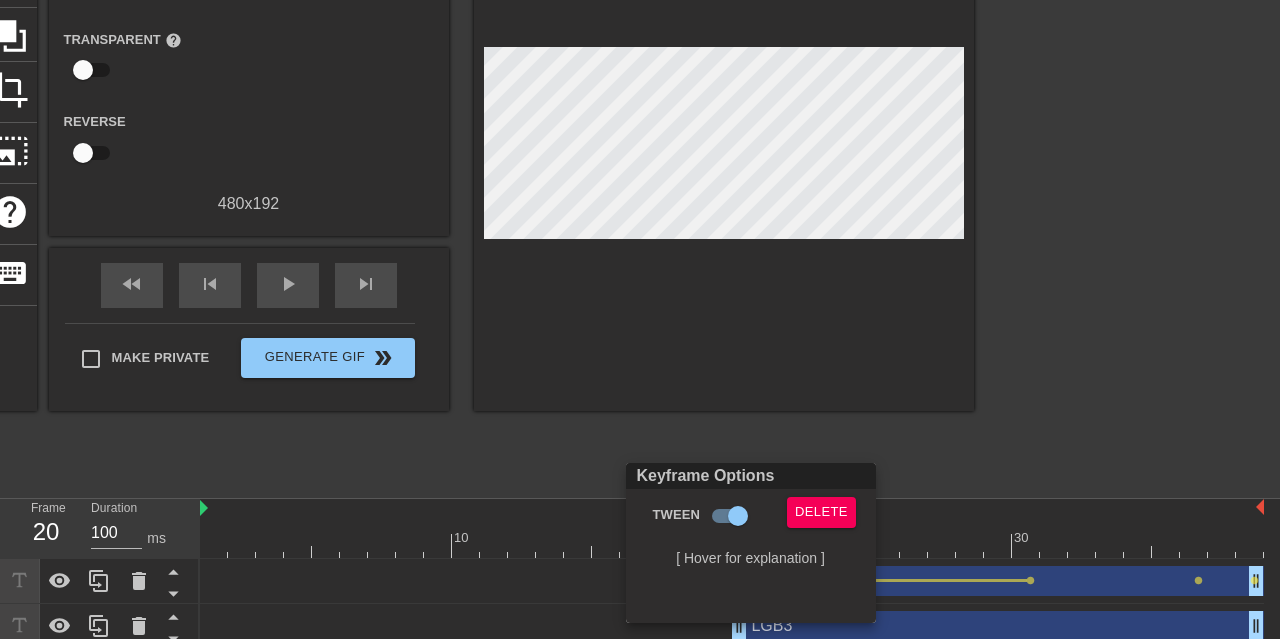 drag, startPoint x: 996, startPoint y: 576, endPoint x: 1018, endPoint y: 575, distance: 22.022715 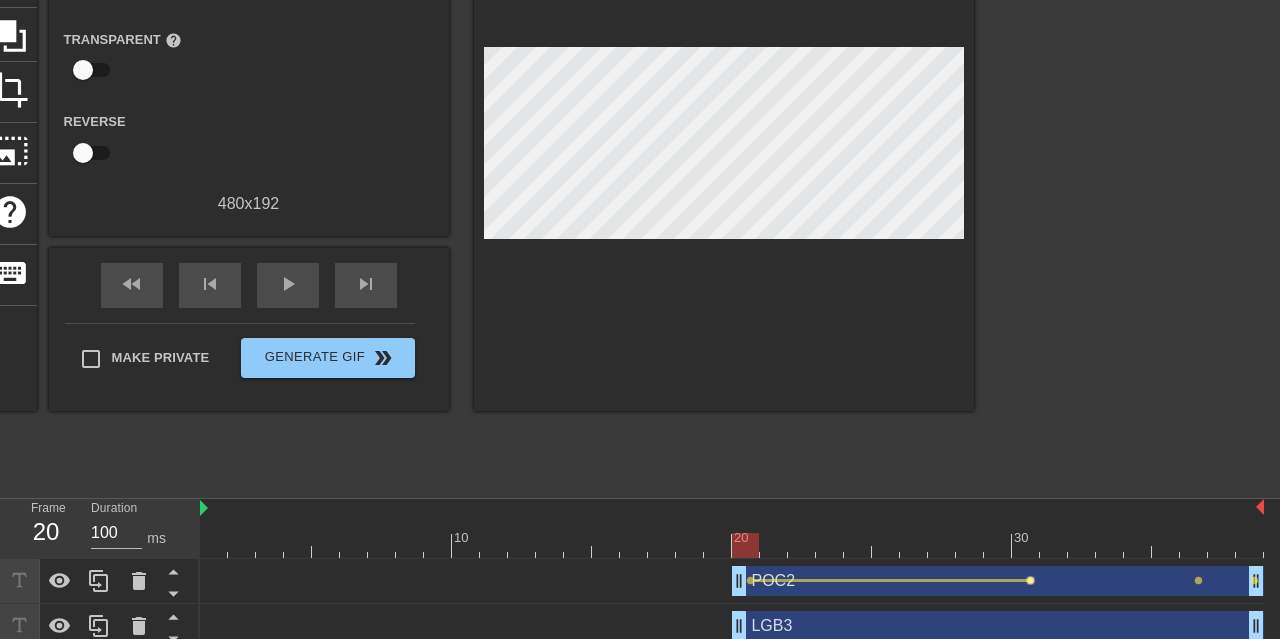 click on "lens" at bounding box center (1030, 580) 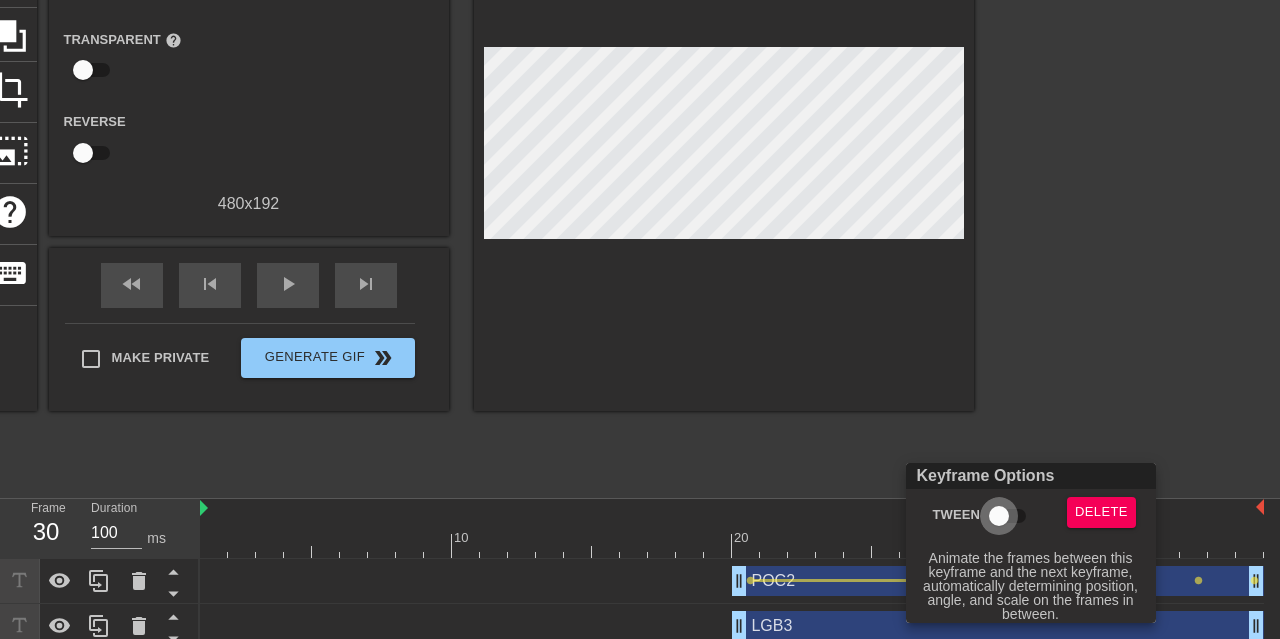 drag, startPoint x: 997, startPoint y: 516, endPoint x: 1049, endPoint y: 553, distance: 63.82006 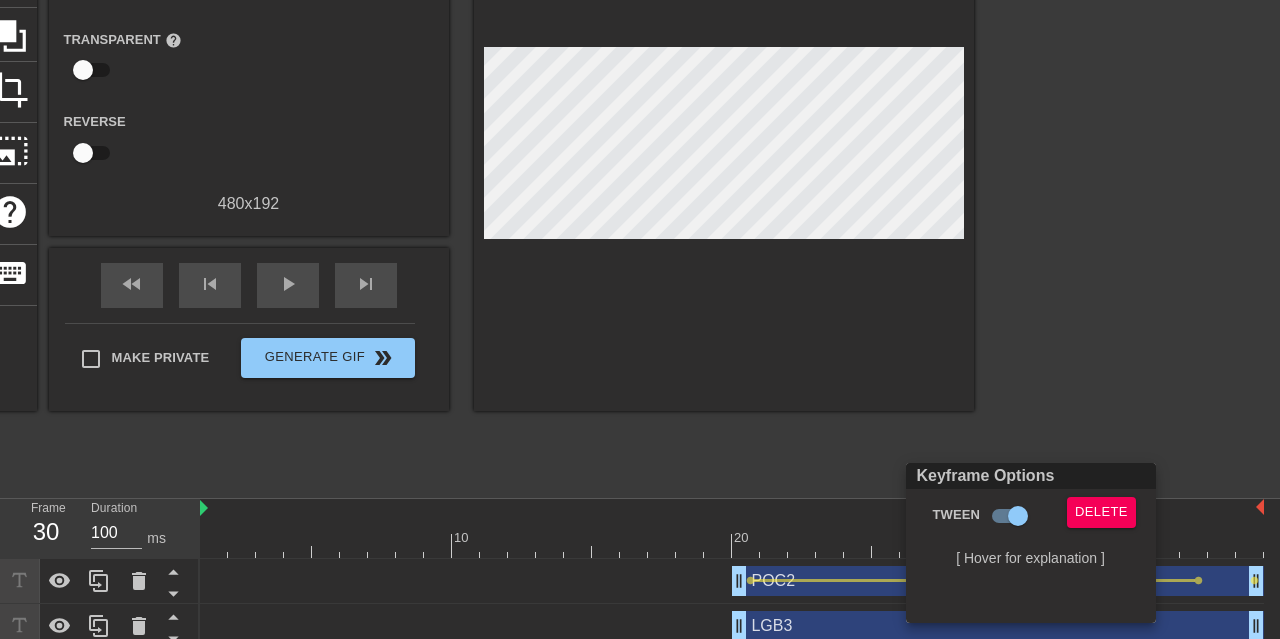 click at bounding box center (640, 319) 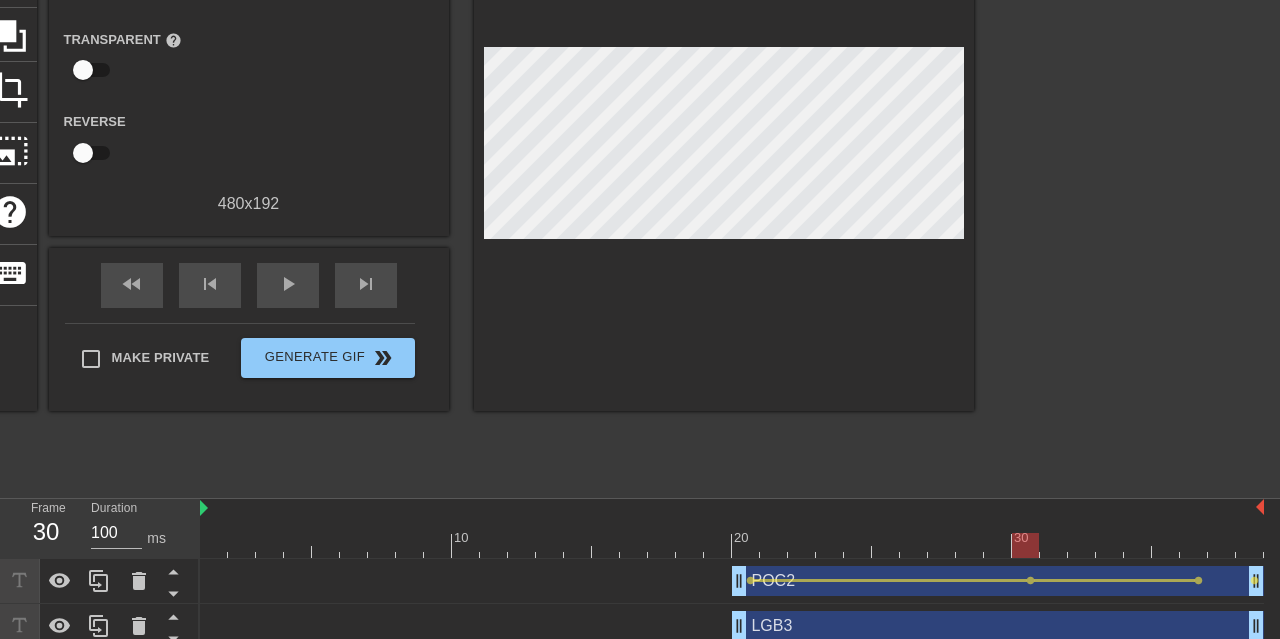 click on "lens" at bounding box center [1198, 580] 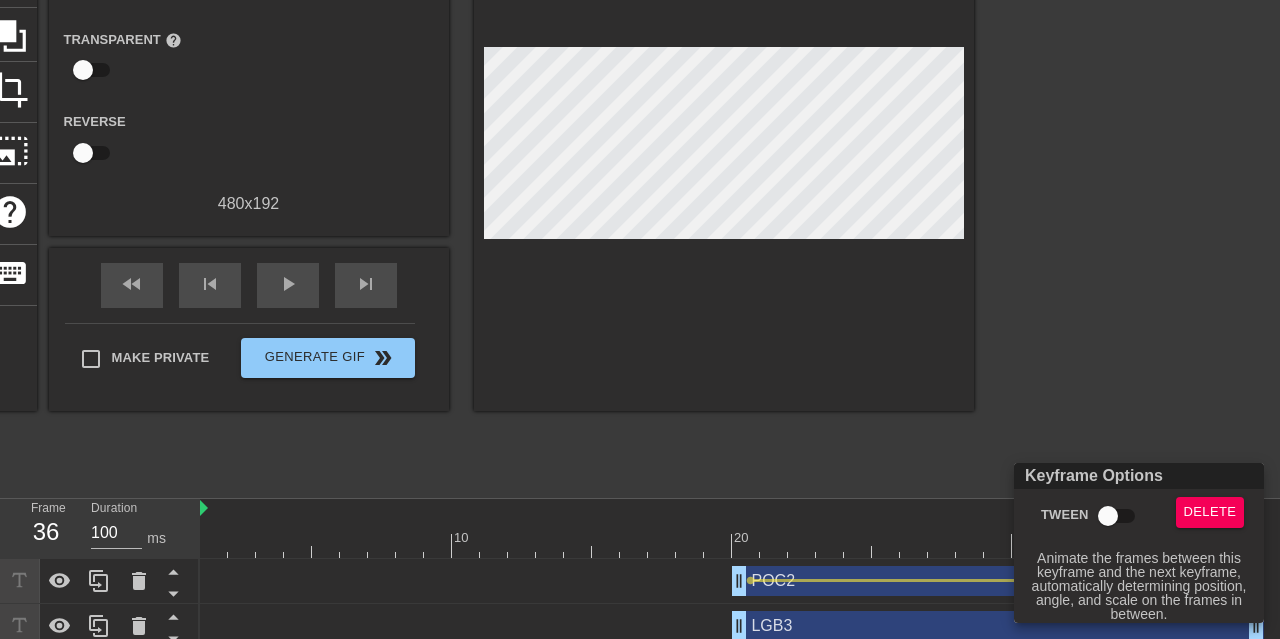 click on "Tween" at bounding box center (1108, 516) 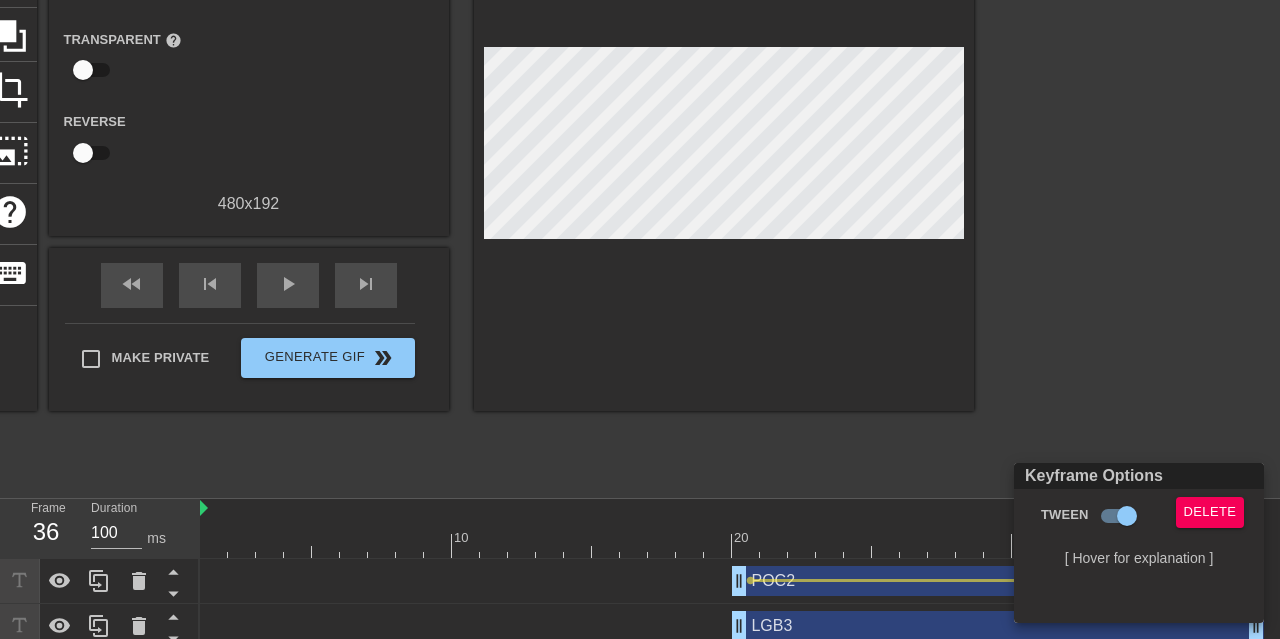 click at bounding box center [640, 319] 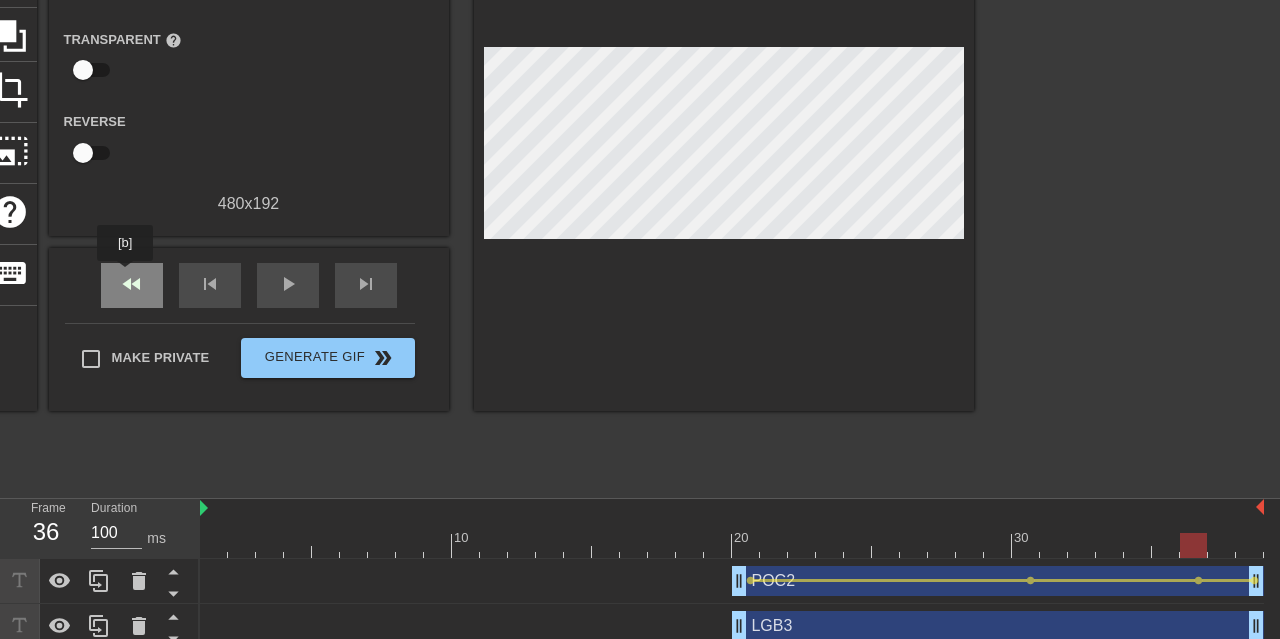 click on "fast_rewind" at bounding box center (132, 284) 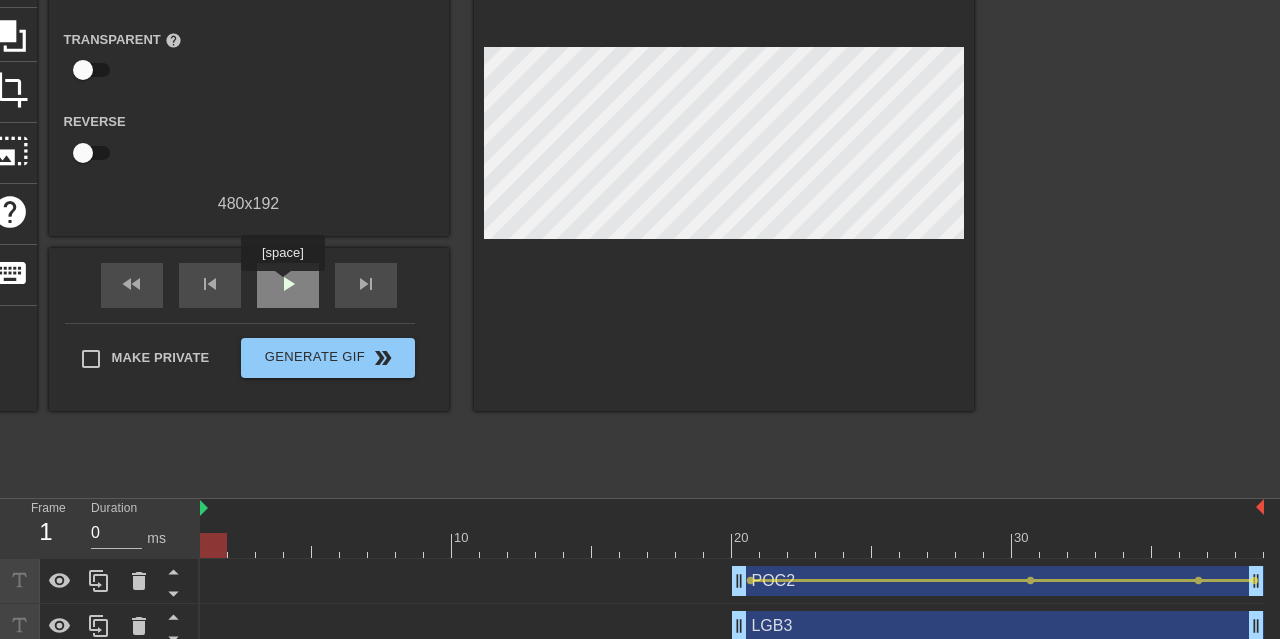 click on "play_arrow" at bounding box center [288, 284] 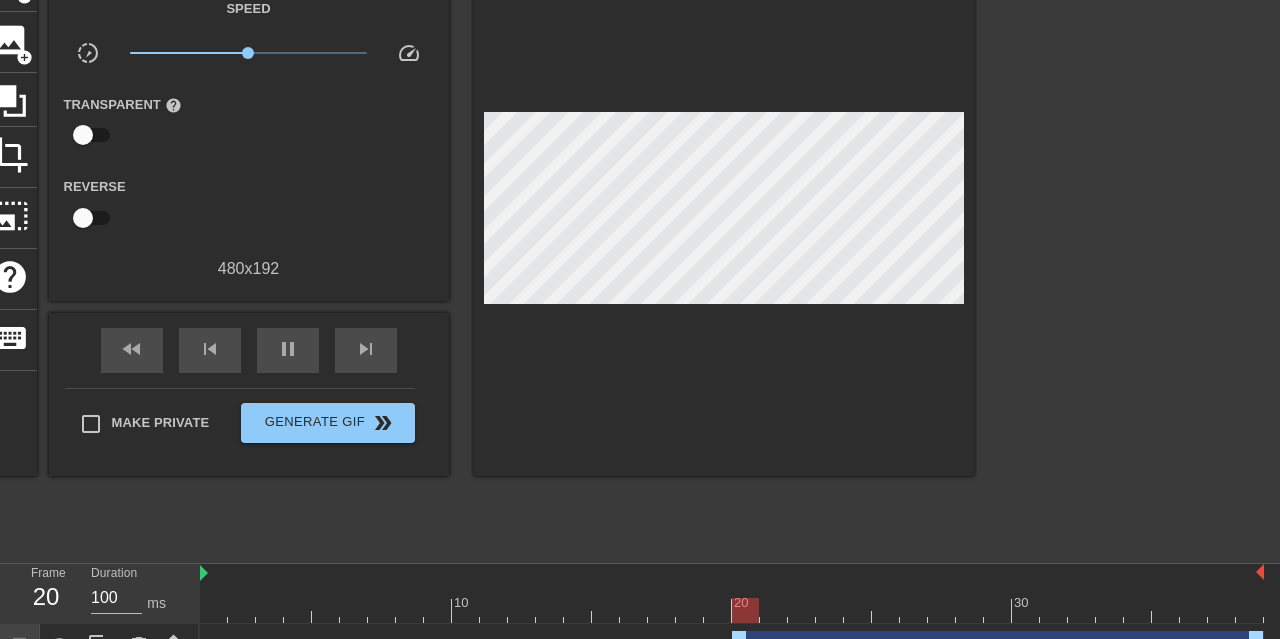 scroll, scrollTop: 89, scrollLeft: 0, axis: vertical 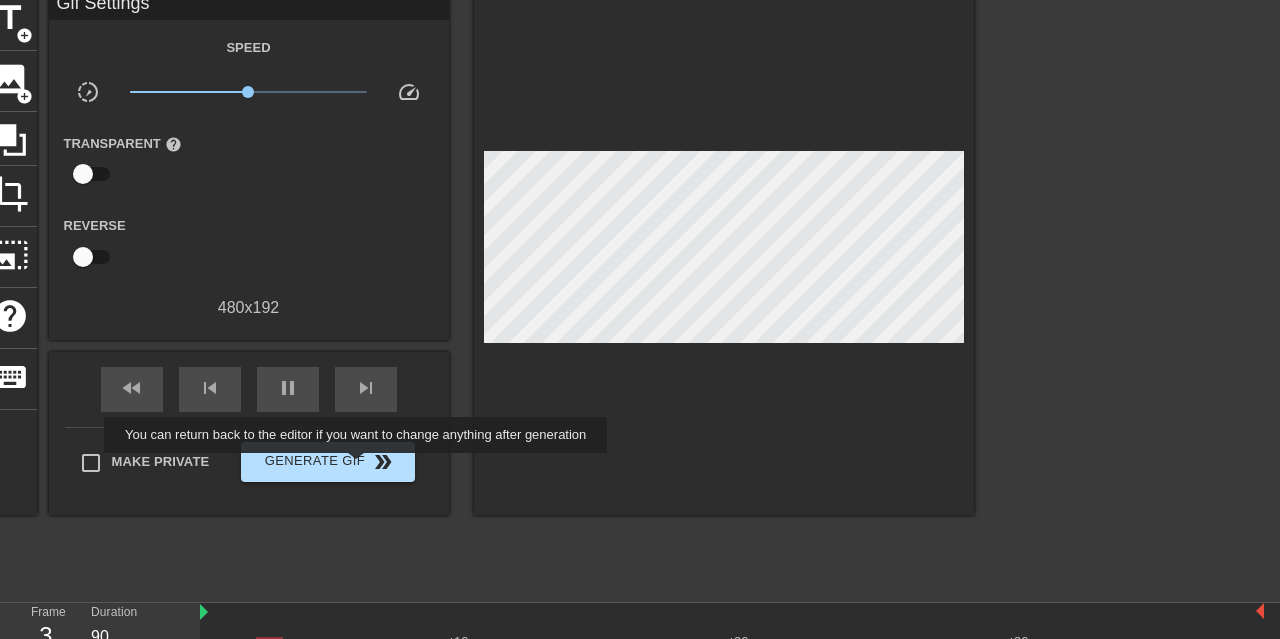 type on "100" 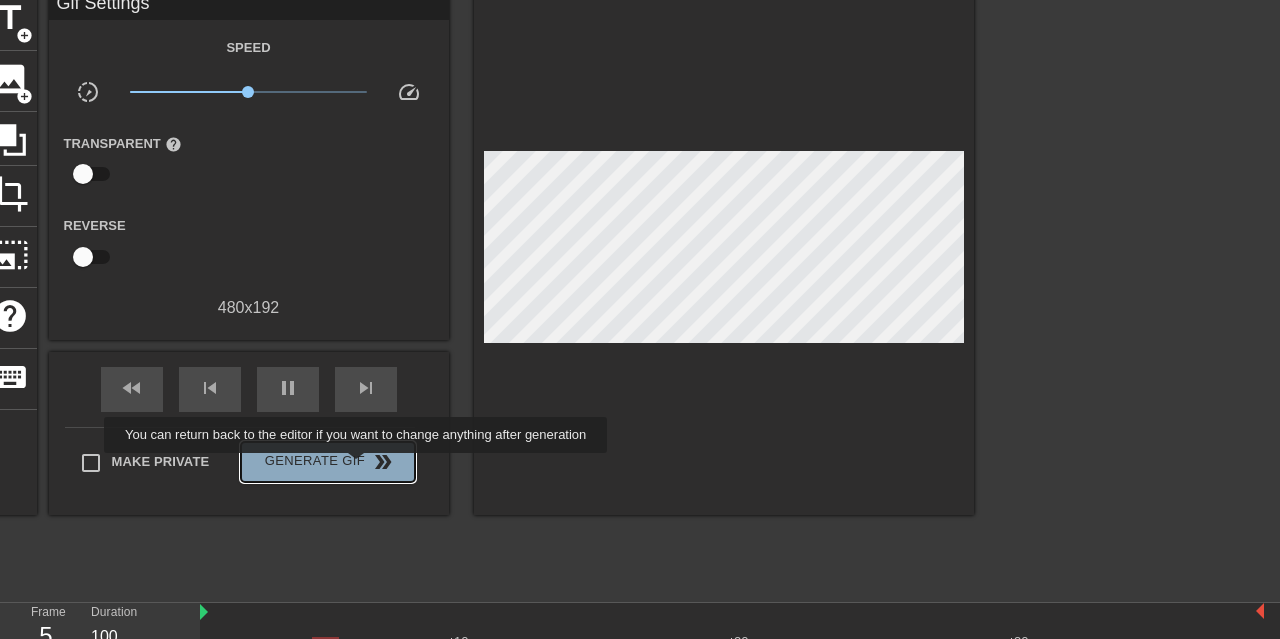 click on "Generate Gif double_arrow" at bounding box center [327, 462] 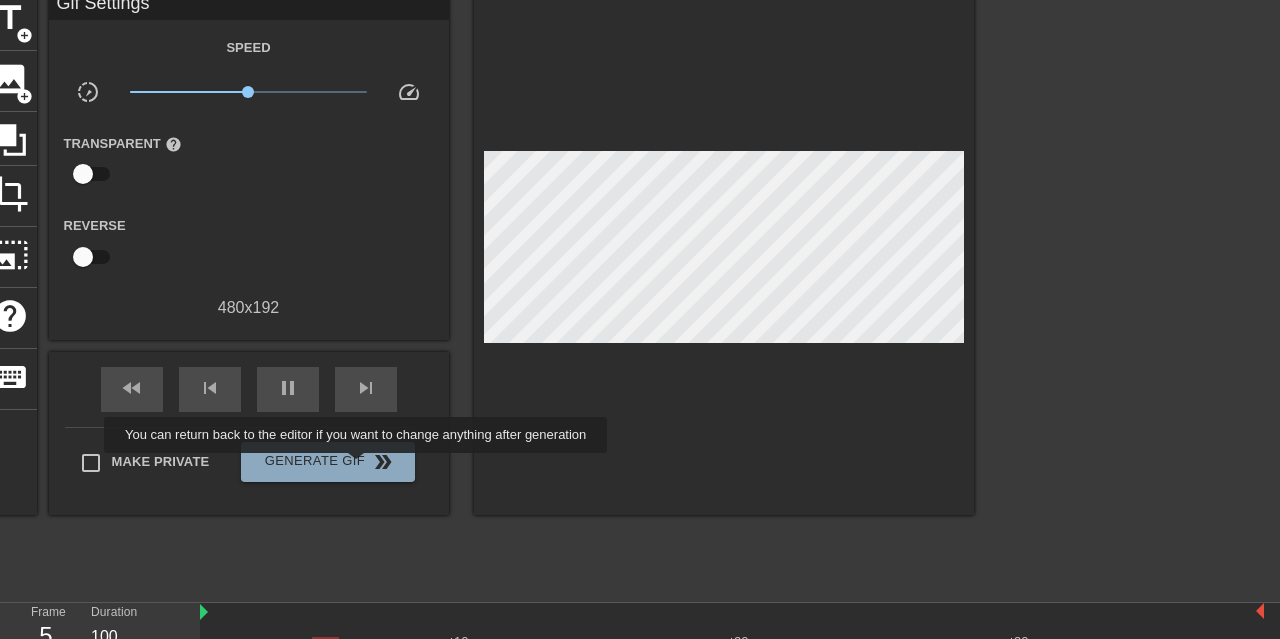 scroll, scrollTop: 49, scrollLeft: 0, axis: vertical 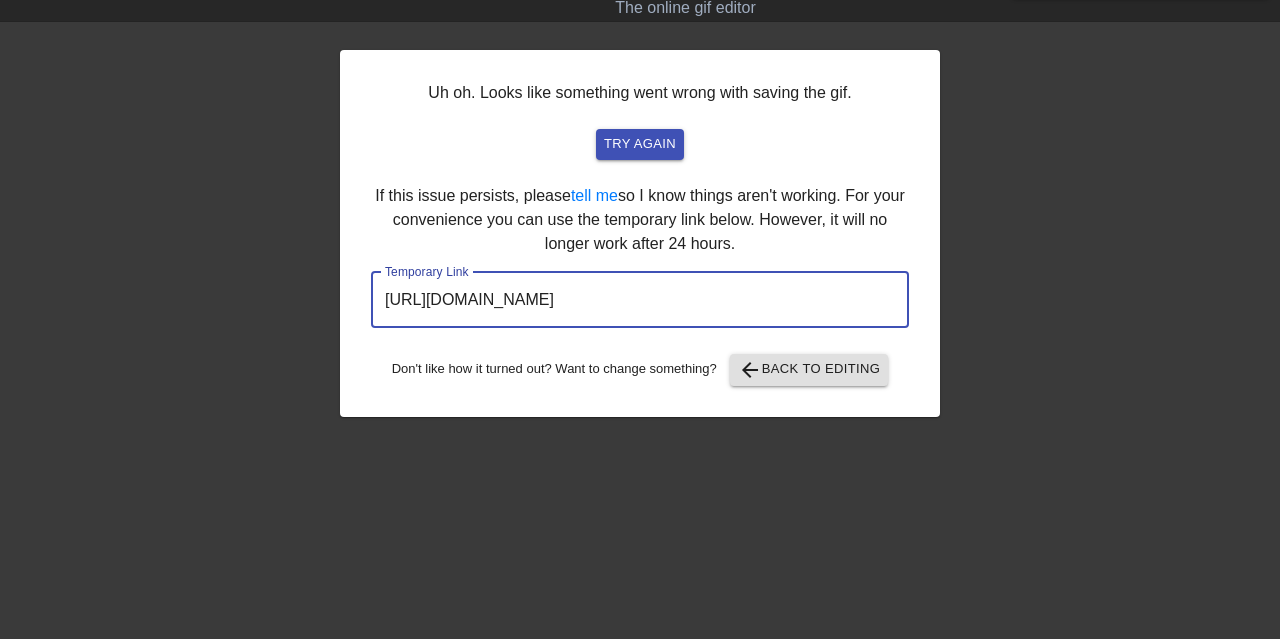 drag, startPoint x: 720, startPoint y: 319, endPoint x: 135, endPoint y: 307, distance: 585.12305 